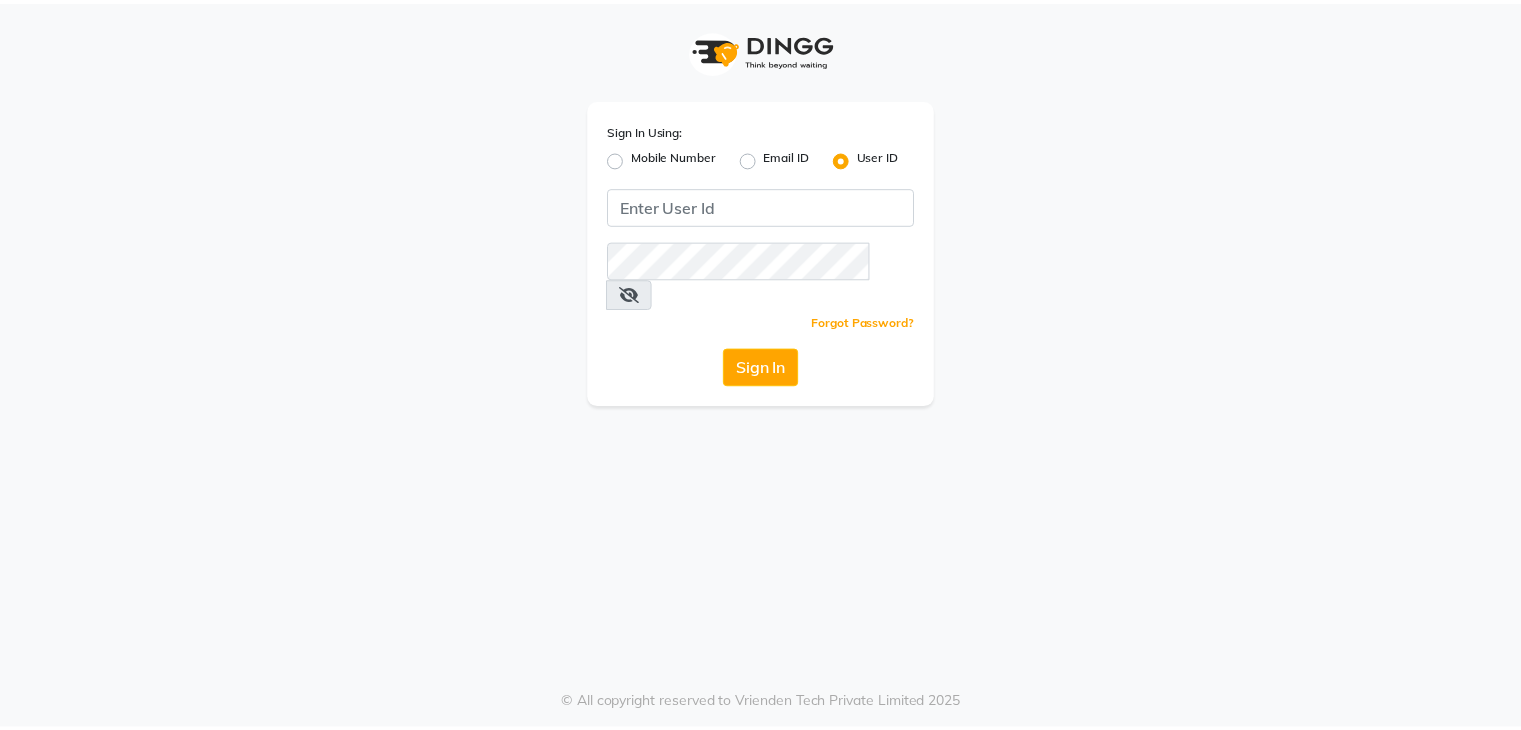 scroll, scrollTop: 0, scrollLeft: 0, axis: both 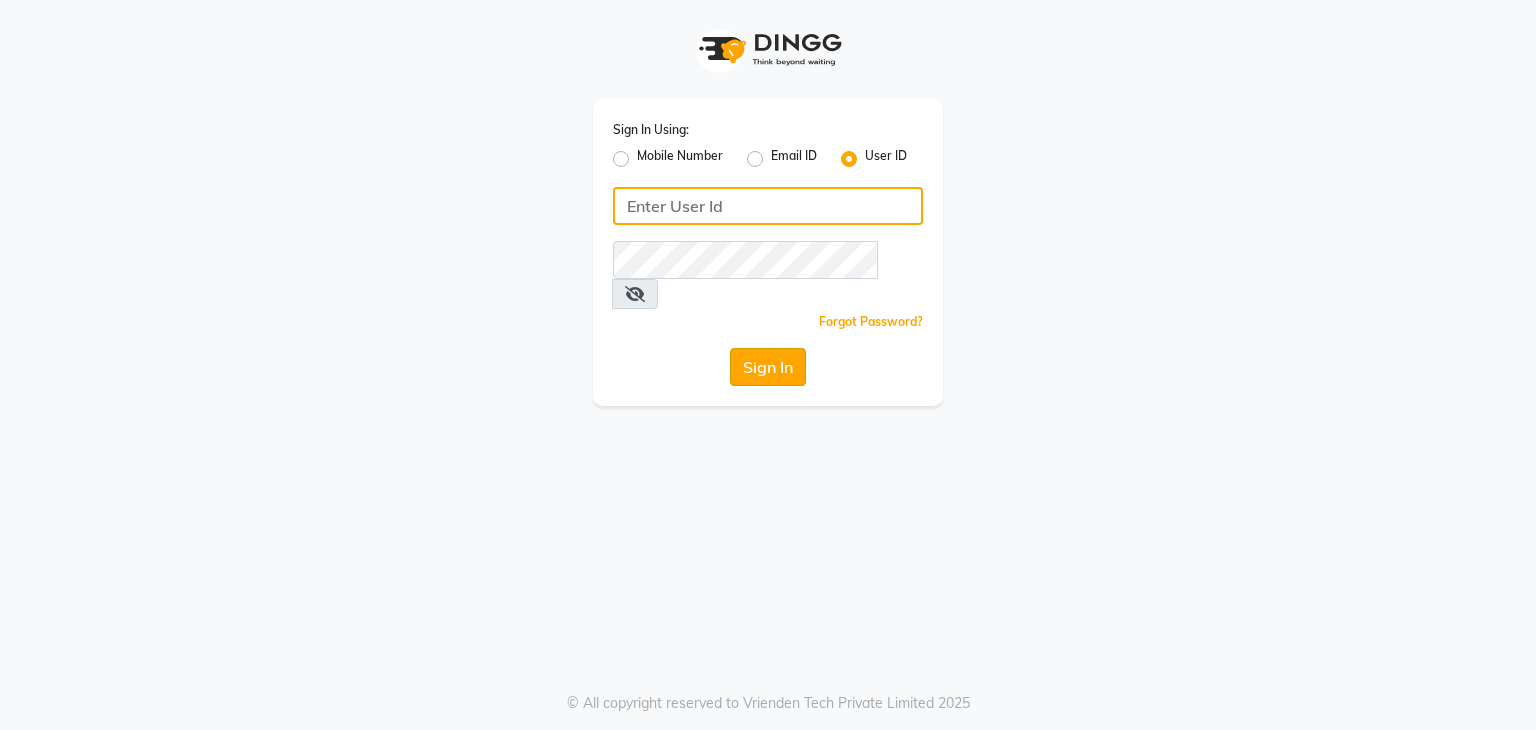 type on "e3605-01" 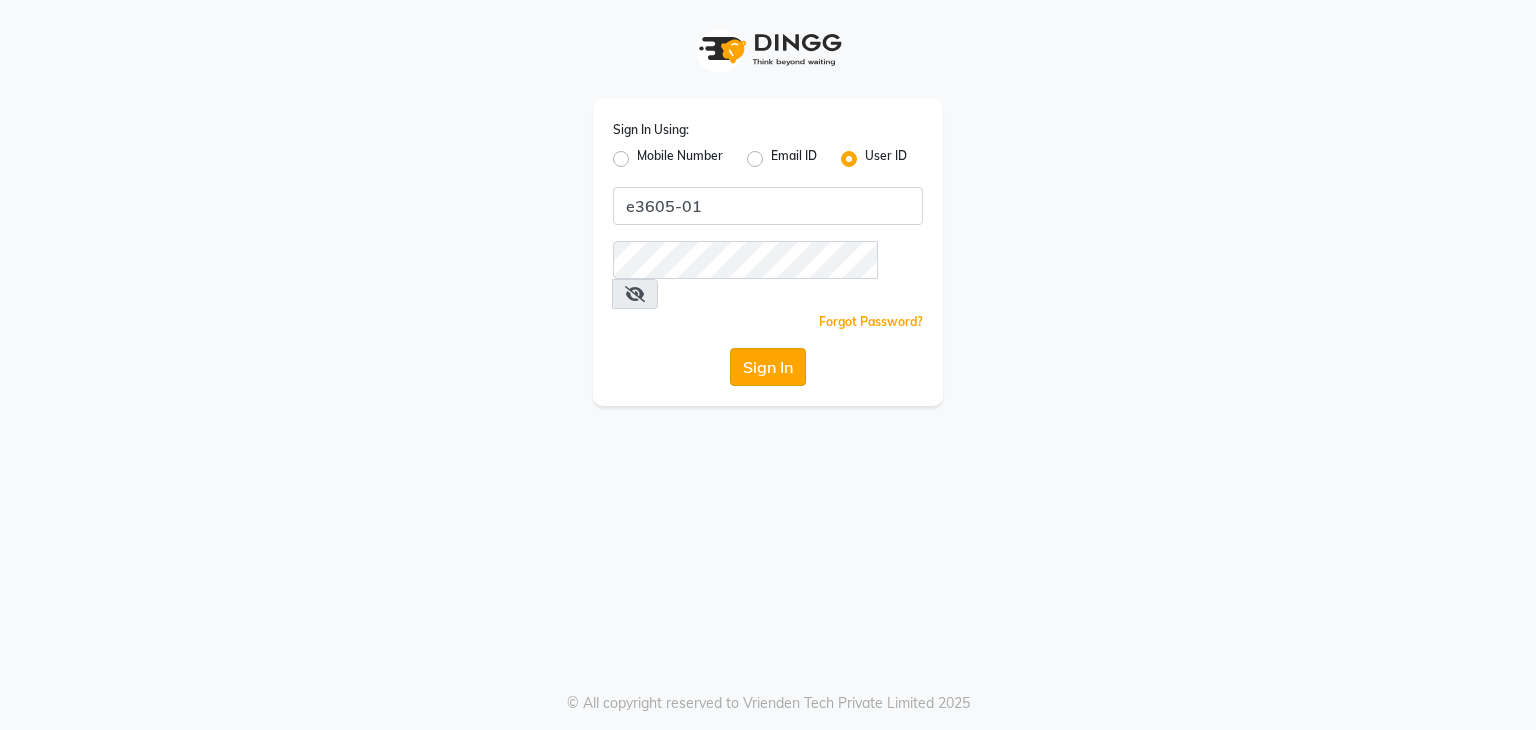 click on "Sign In" 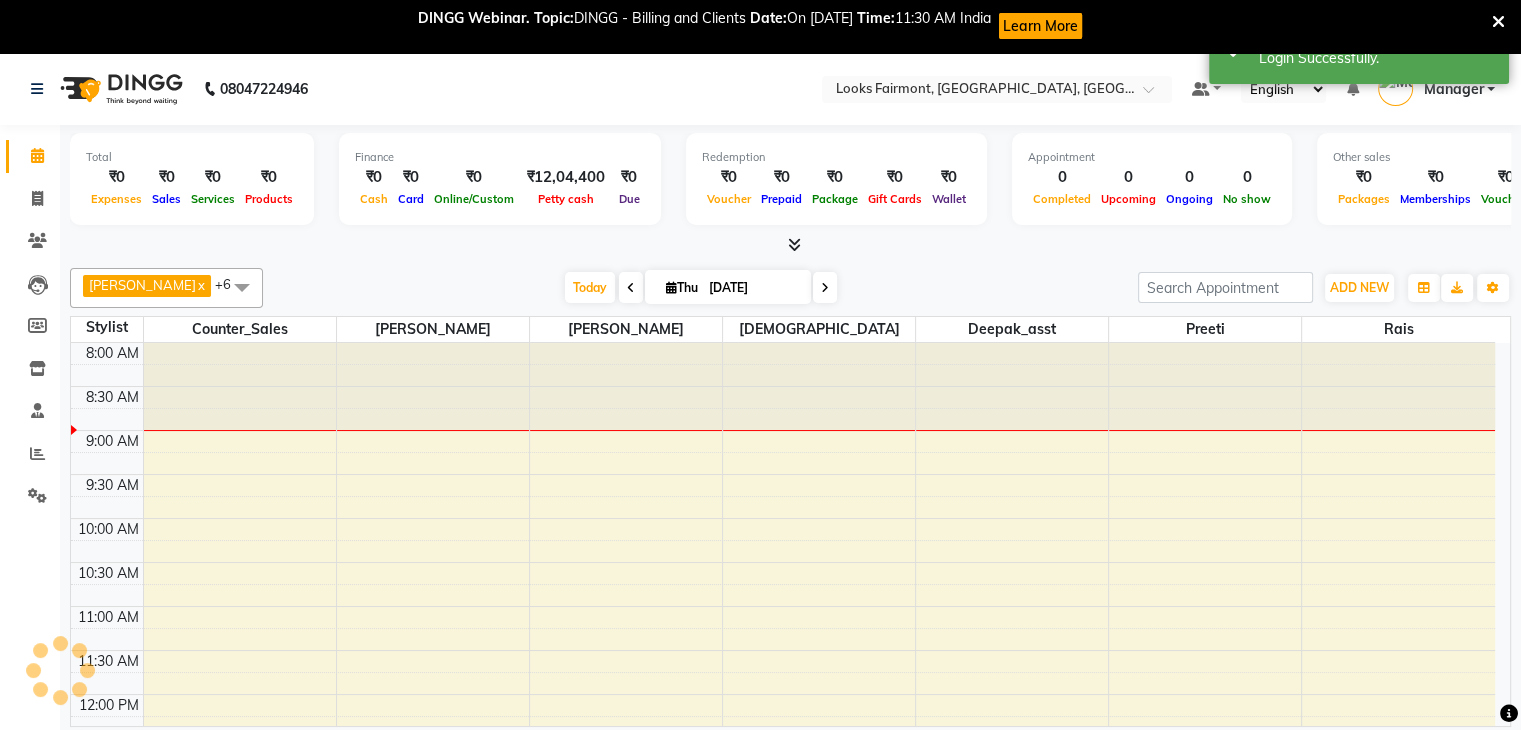 scroll, scrollTop: 0, scrollLeft: 0, axis: both 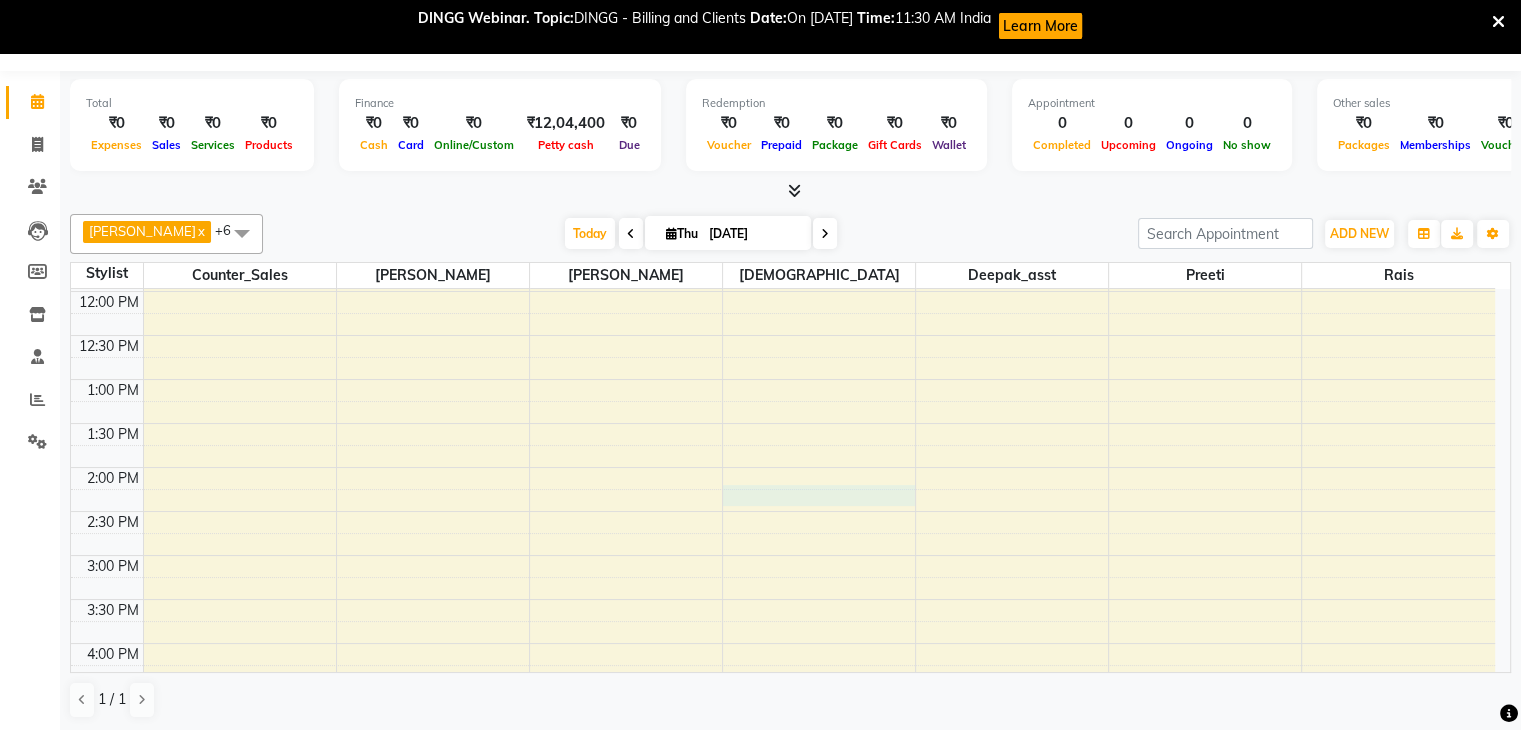 click on "8:00 AM 8:30 AM 9:00 AM 9:30 AM 10:00 AM 10:30 AM 11:00 AM 11:30 AM 12:00 PM 12:30 PM 1:00 PM 1:30 PM 2:00 PM 2:30 PM 3:00 PM 3:30 PM 4:00 PM 4:30 PM 5:00 PM 5:30 PM 6:00 PM 6:30 PM 7:00 PM 7:30 PM 8:00 PM 8:30 PM" at bounding box center [783, 511] 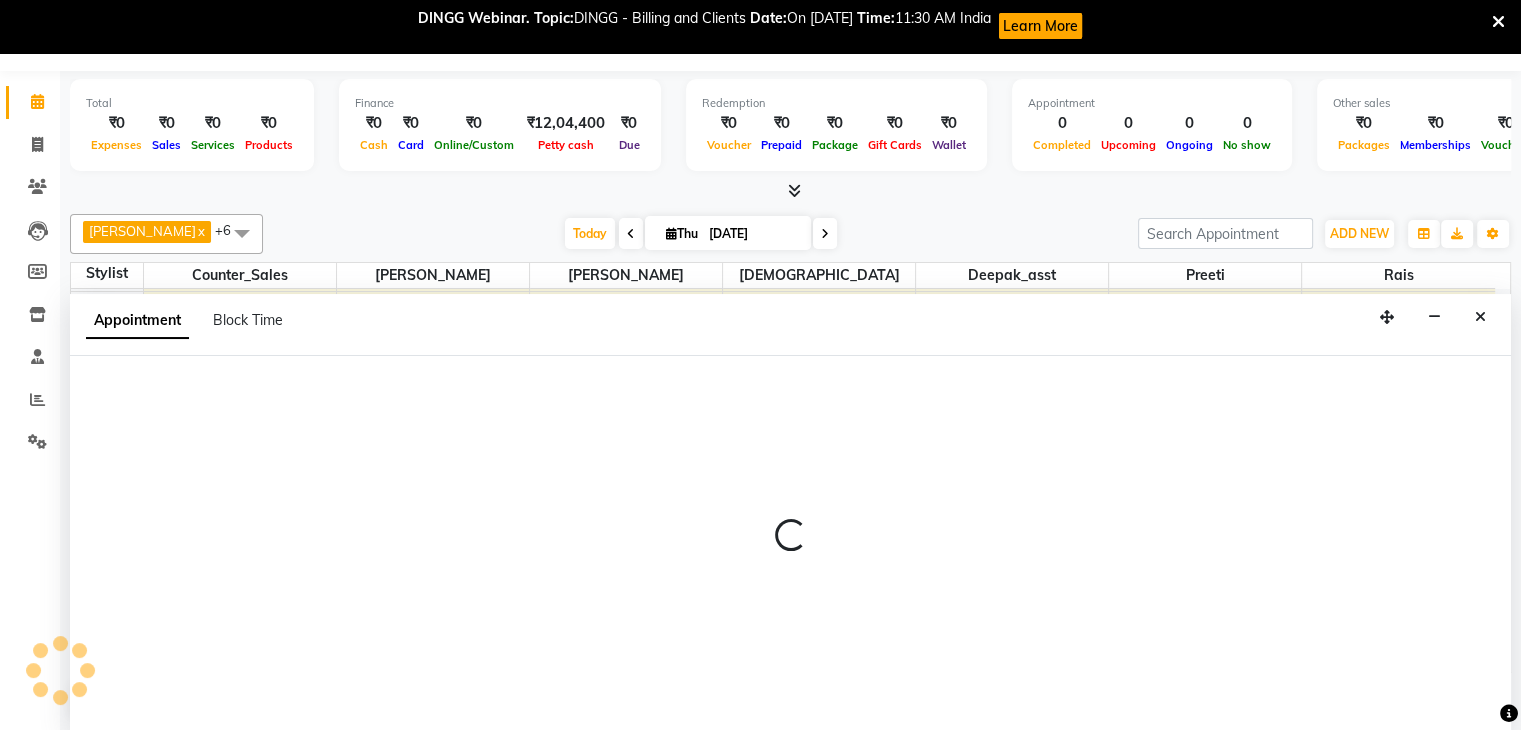select on "76349" 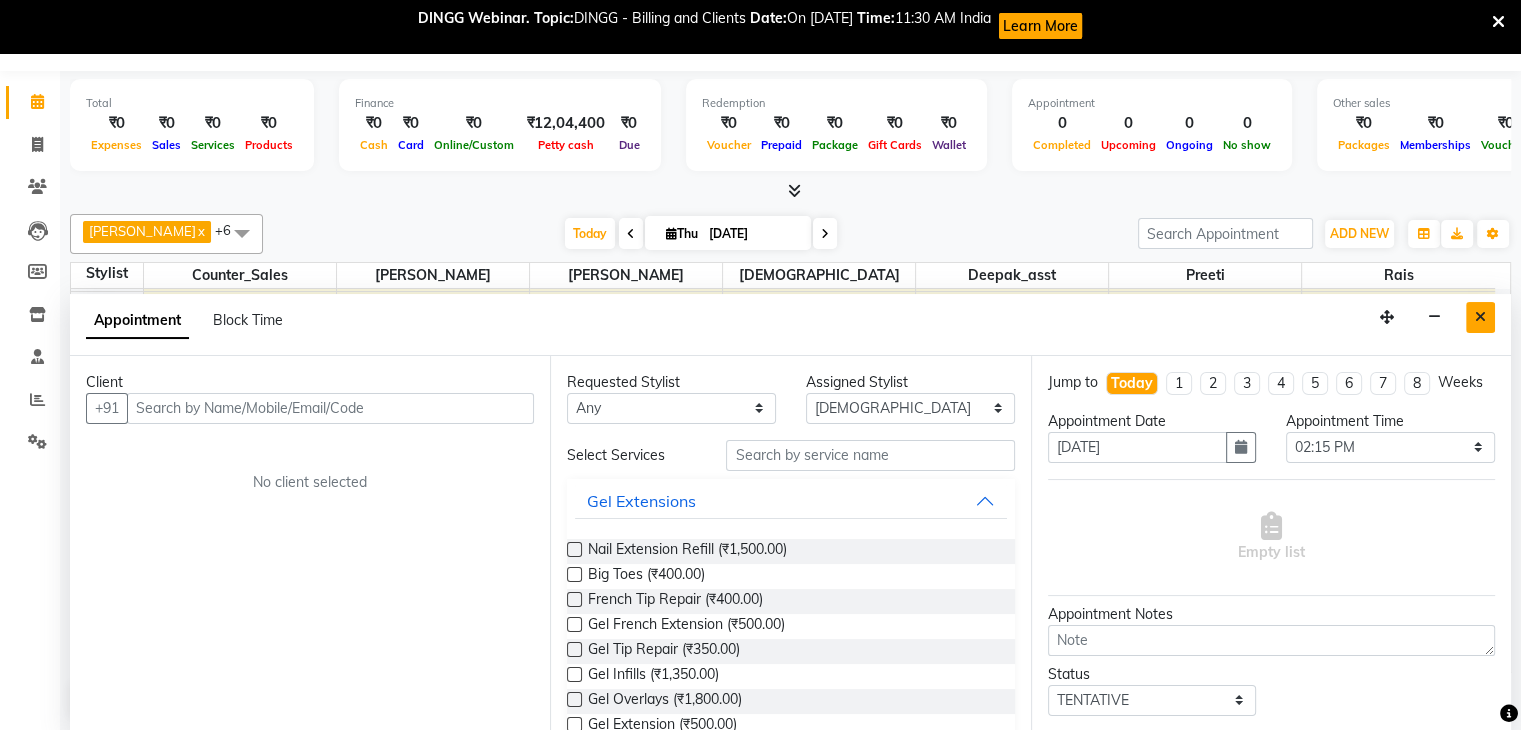 click at bounding box center [1480, 317] 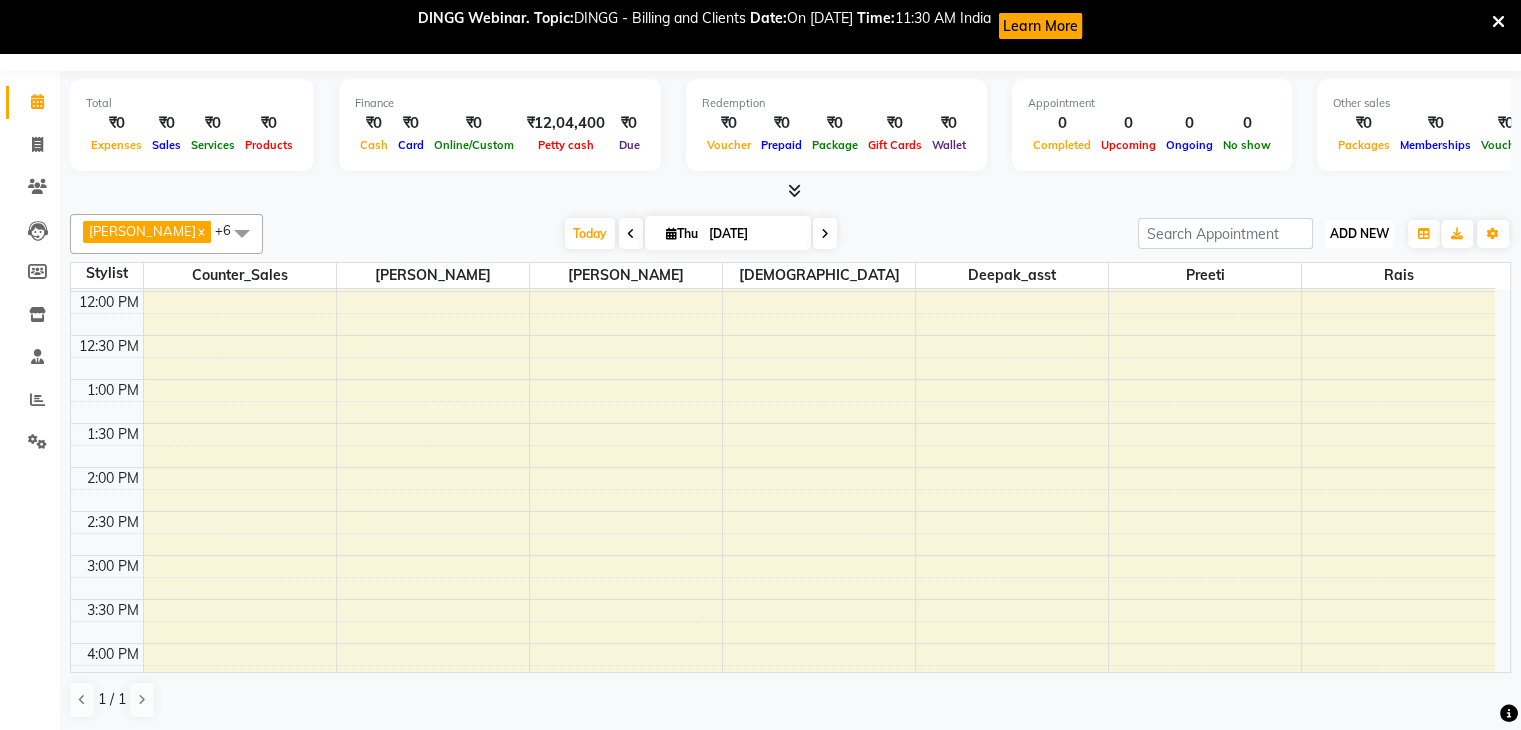 click on "ADD NEW Toggle Dropdown" at bounding box center (1359, 234) 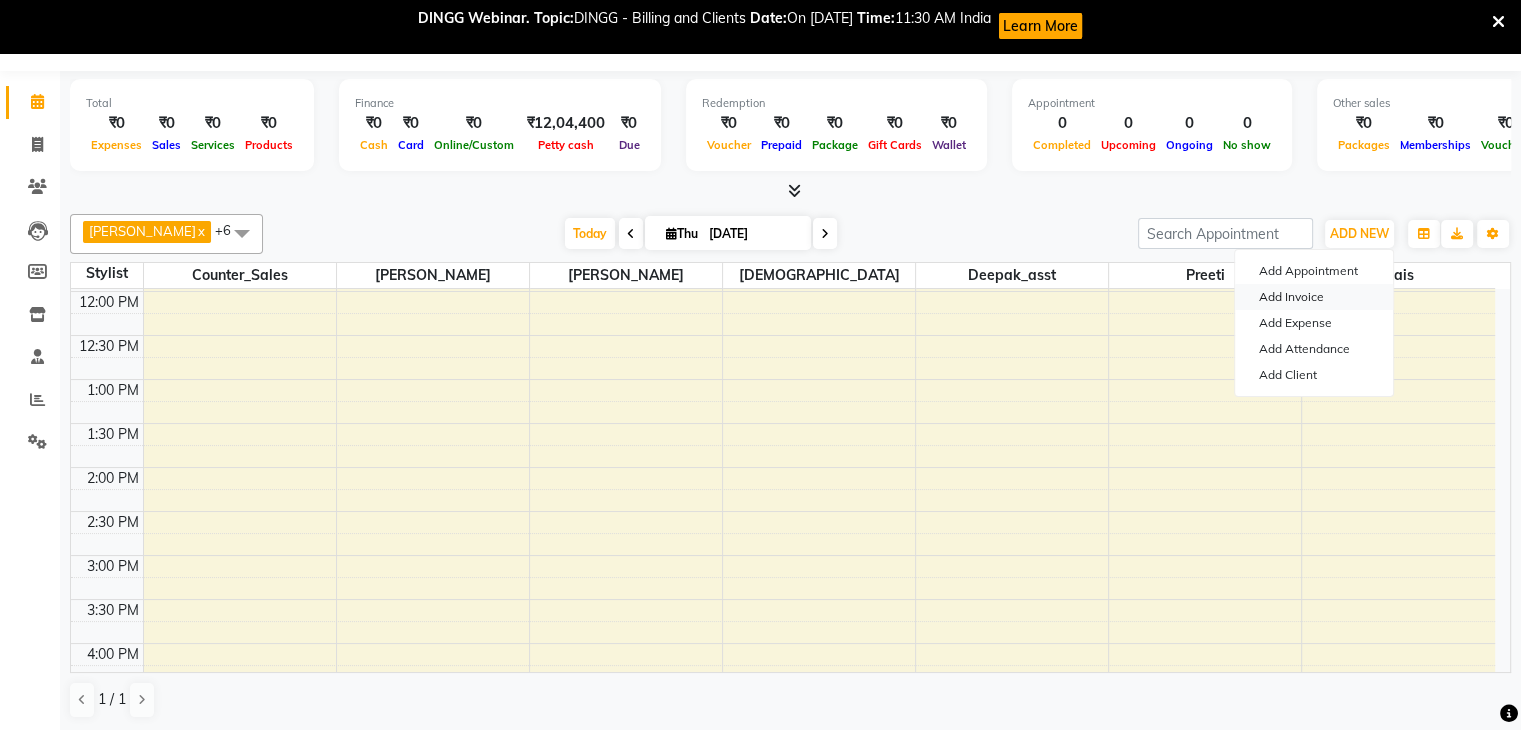 click on "Add Invoice" at bounding box center (1314, 297) 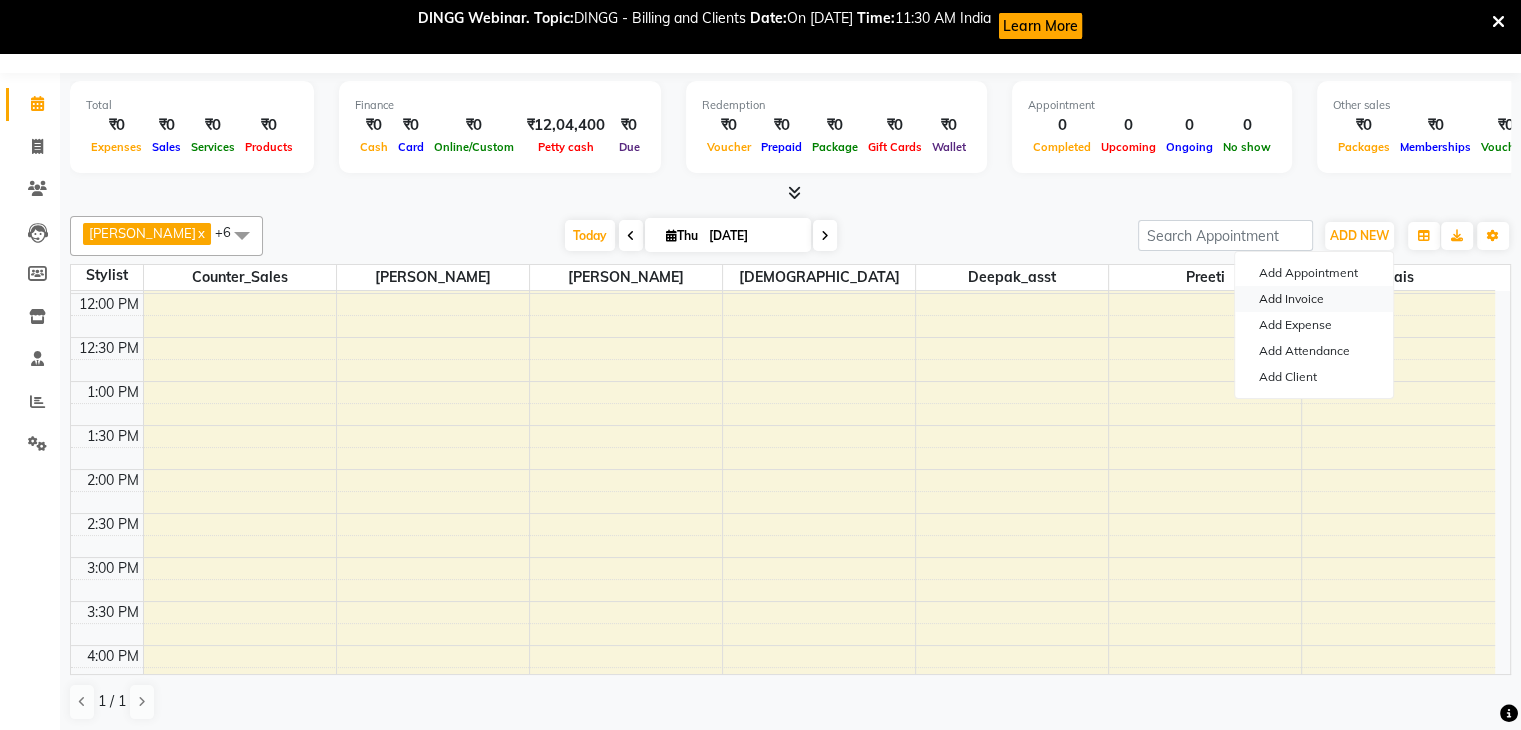 select on "8139" 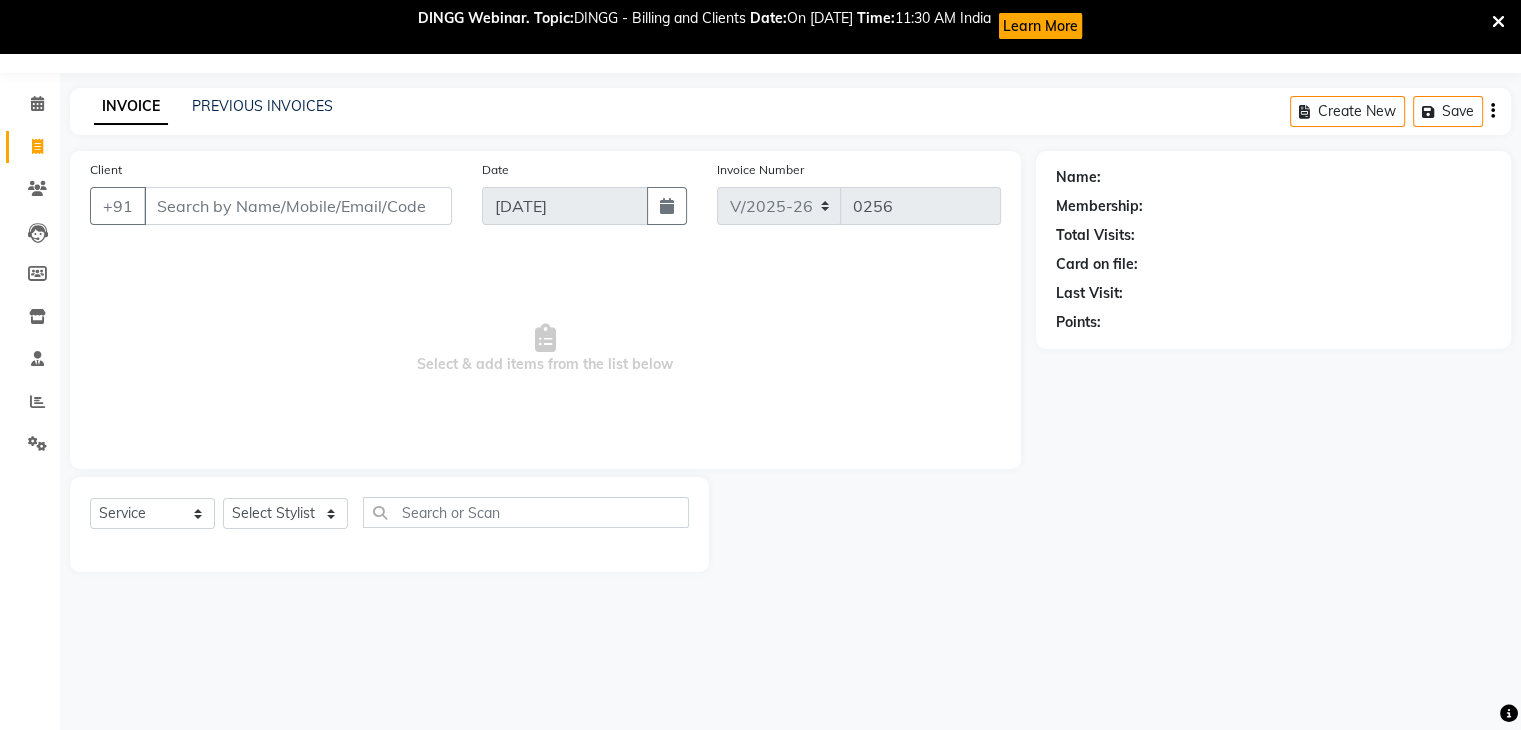 click on "Client" at bounding box center [298, 206] 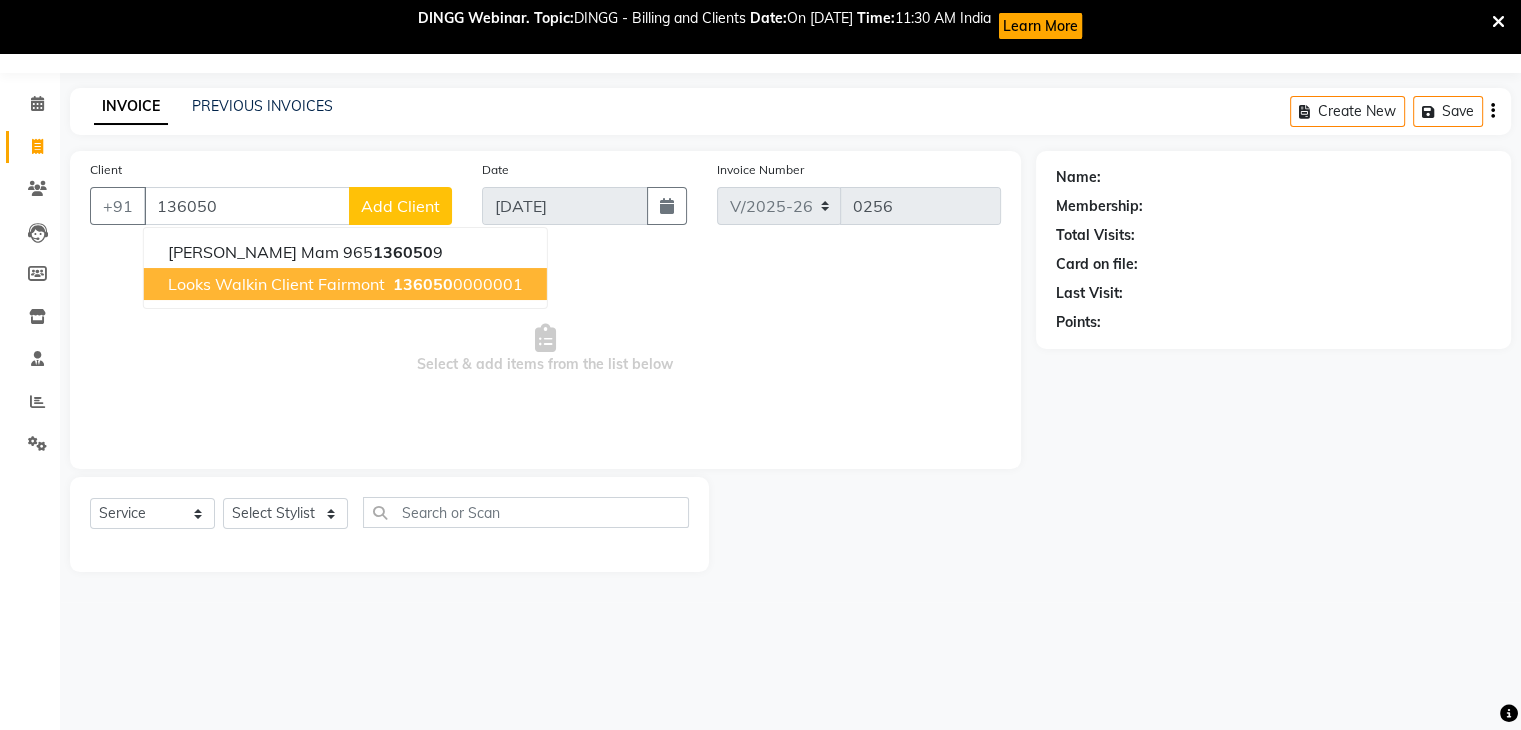 click on "Looks Walkin Client Fairmont" at bounding box center [276, 284] 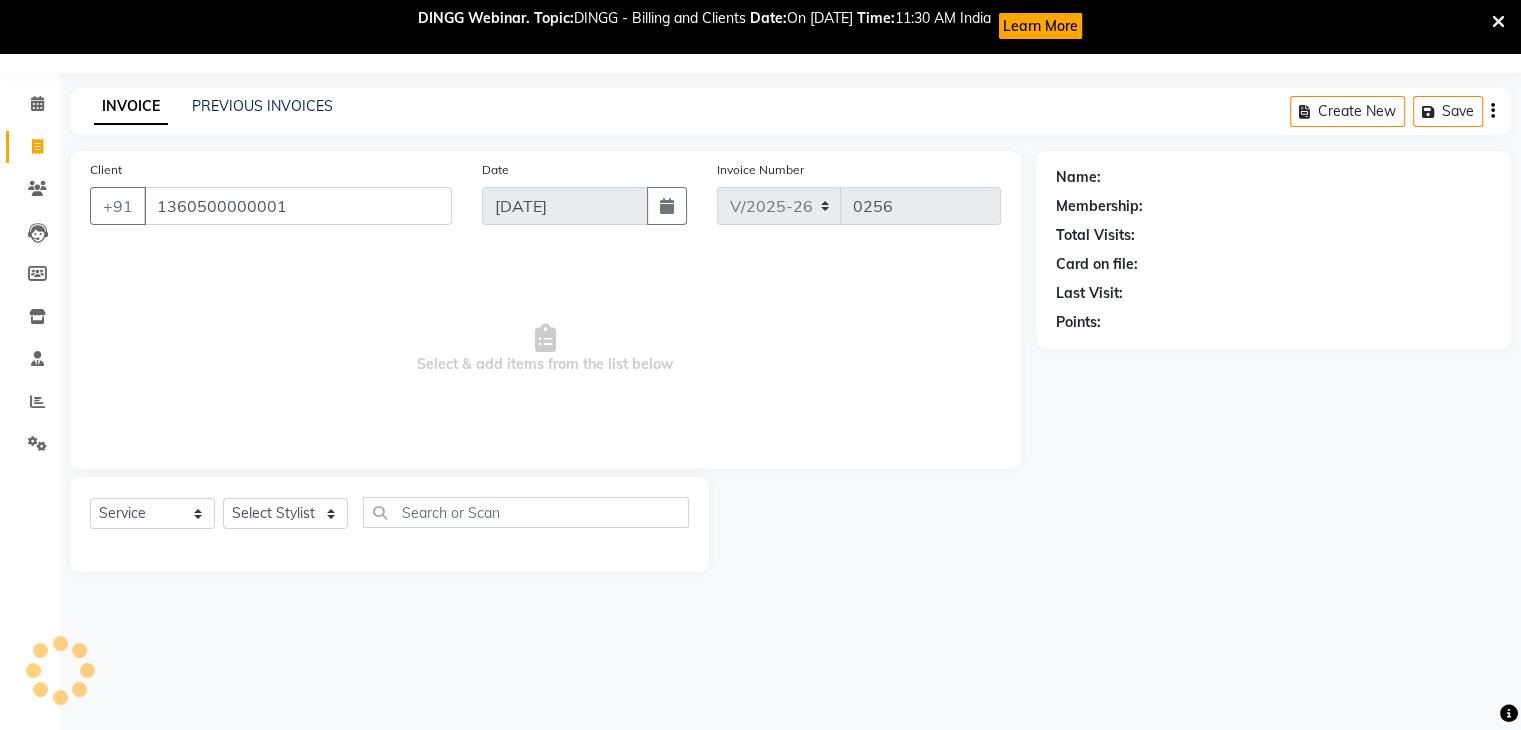 type on "1360500000001" 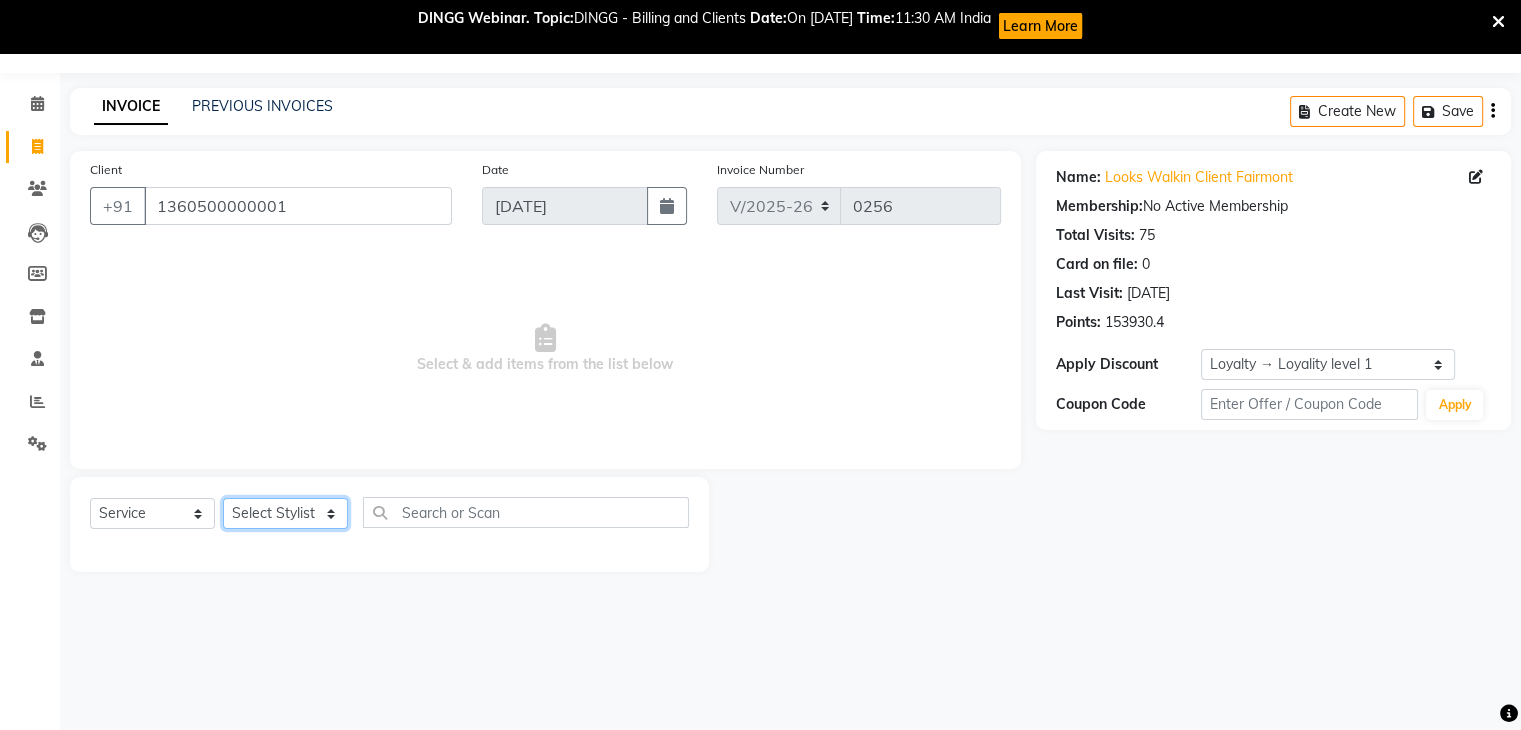 click on "Select Stylist [PERSON_NAME] Counter_Sales Deepak_asst Manager [PERSON_NAME] Soring_mgr [PERSON_NAME]" 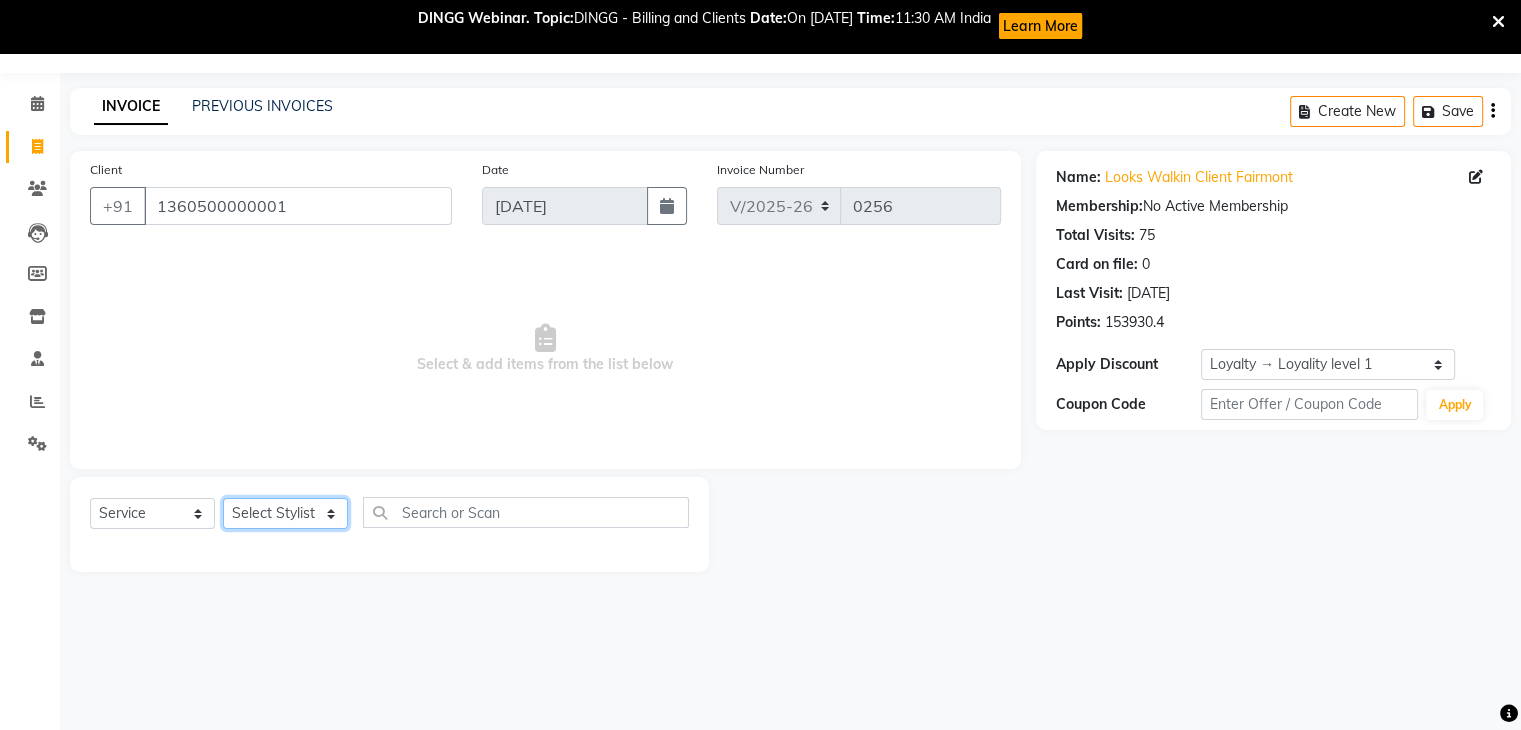 select on "85721" 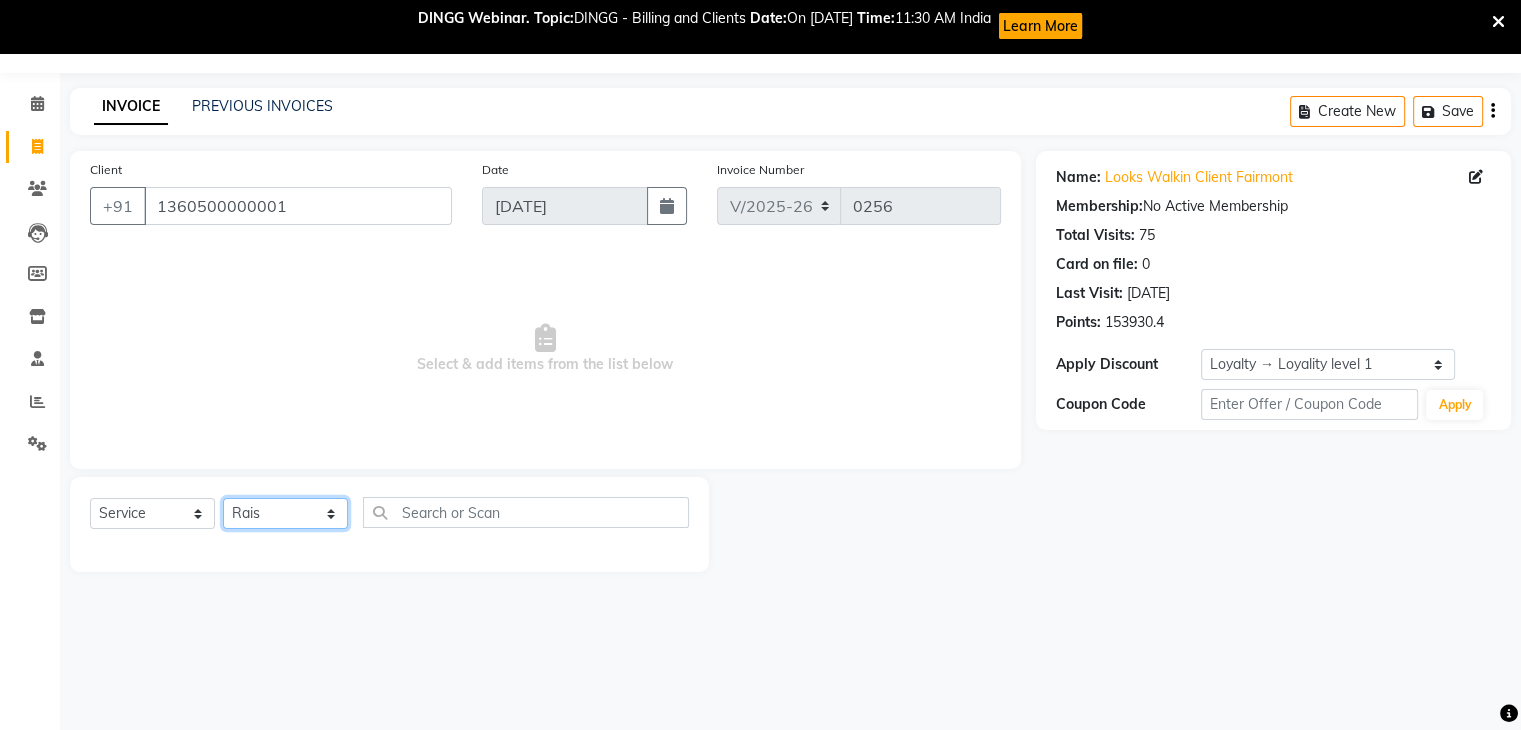 click on "Select Stylist [PERSON_NAME] Counter_Sales Deepak_asst Manager [PERSON_NAME] Soring_mgr [PERSON_NAME]" 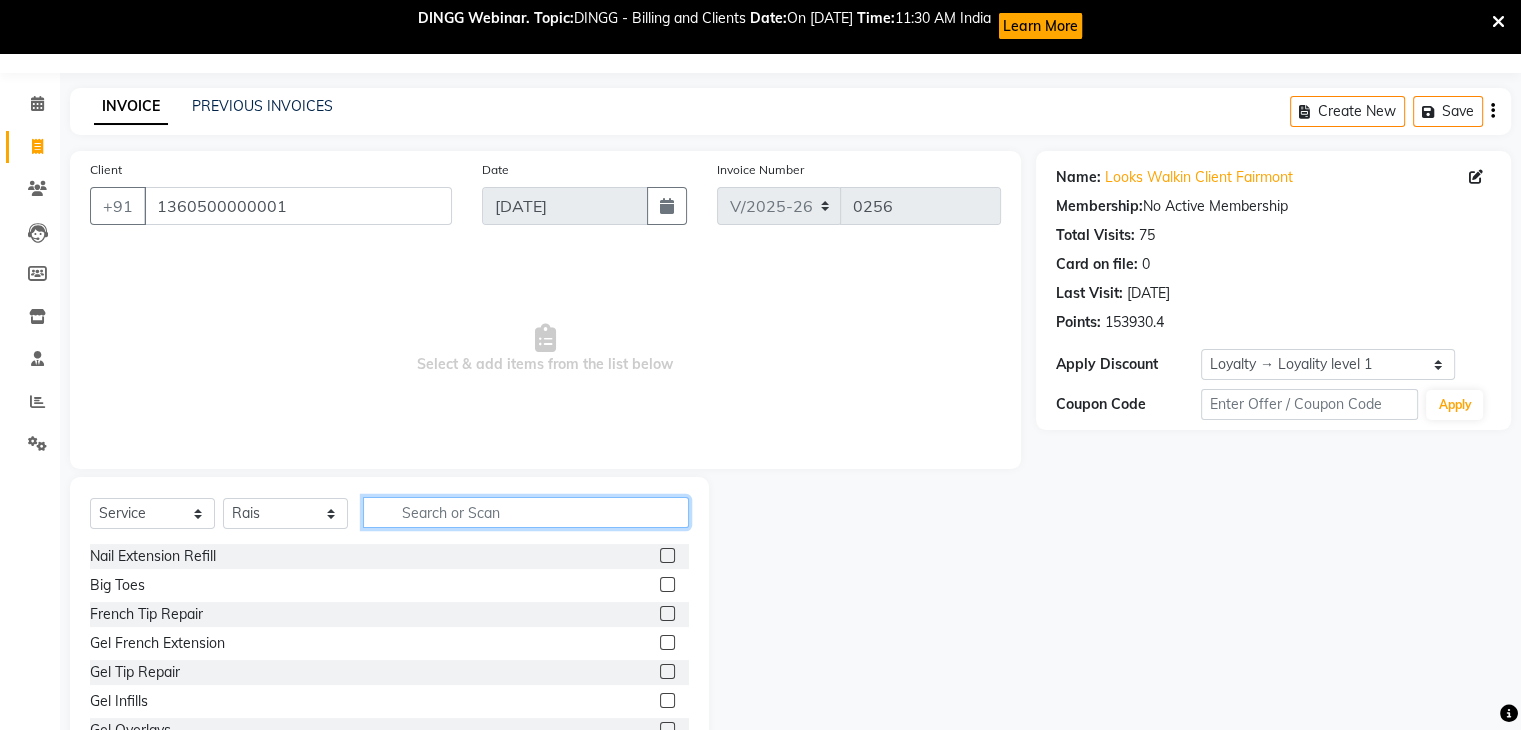 click 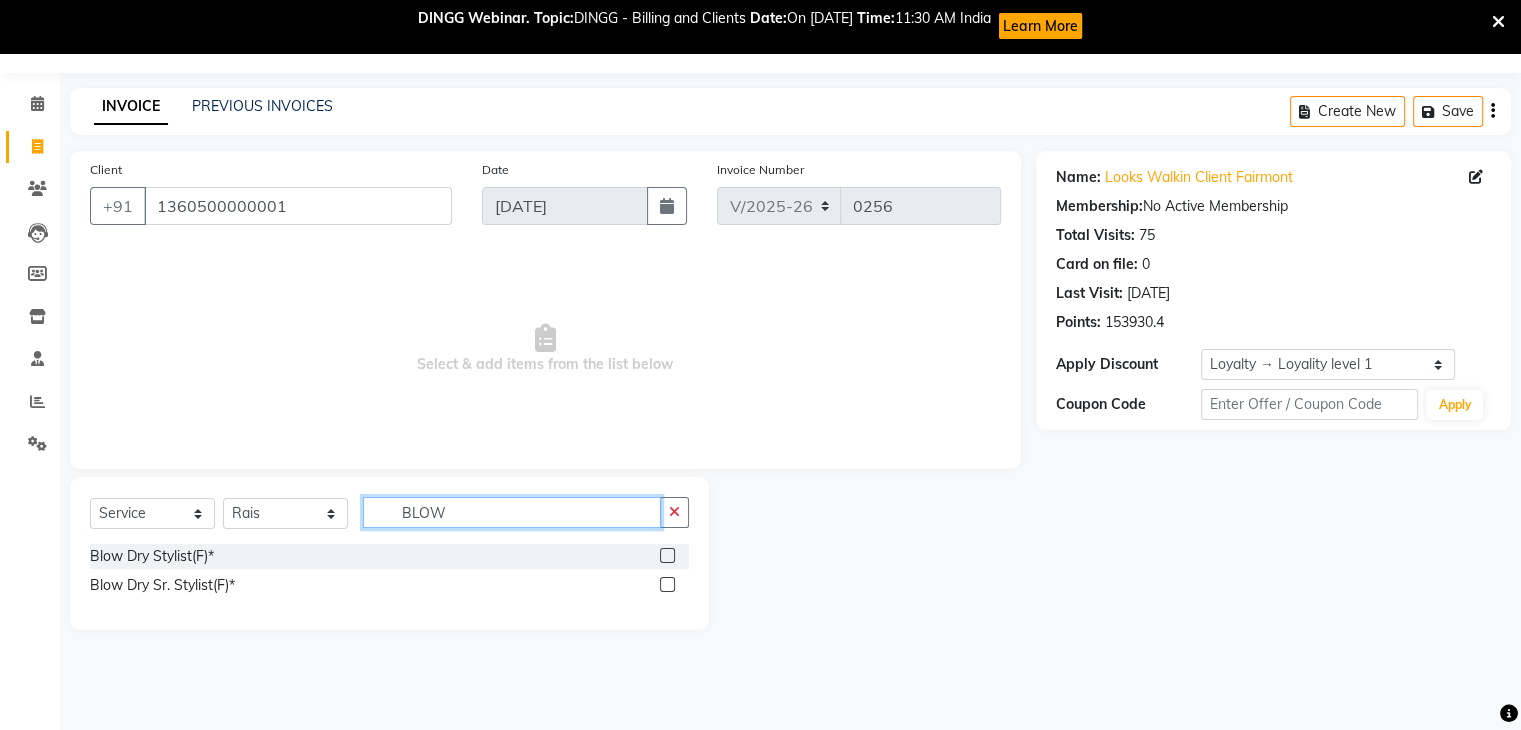 type on "BLOW" 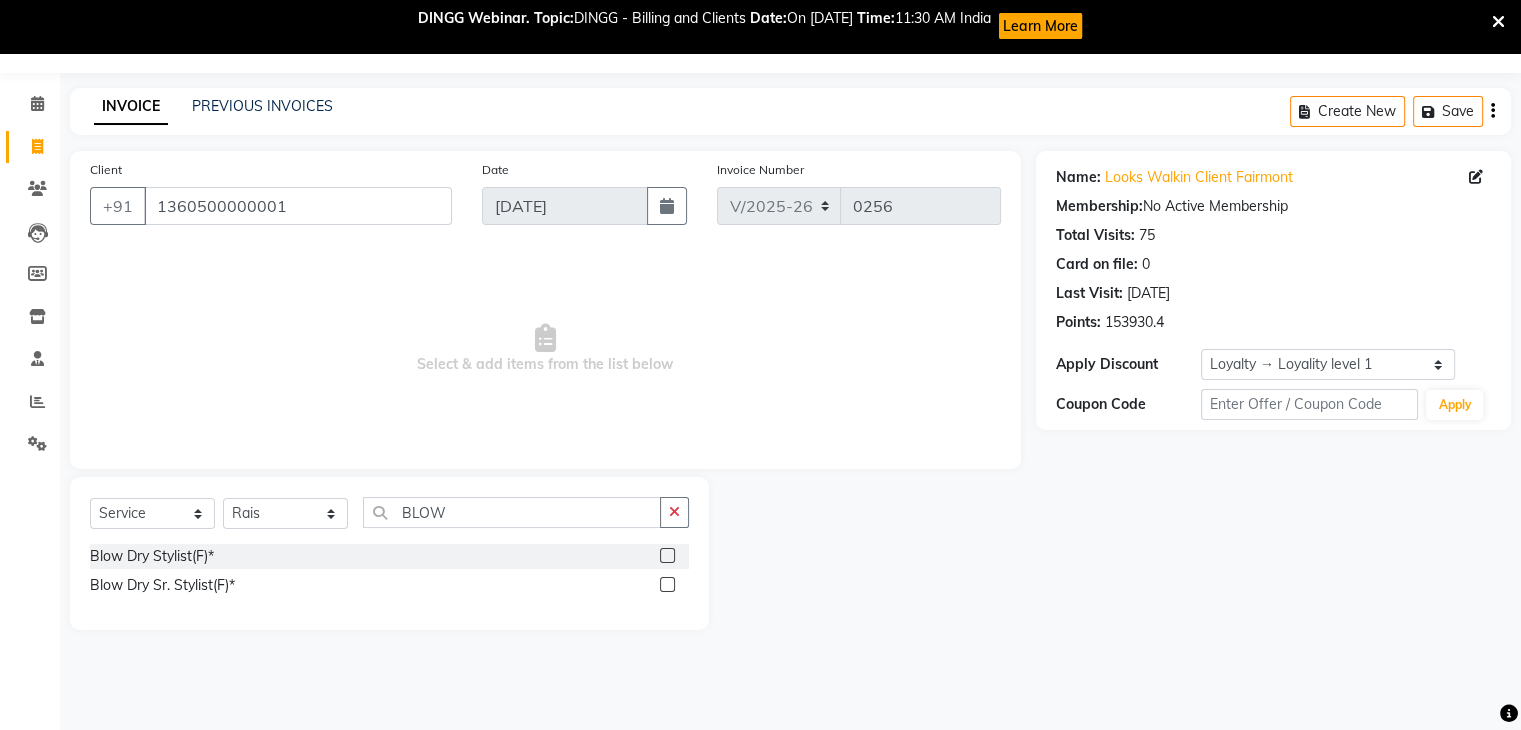click 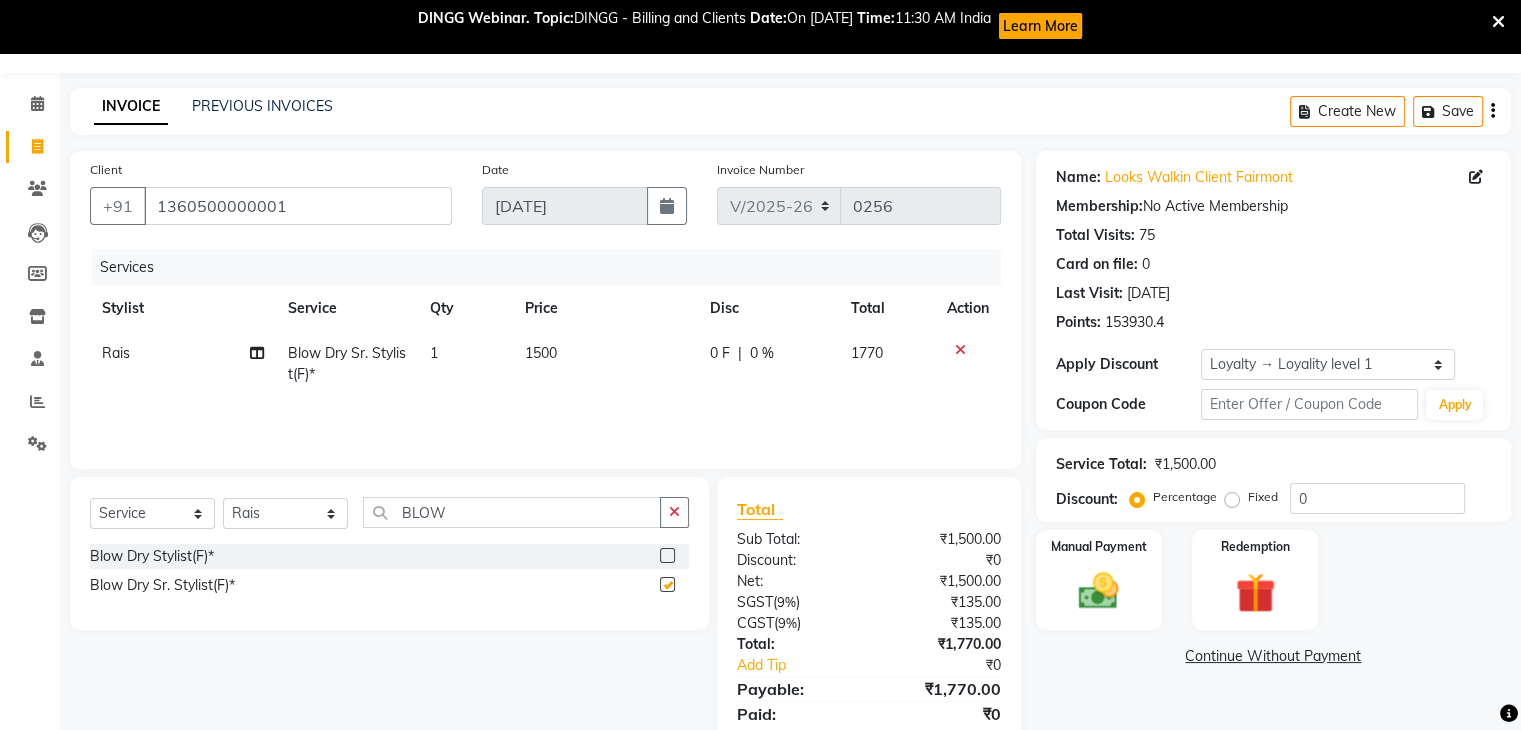 checkbox on "false" 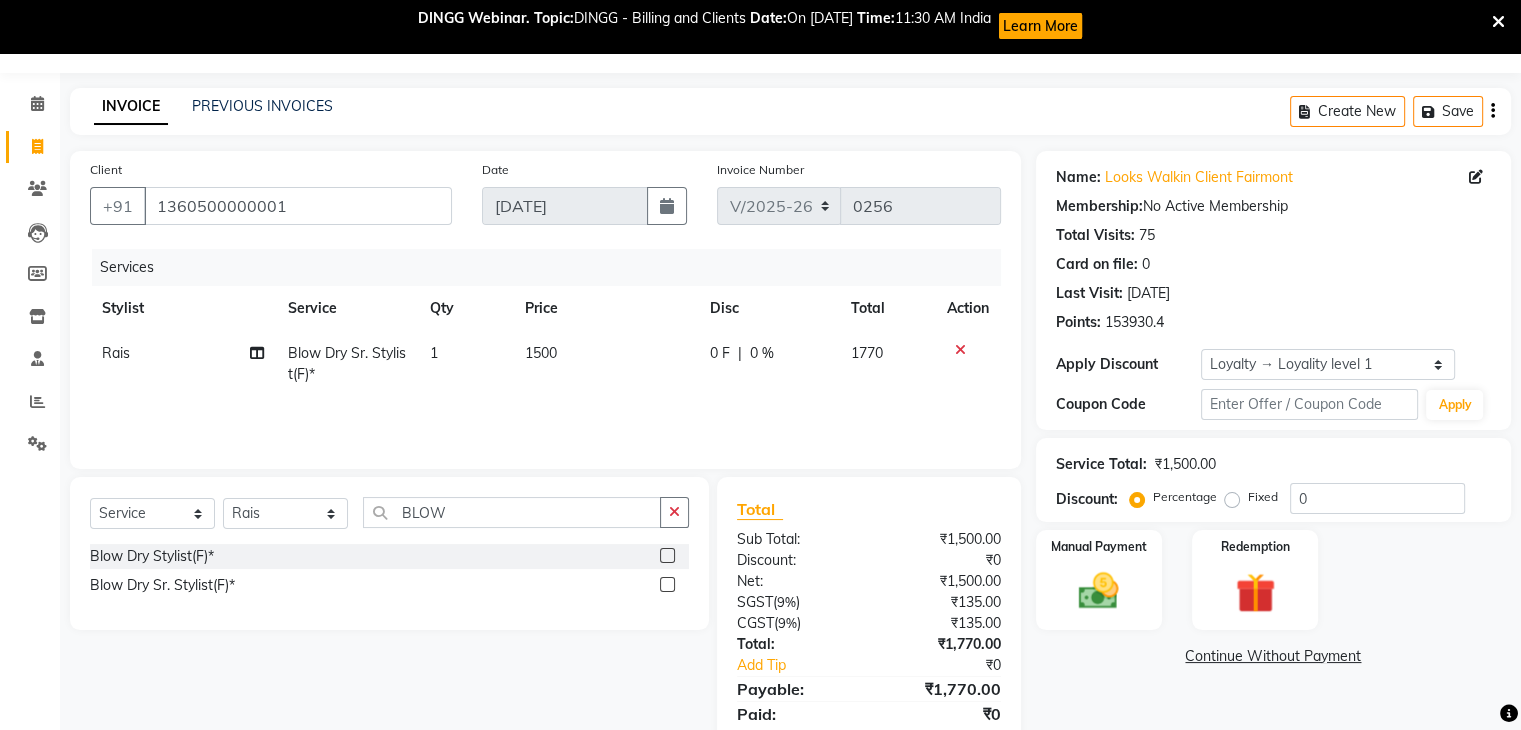 click on "1500" 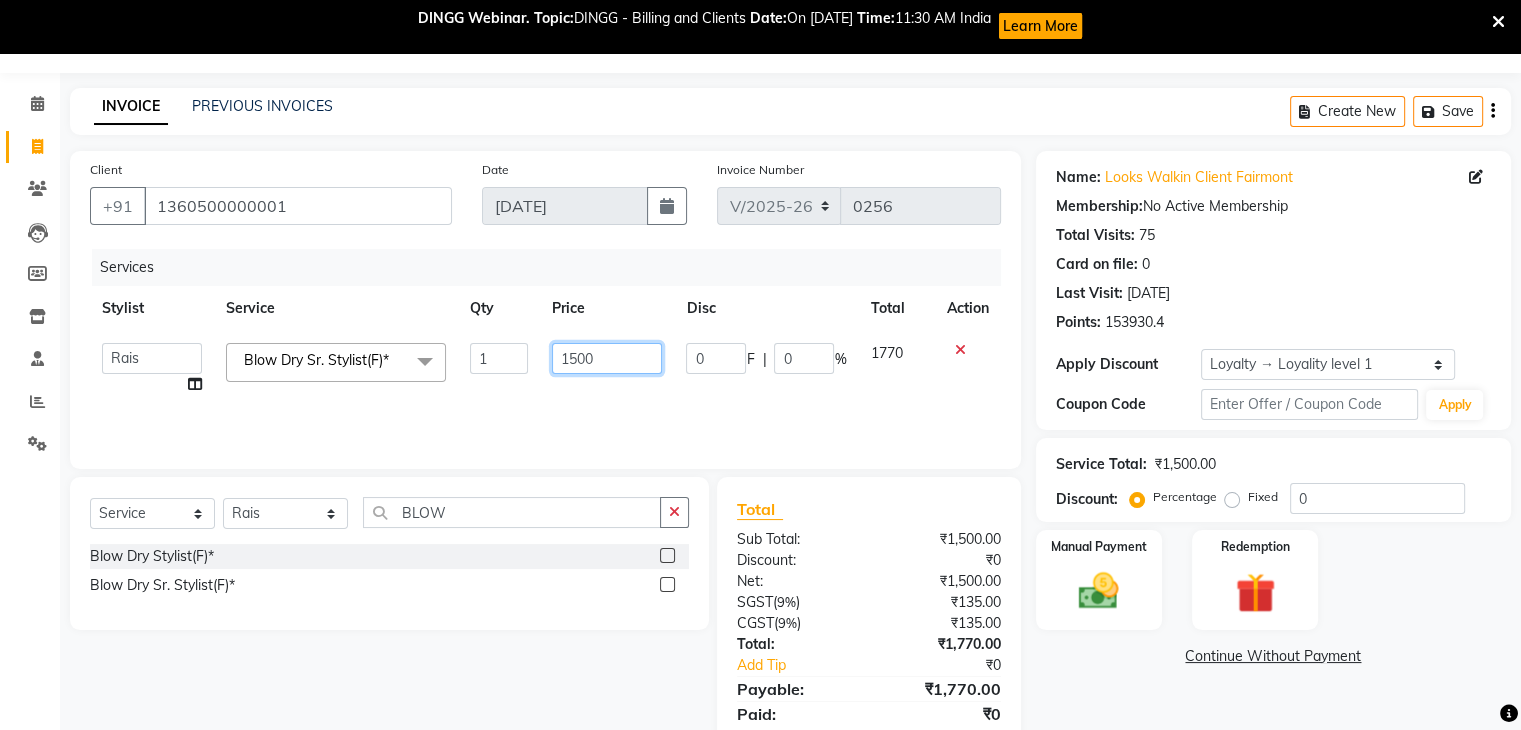 click on "1500" 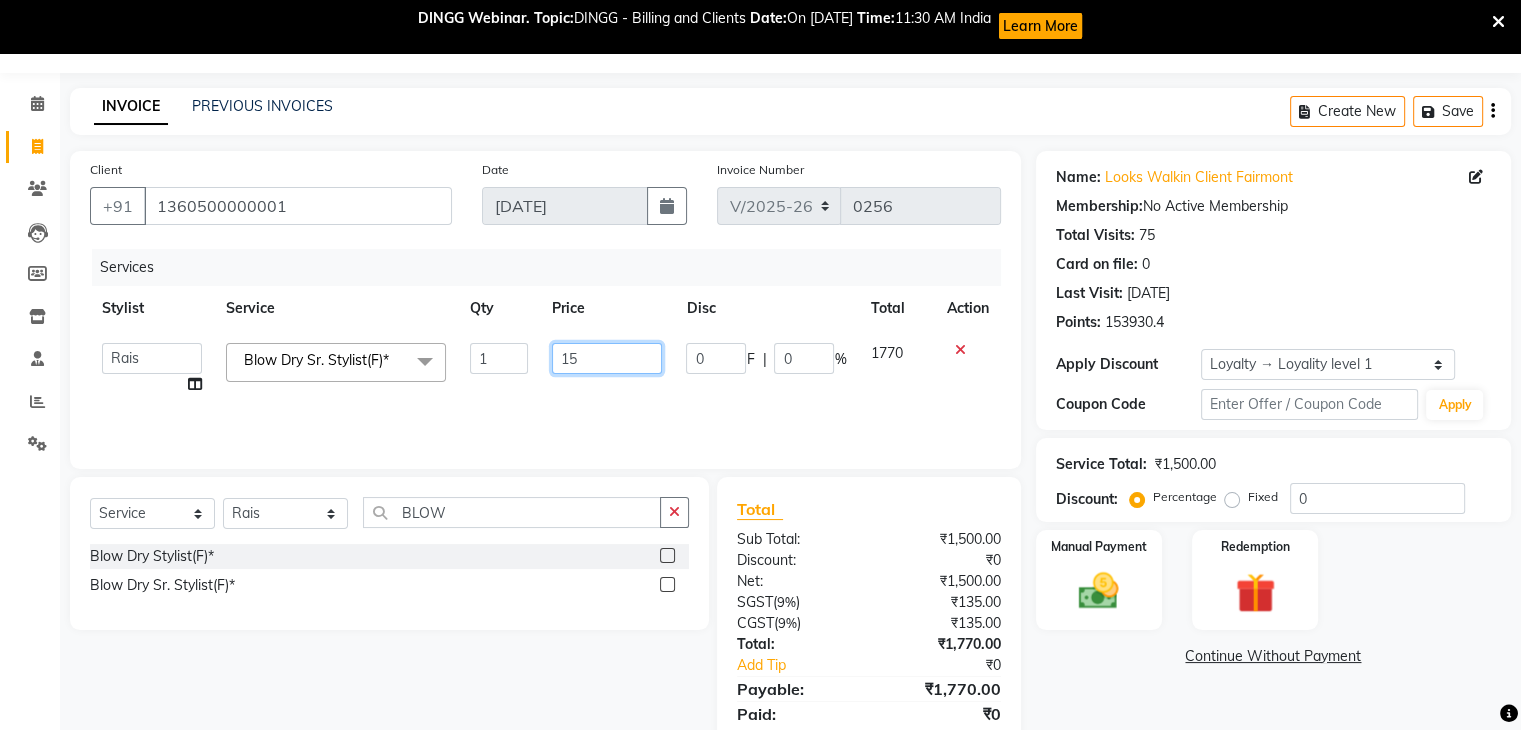 type on "1" 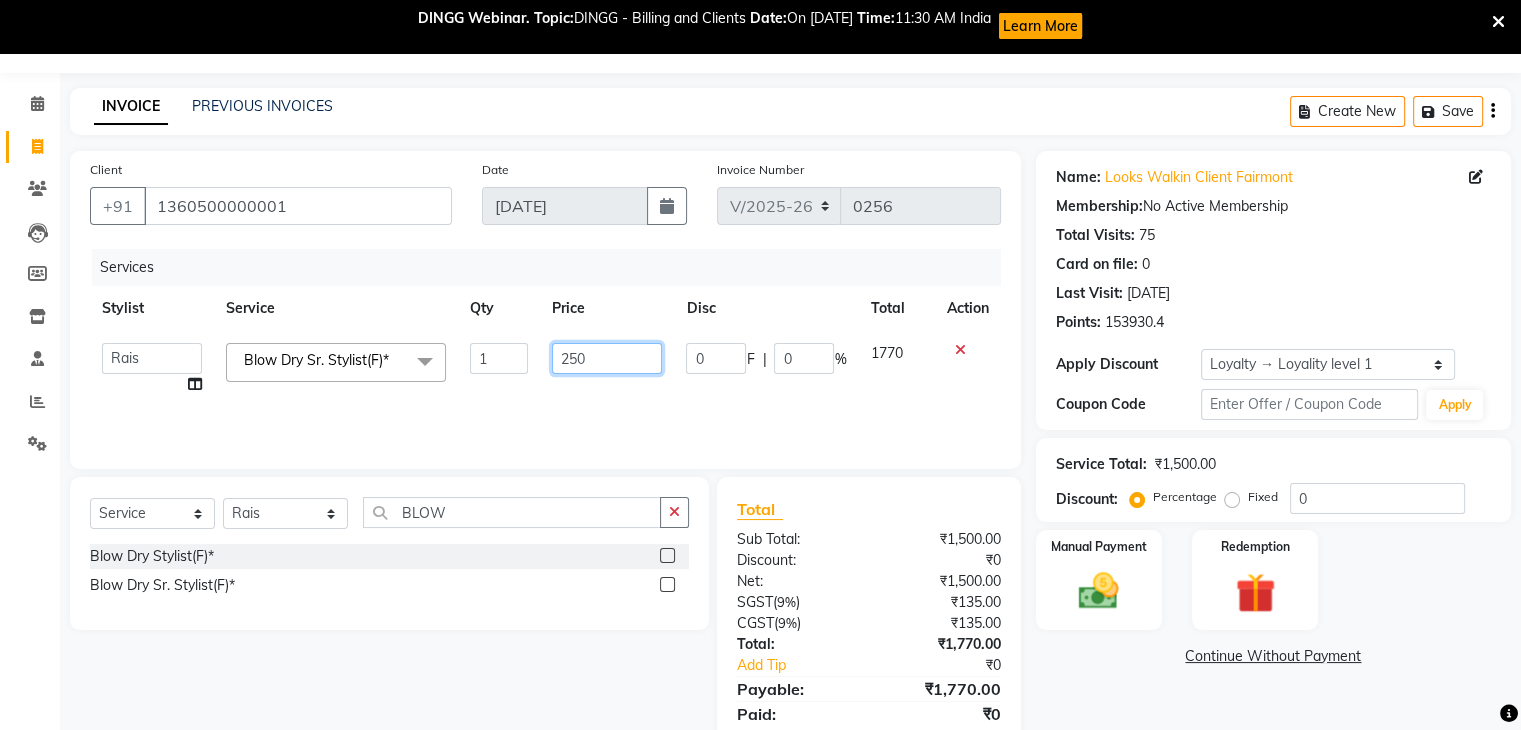 type on "2500" 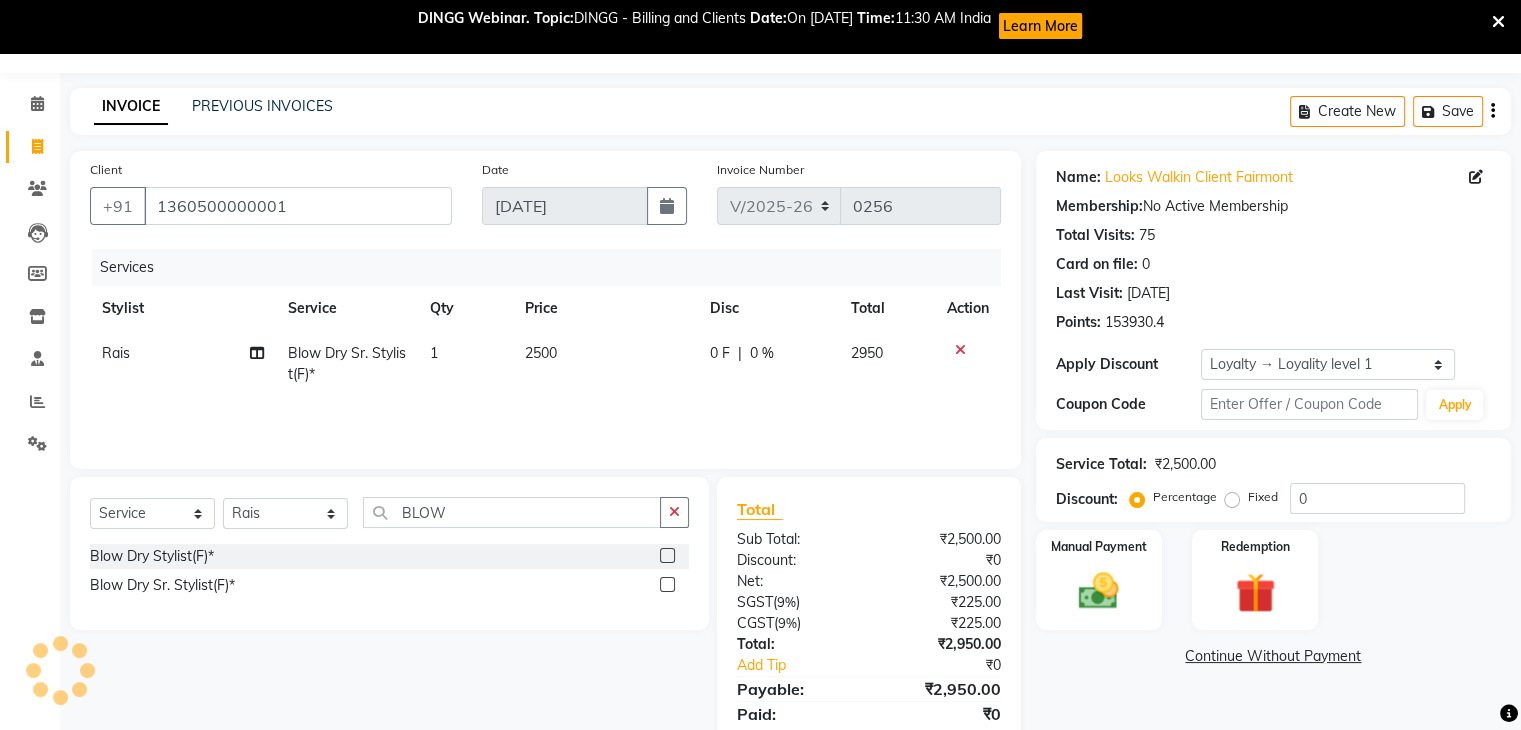 drag, startPoint x: 1098, startPoint y: 698, endPoint x: 748, endPoint y: 556, distance: 377.7089 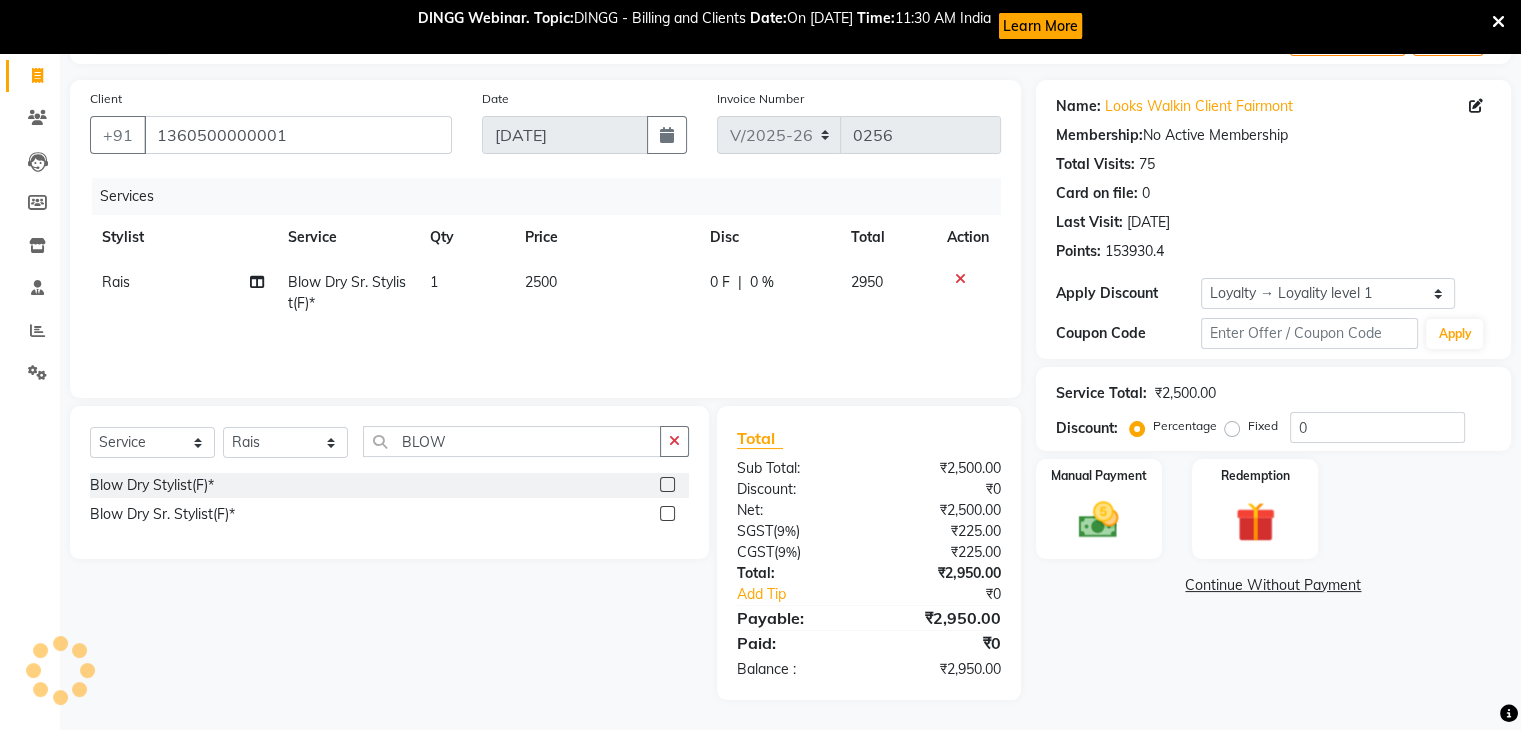 scroll, scrollTop: 0, scrollLeft: 0, axis: both 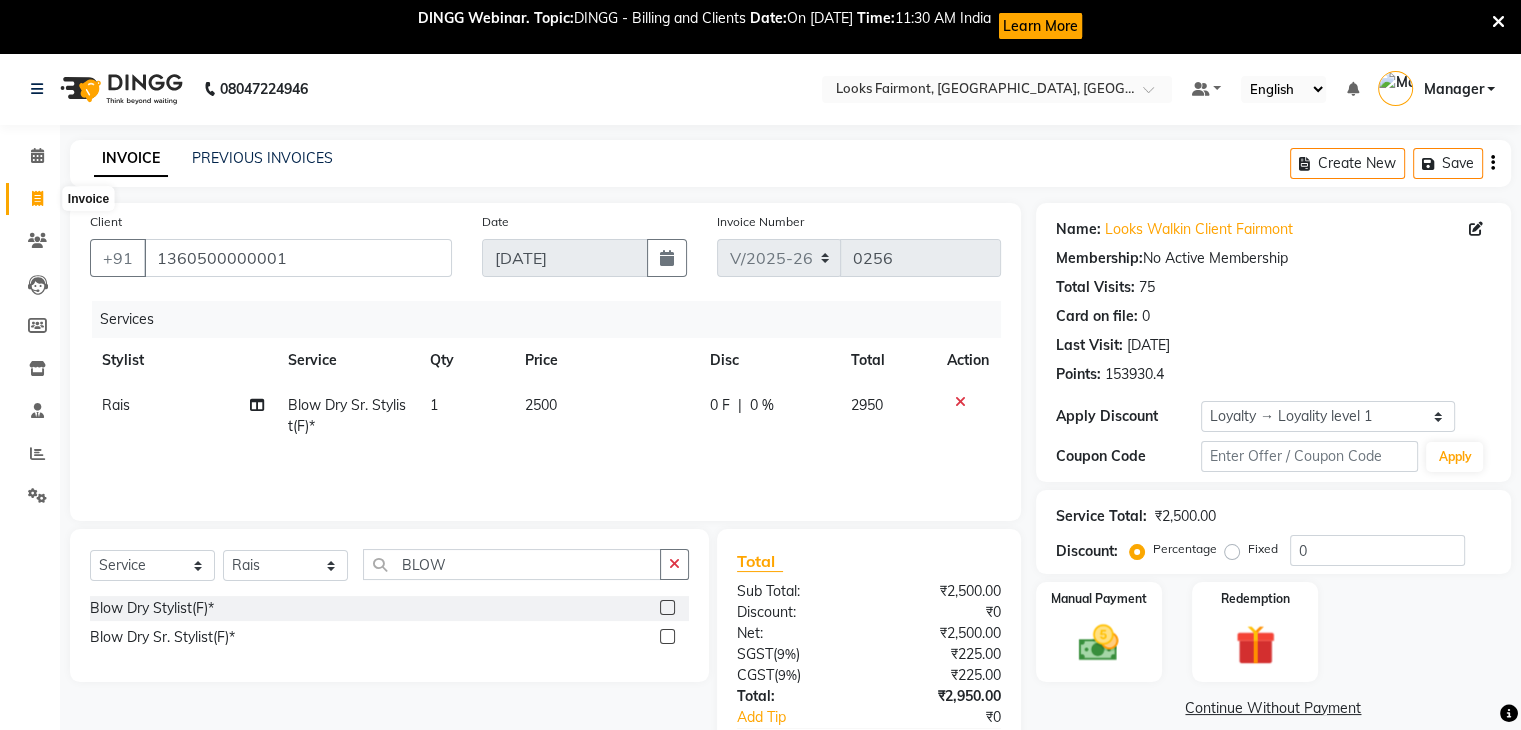 click 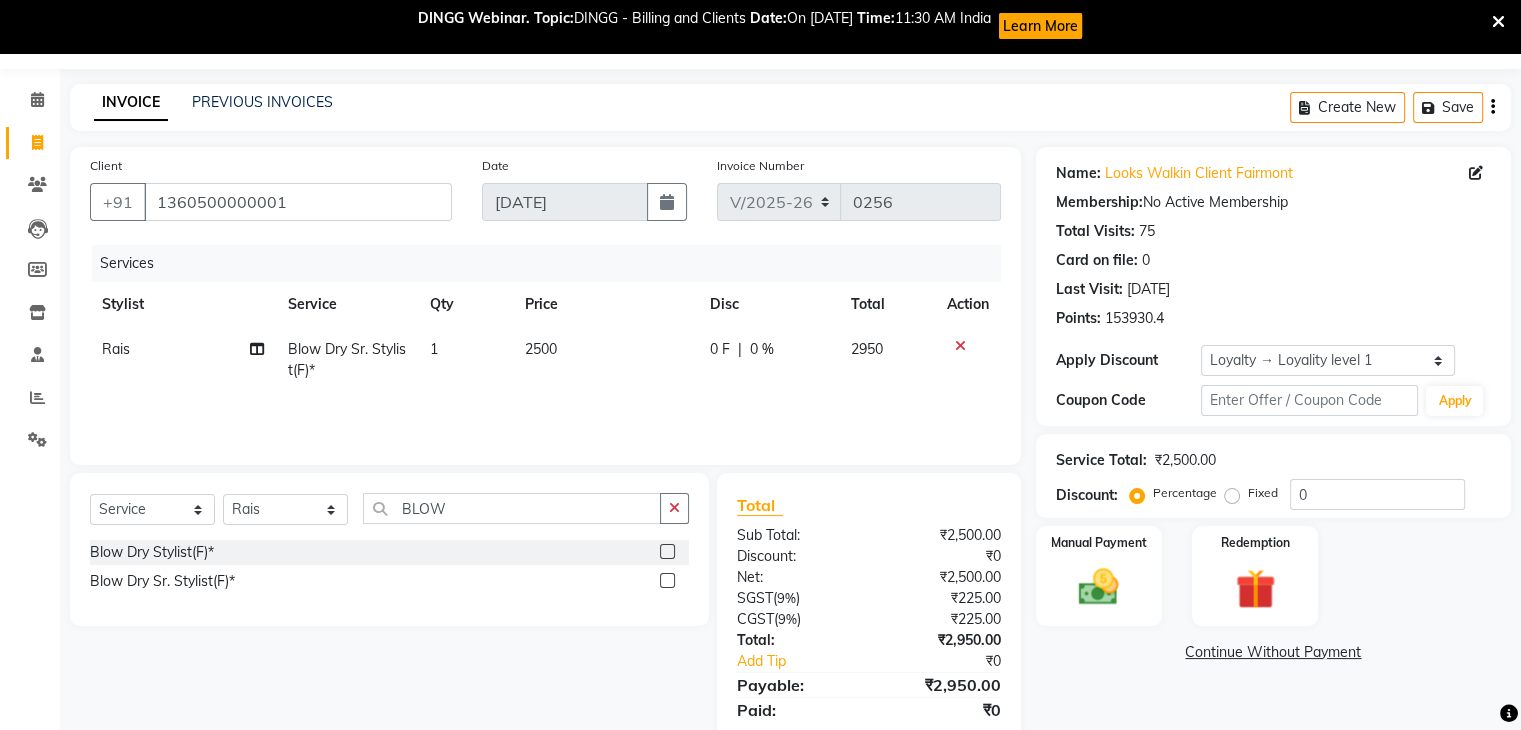scroll, scrollTop: 0, scrollLeft: 0, axis: both 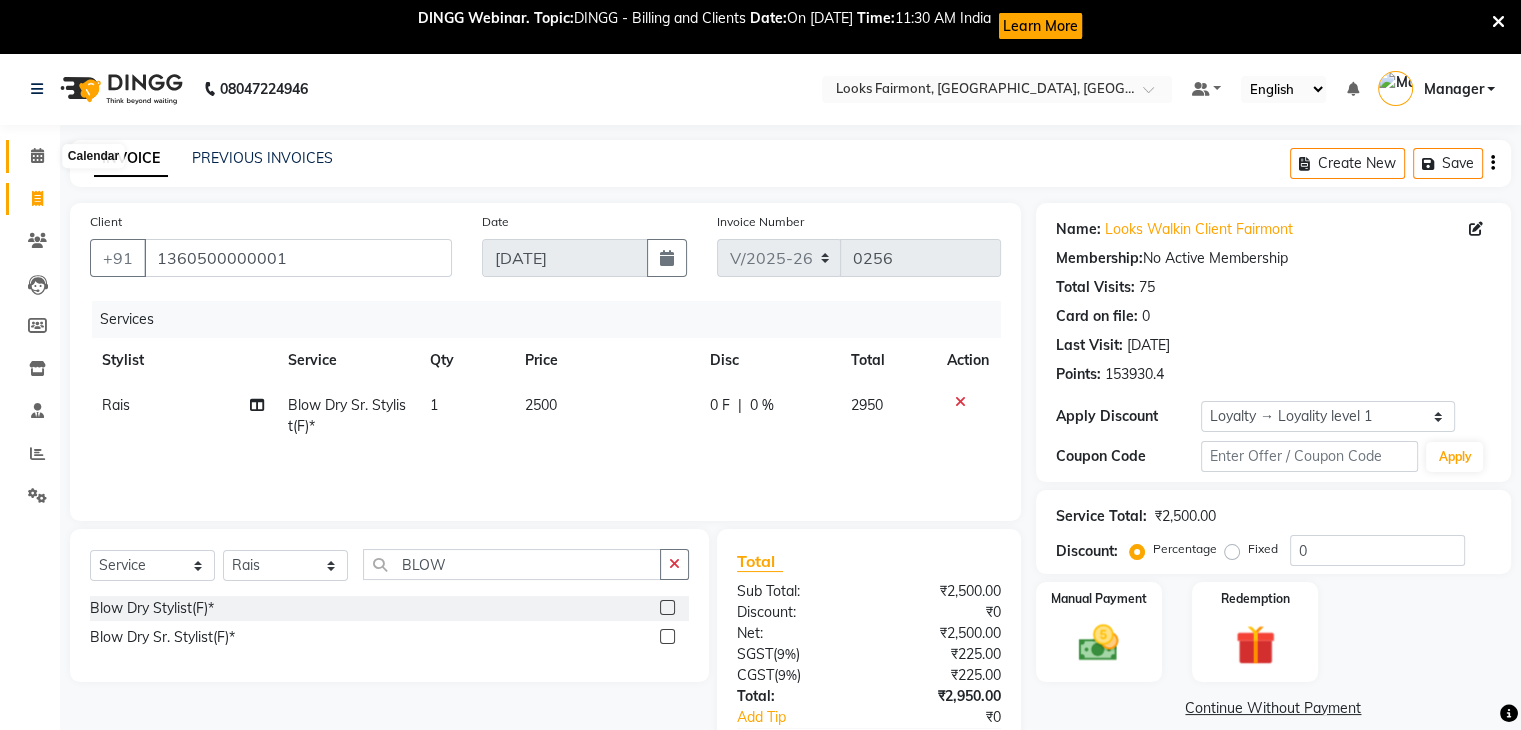 click 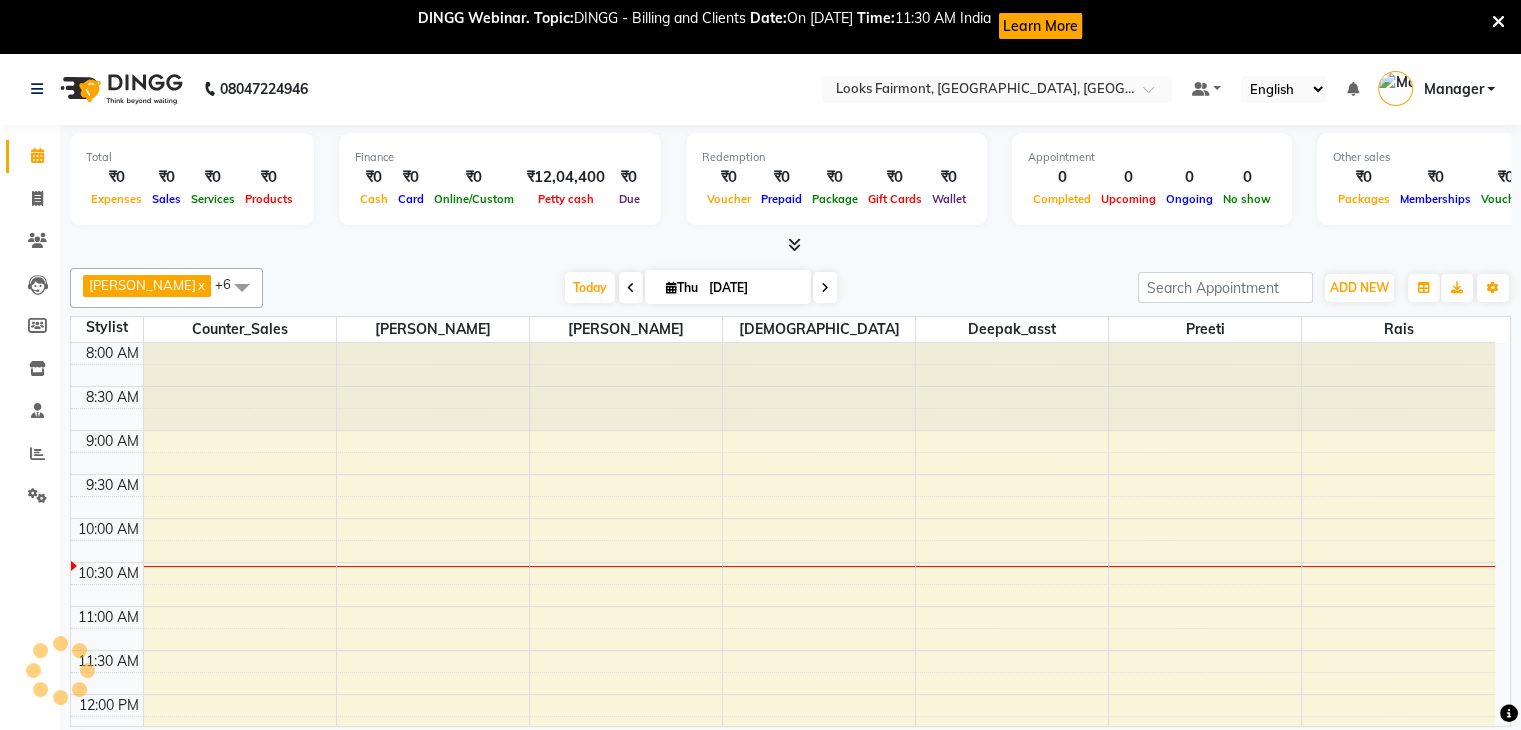 scroll, scrollTop: 0, scrollLeft: 0, axis: both 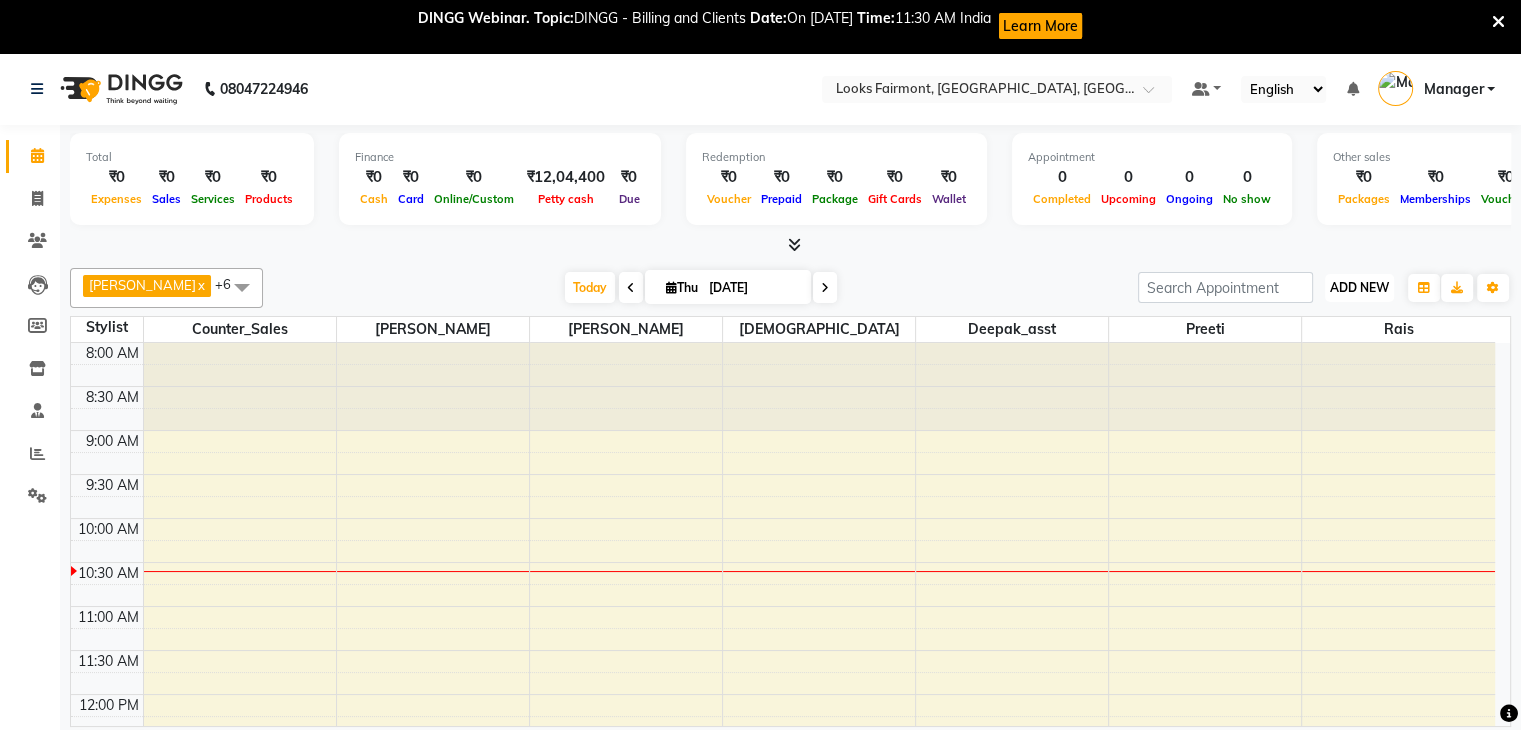 click on "ADD NEW" at bounding box center (1359, 287) 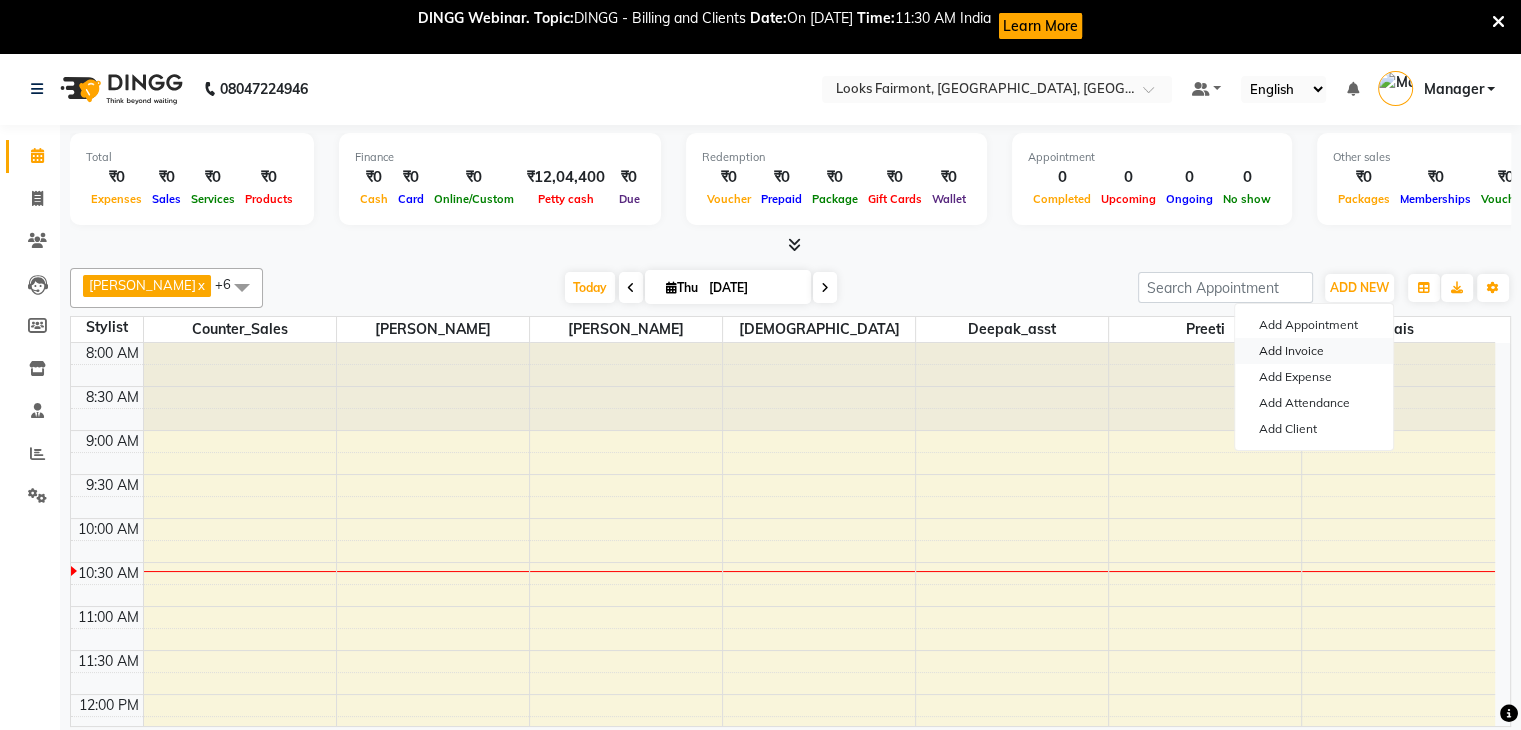 click on "Add Invoice" at bounding box center (1314, 351) 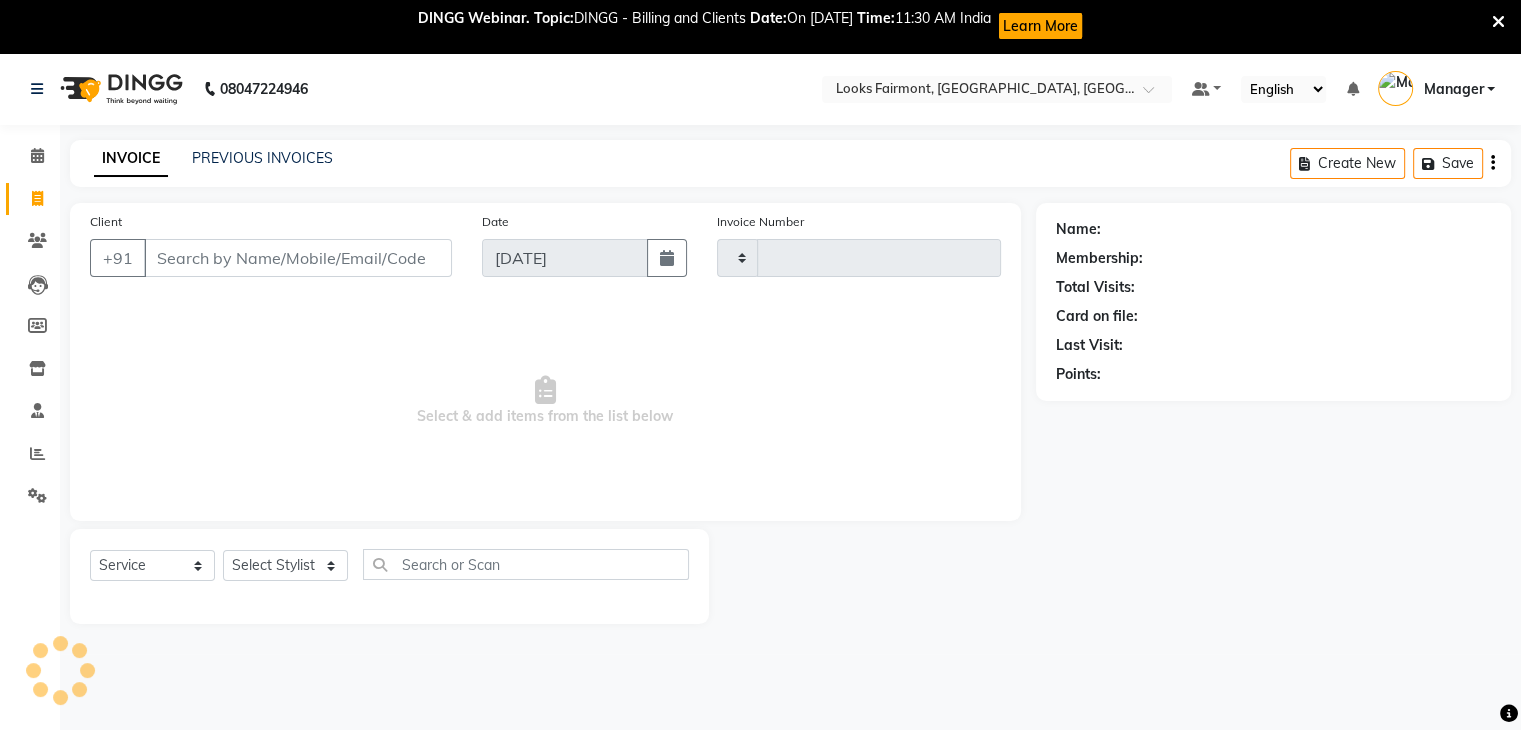 type on "0256" 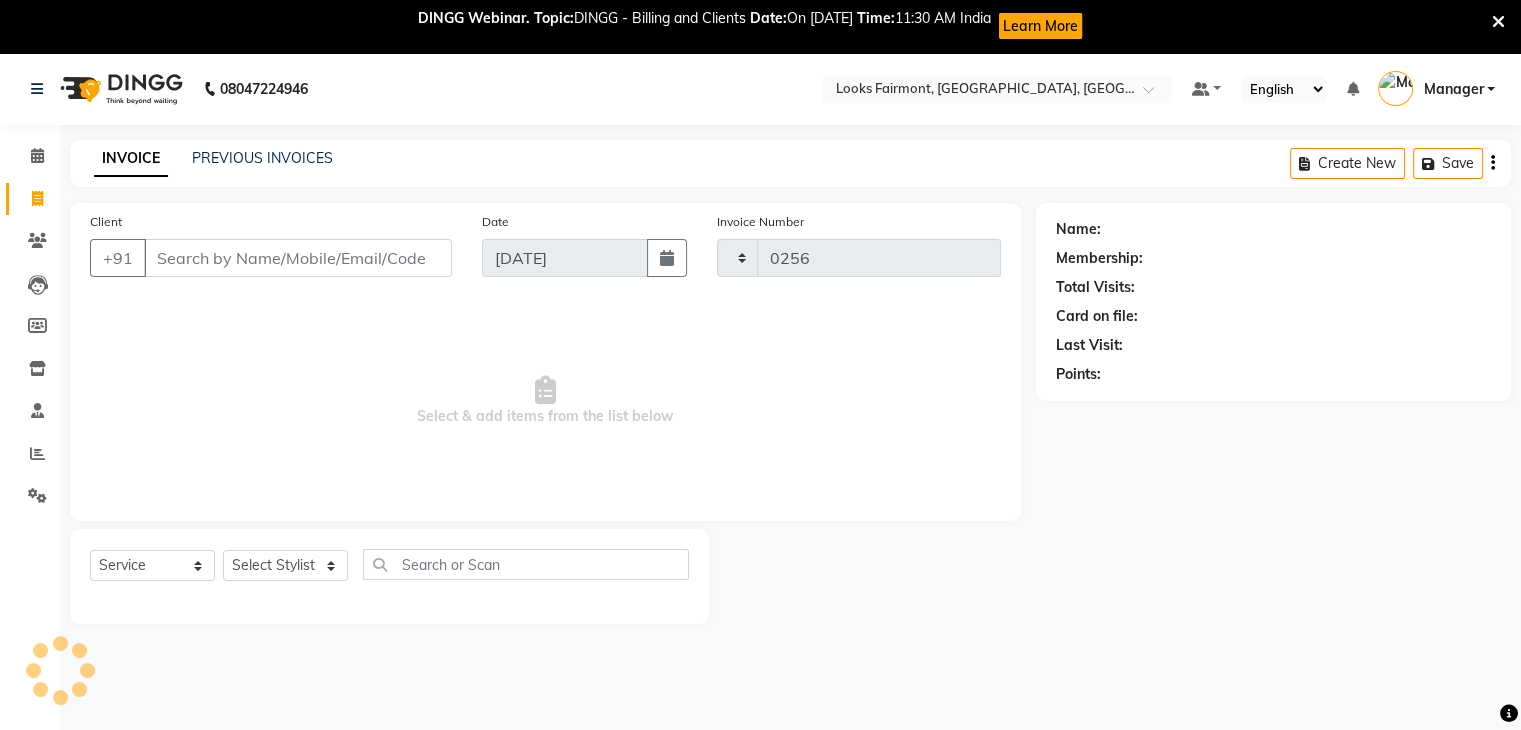 select on "8139" 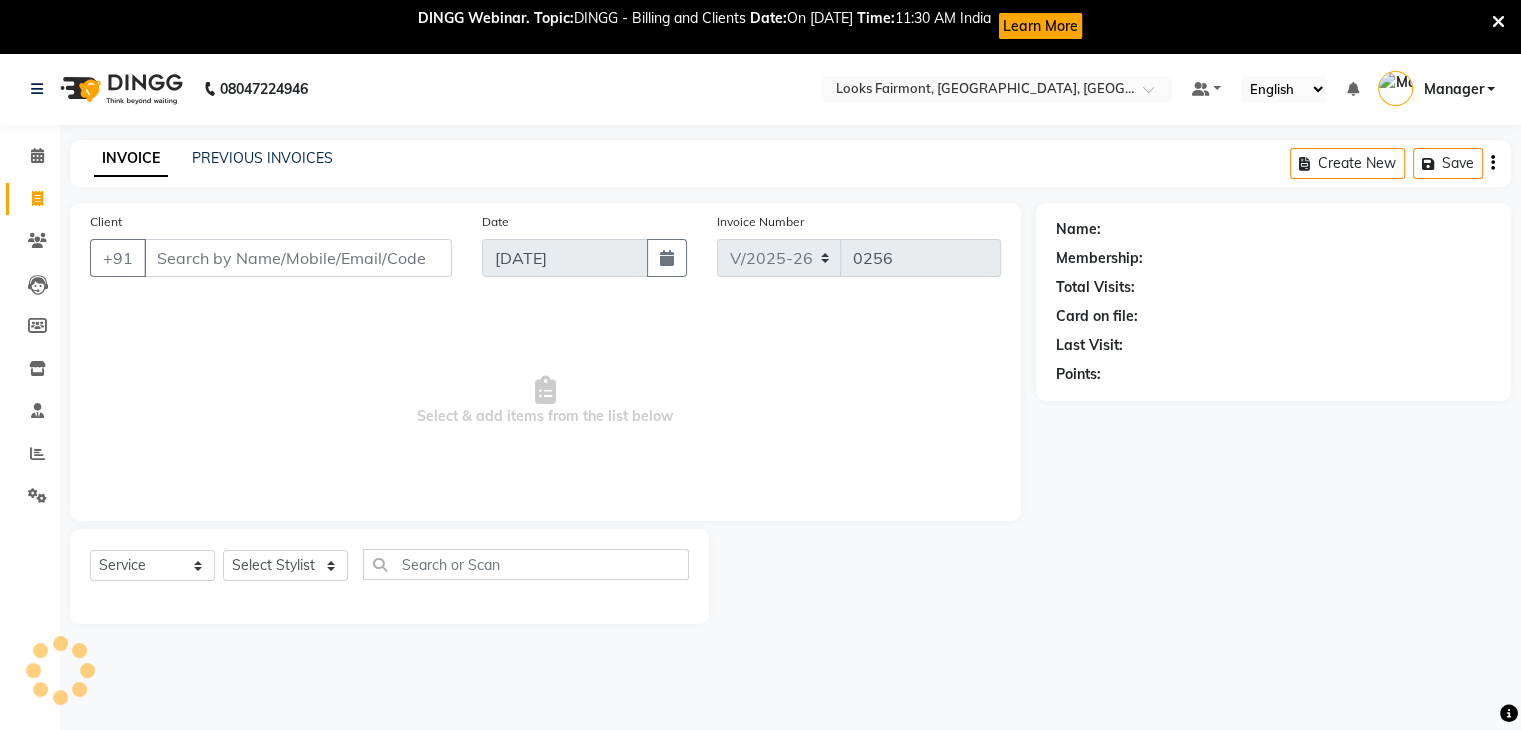 click on "Client" at bounding box center (298, 258) 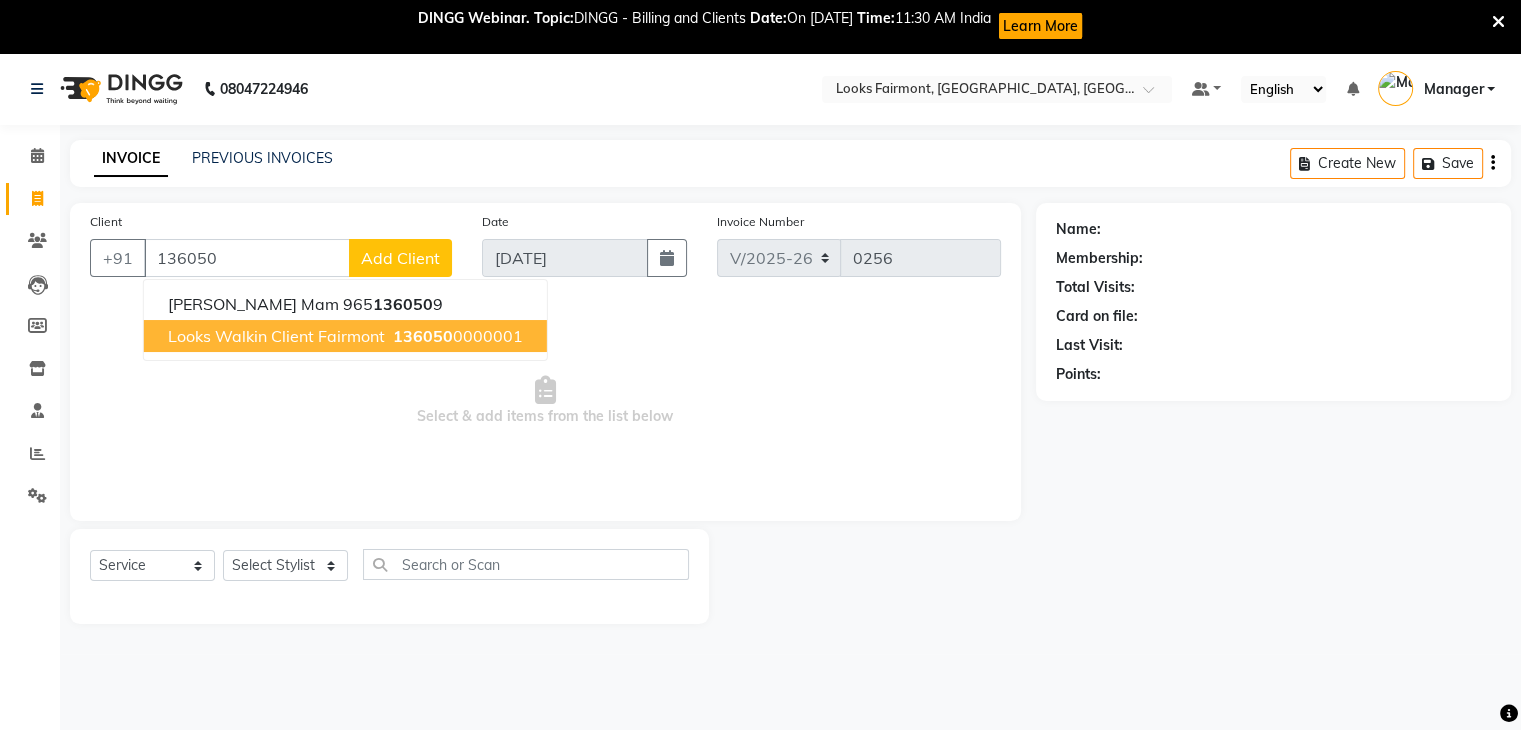 click on "Looks Walkin Client Fairmont" at bounding box center [276, 336] 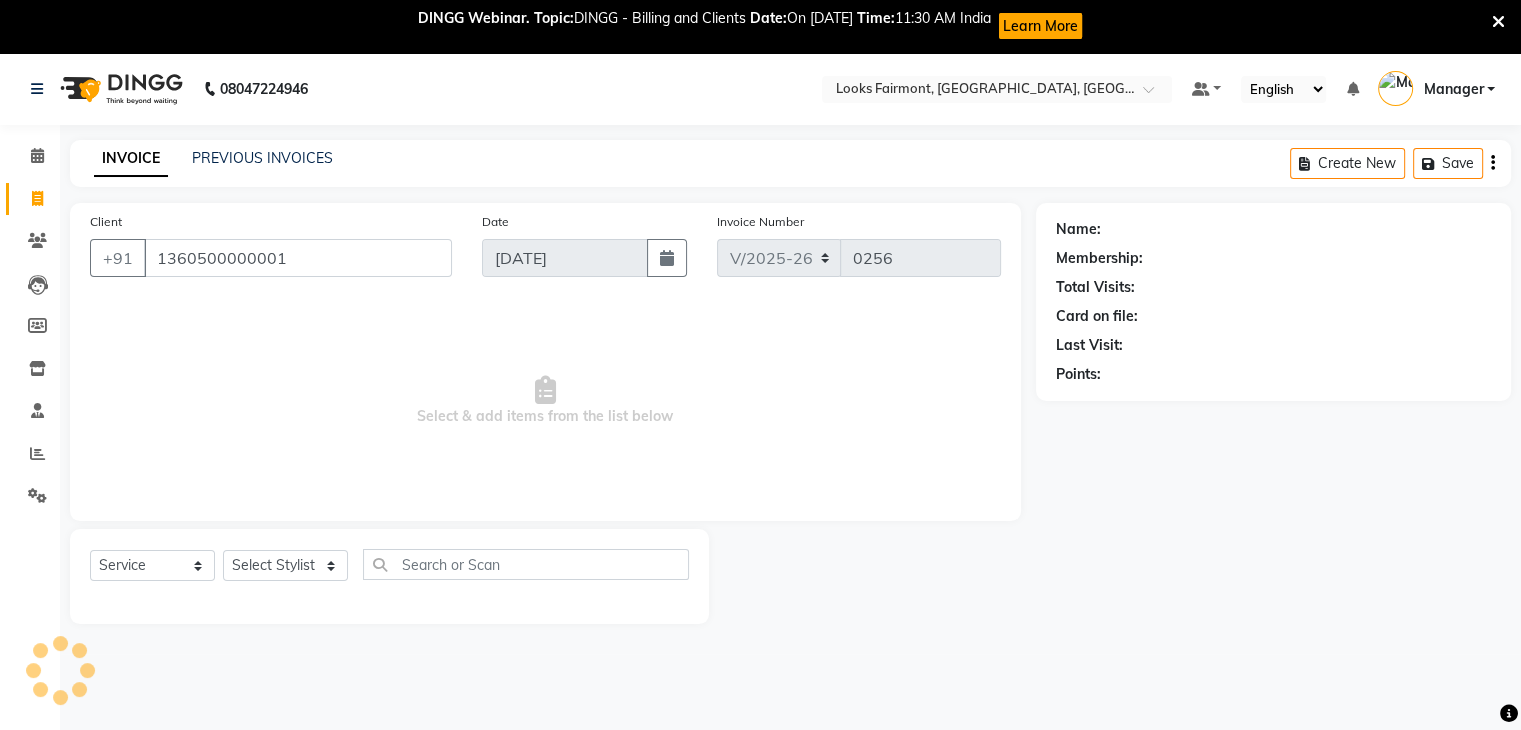 type on "1360500000001" 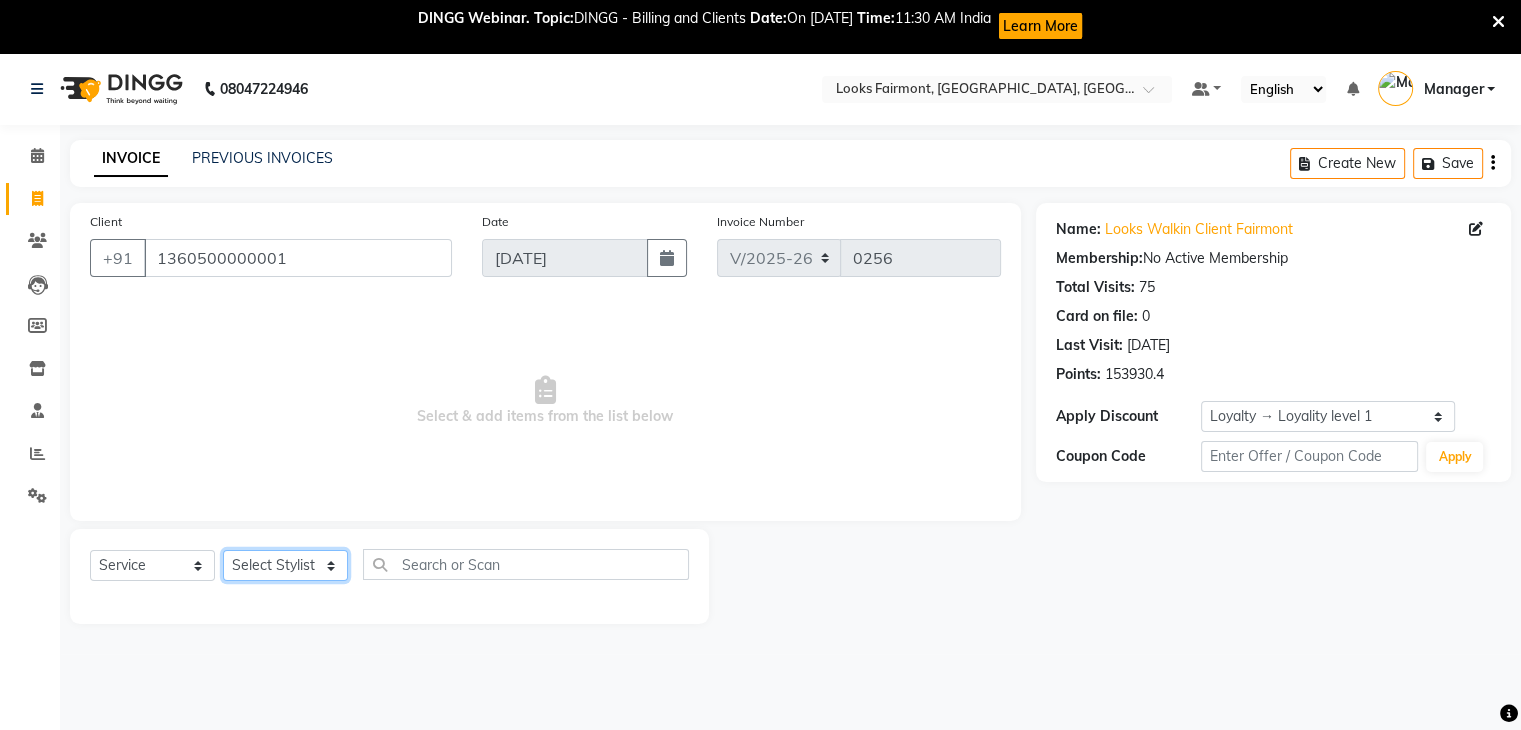 click on "Select Stylist [PERSON_NAME] Counter_Sales Deepak_asst Manager [PERSON_NAME] Soring_mgr [PERSON_NAME]" 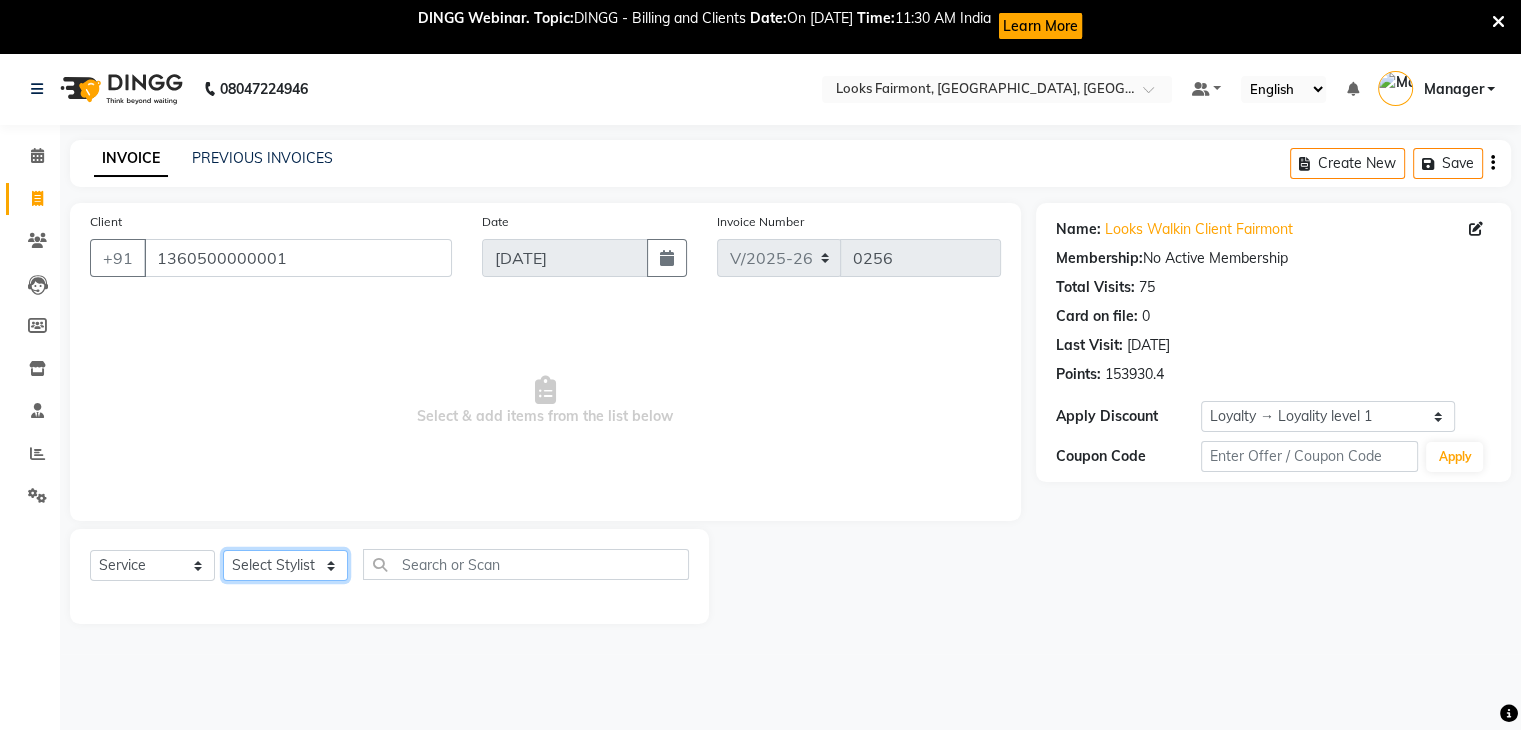 select on "85721" 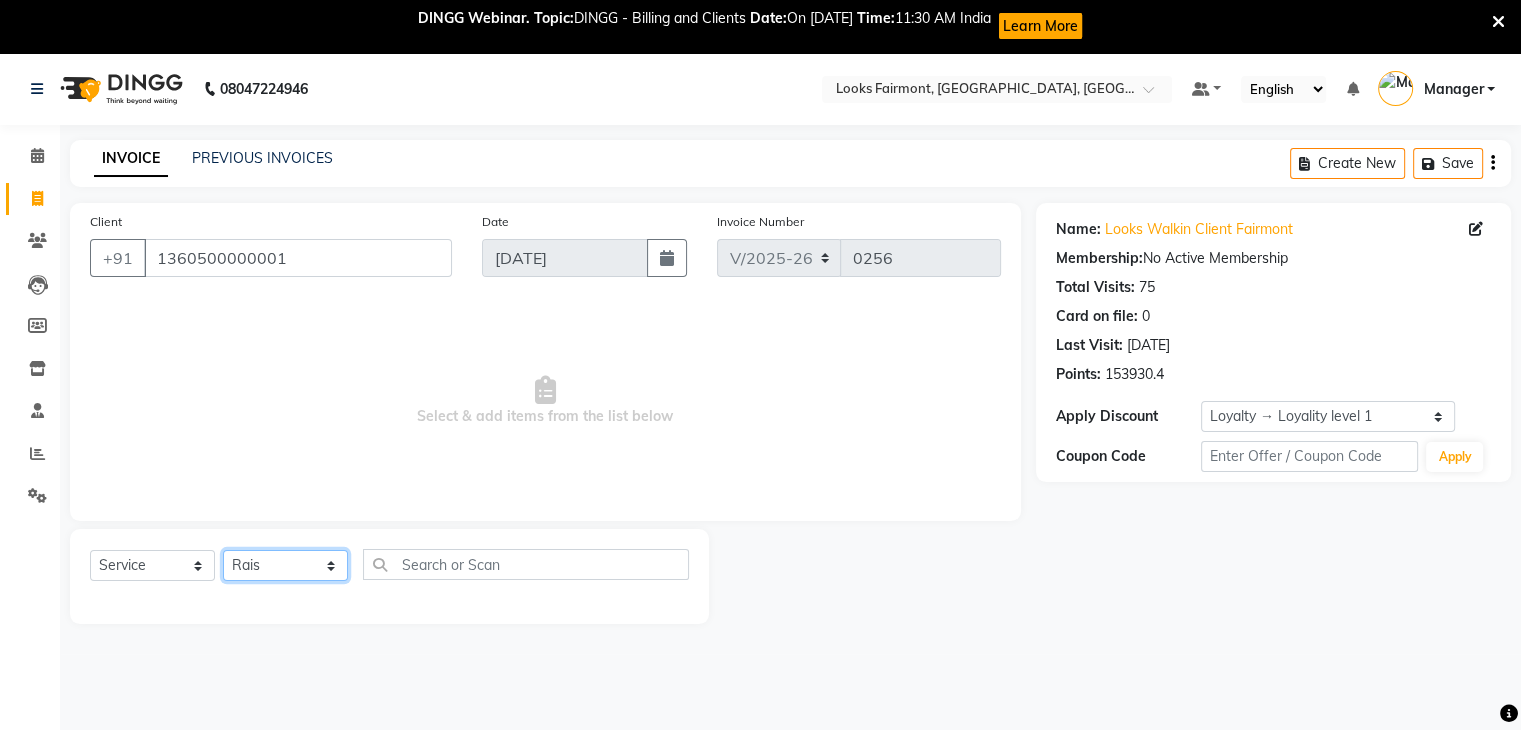 click on "Select Stylist [PERSON_NAME] Counter_Sales Deepak_asst Manager [PERSON_NAME] Soring_mgr [PERSON_NAME]" 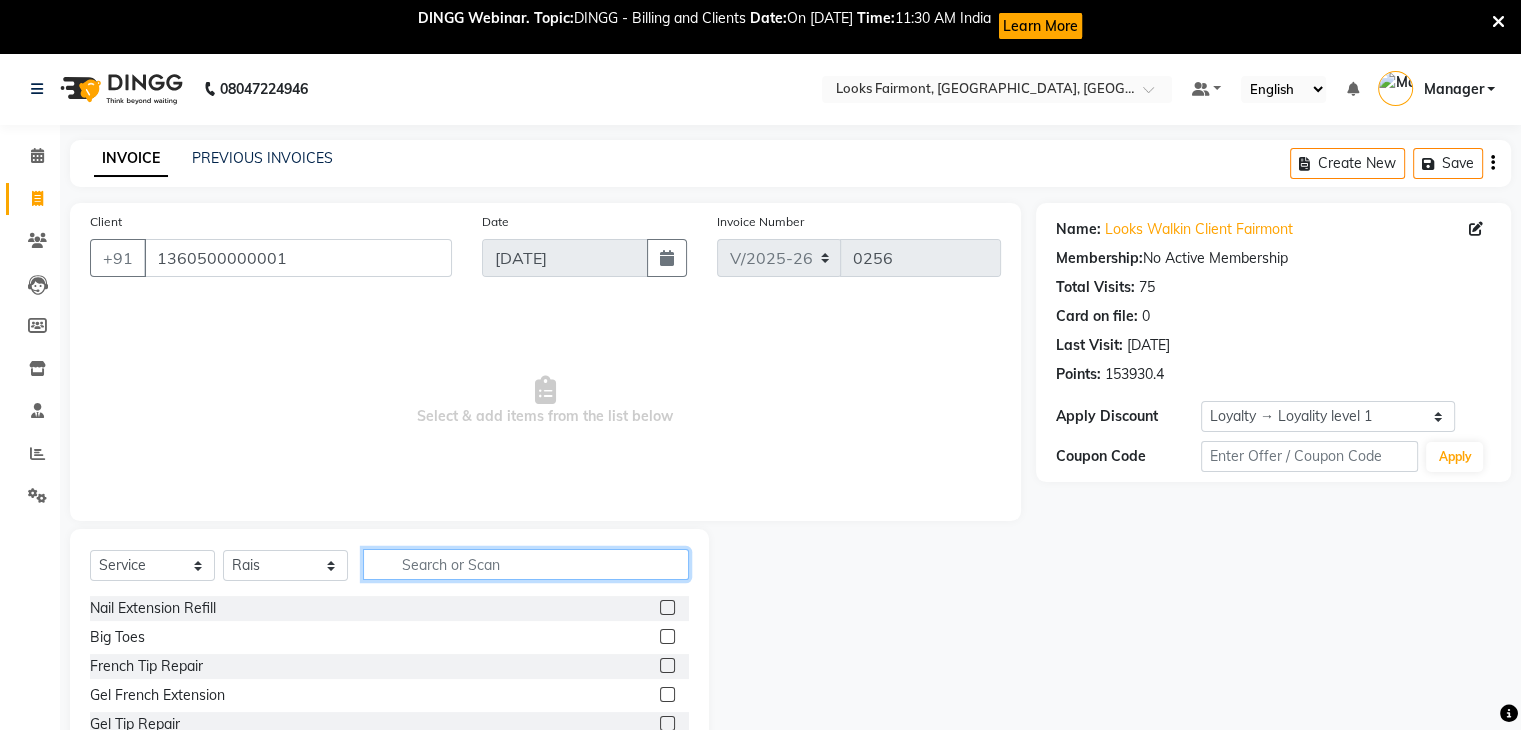 click 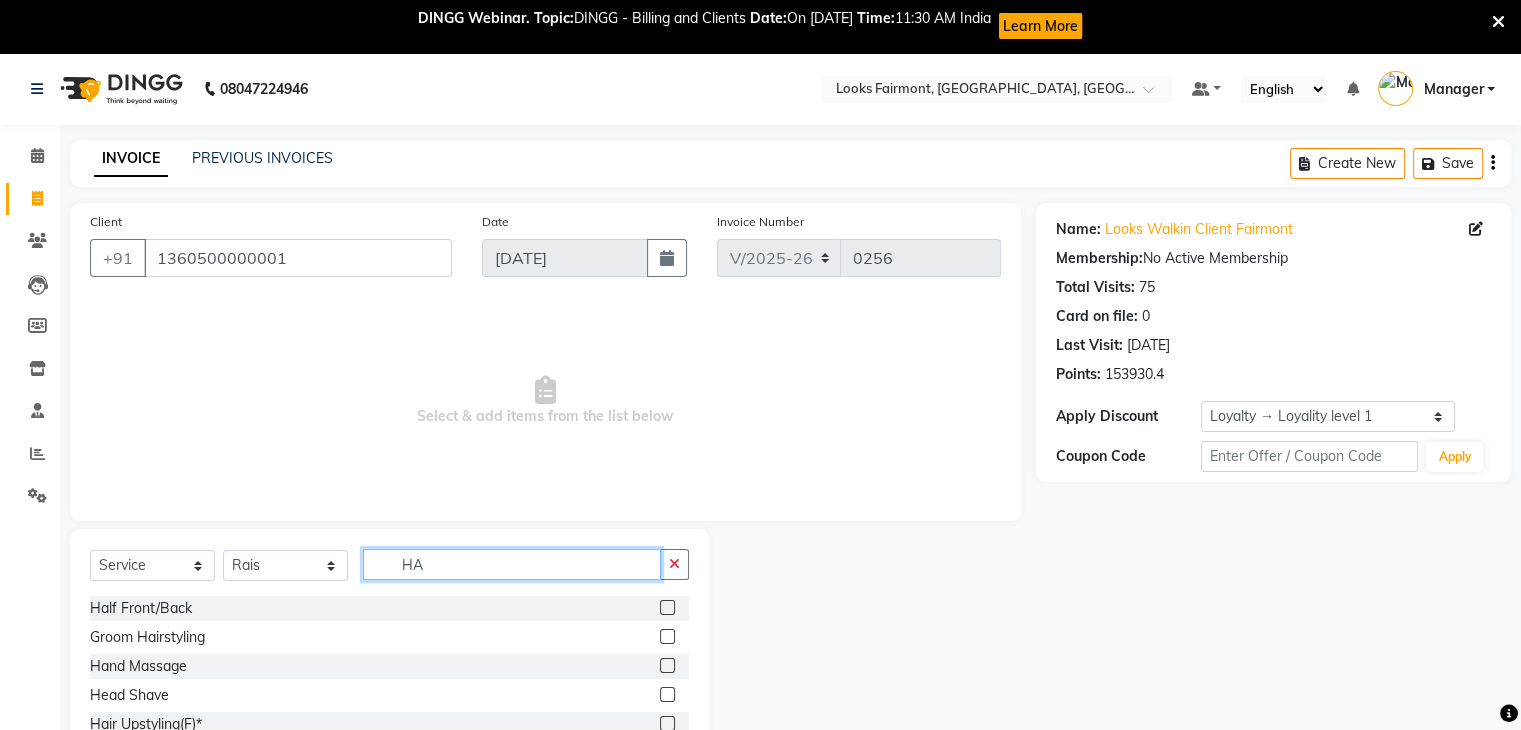 type on "H" 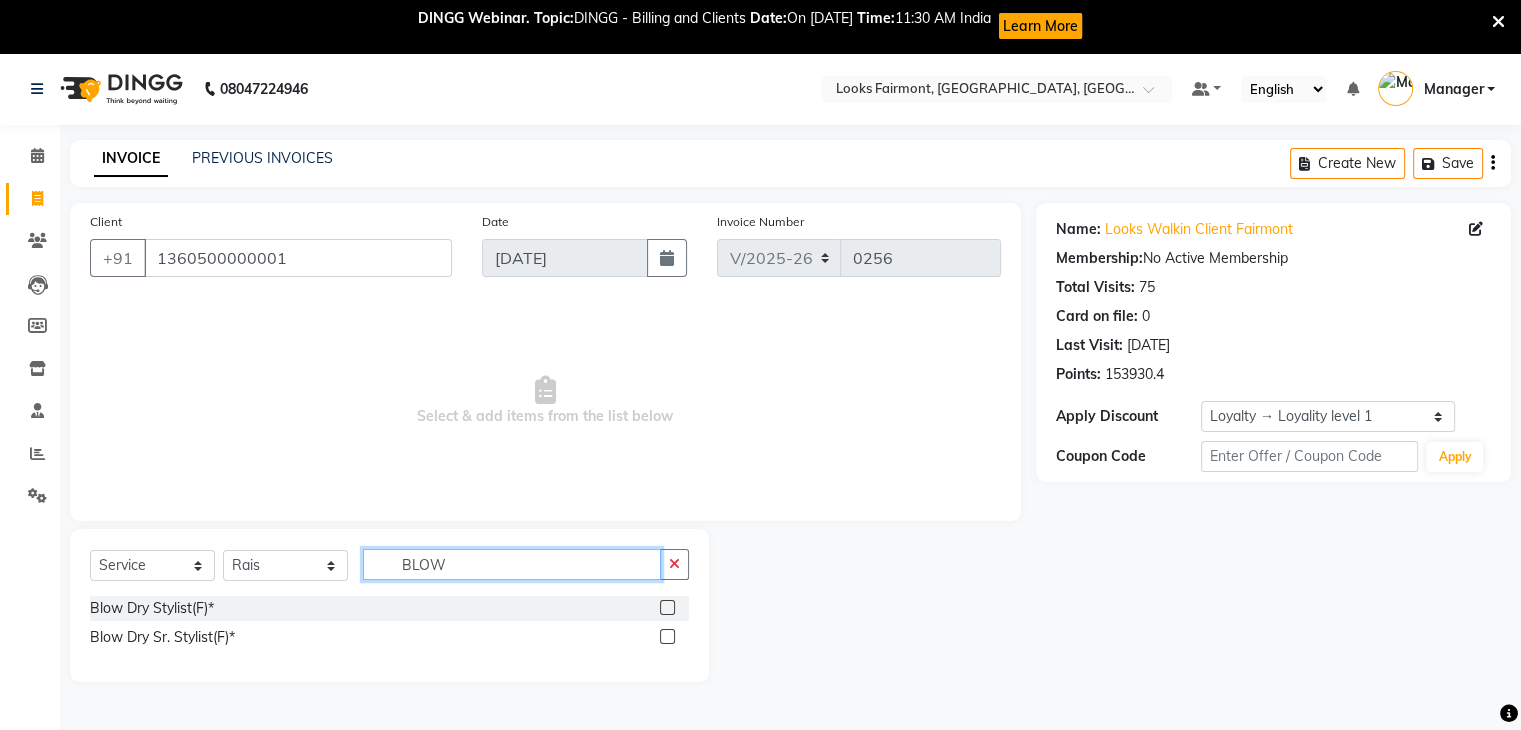 type on "BLOW" 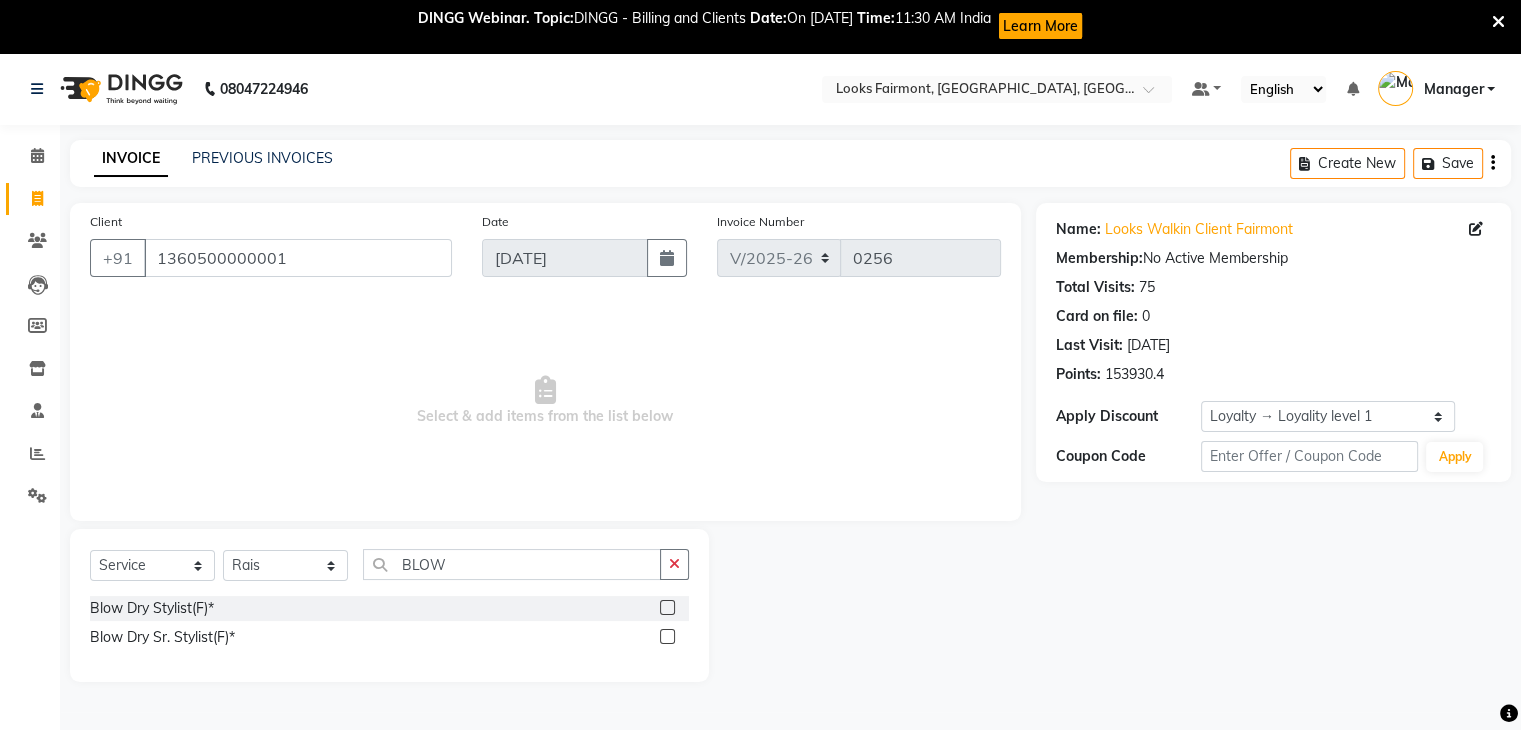 click 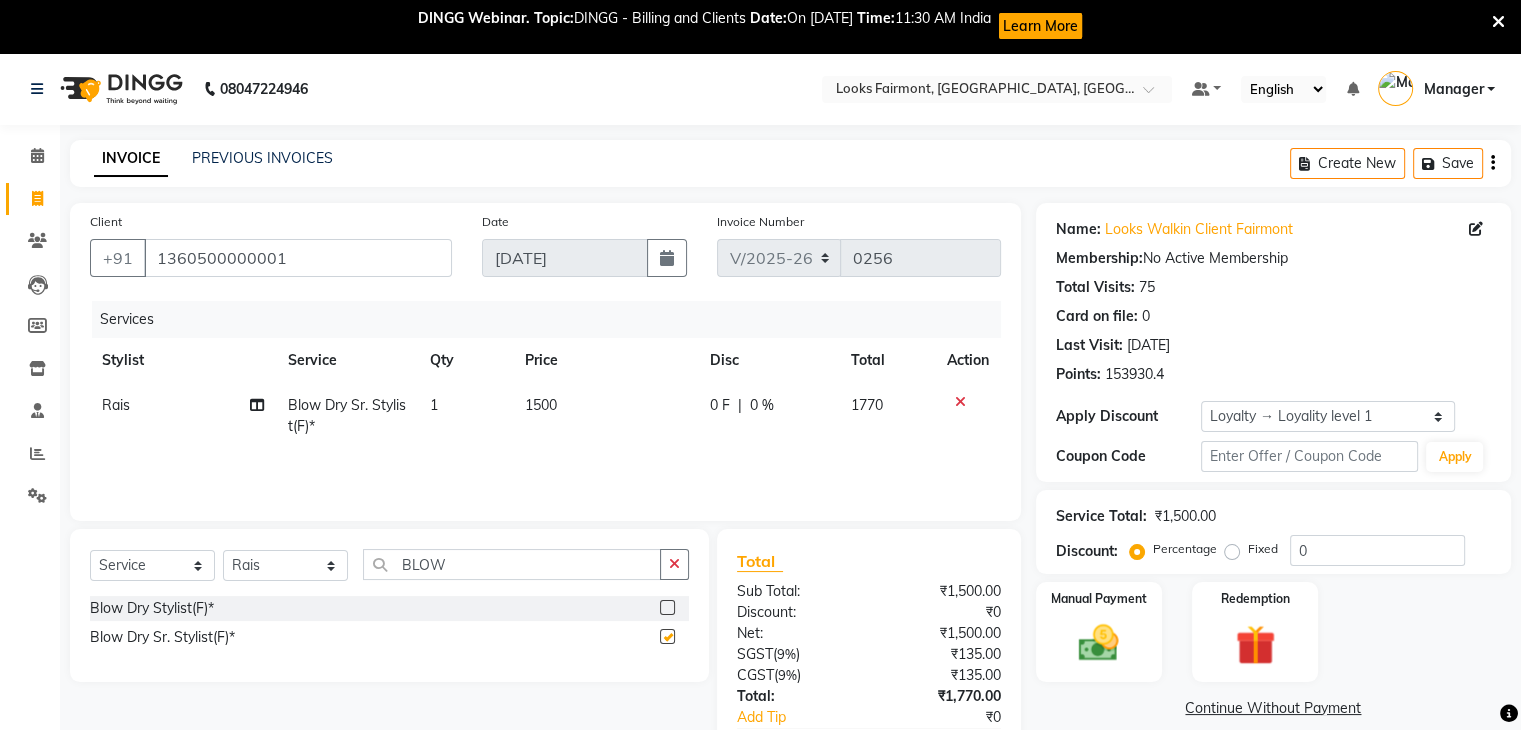 checkbox on "false" 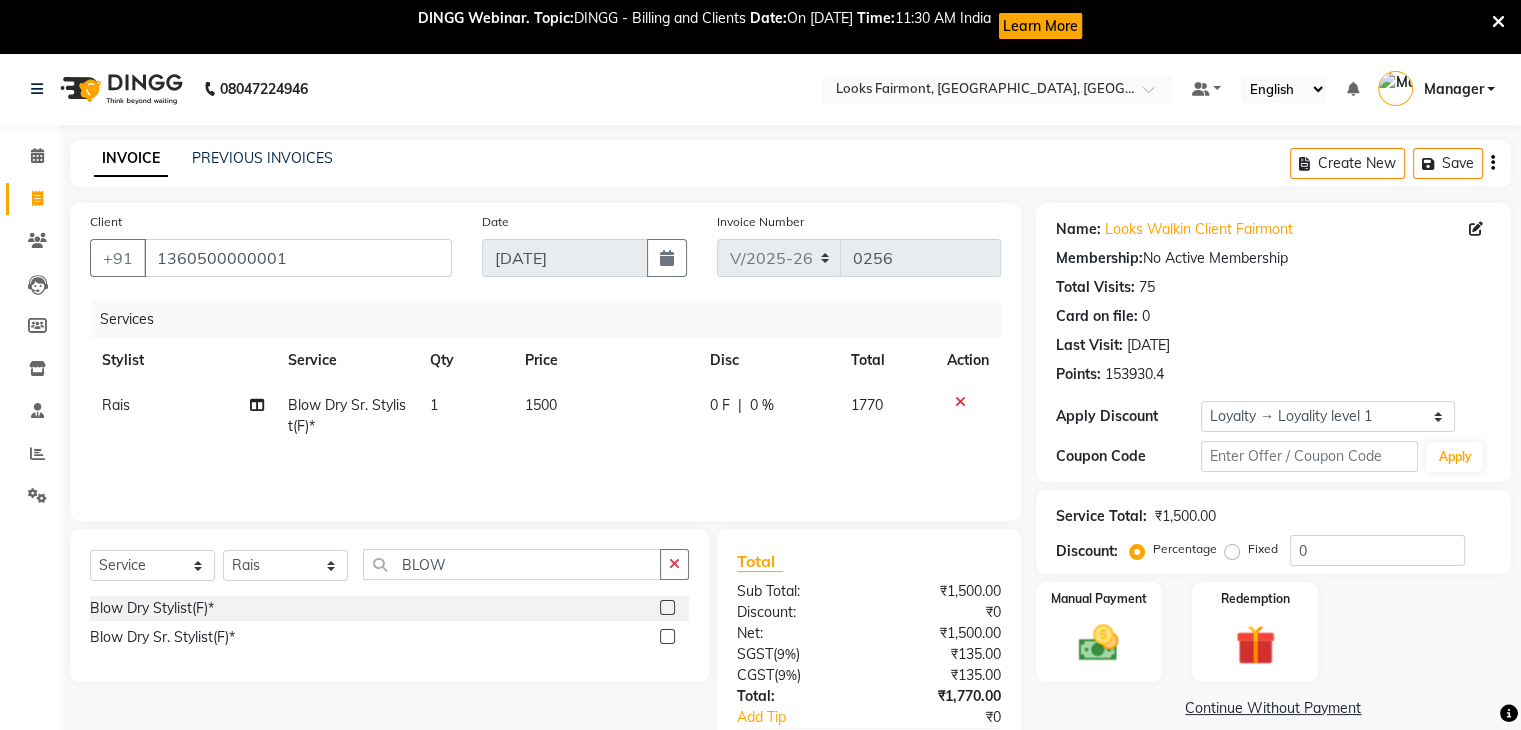 click on "1500" 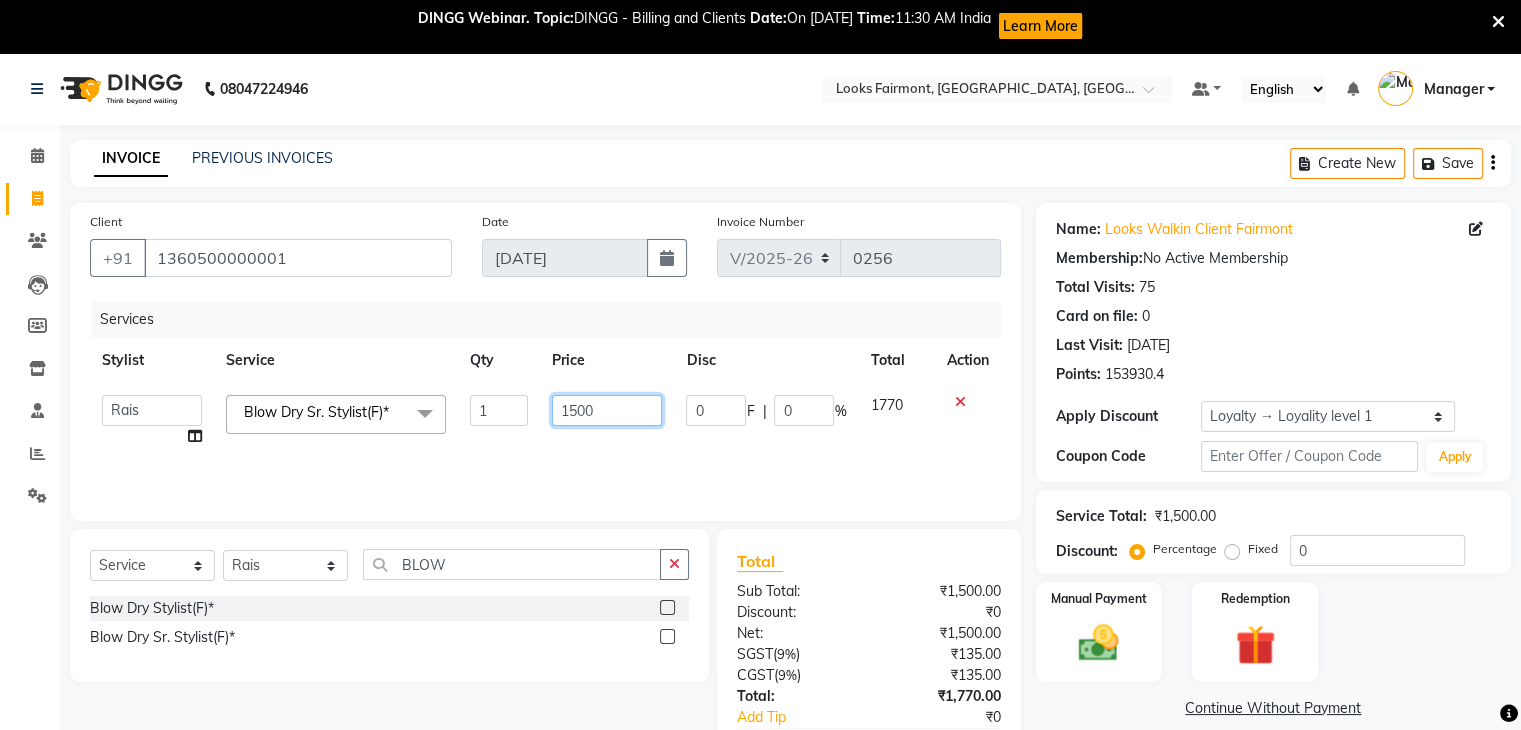 click on "1500" 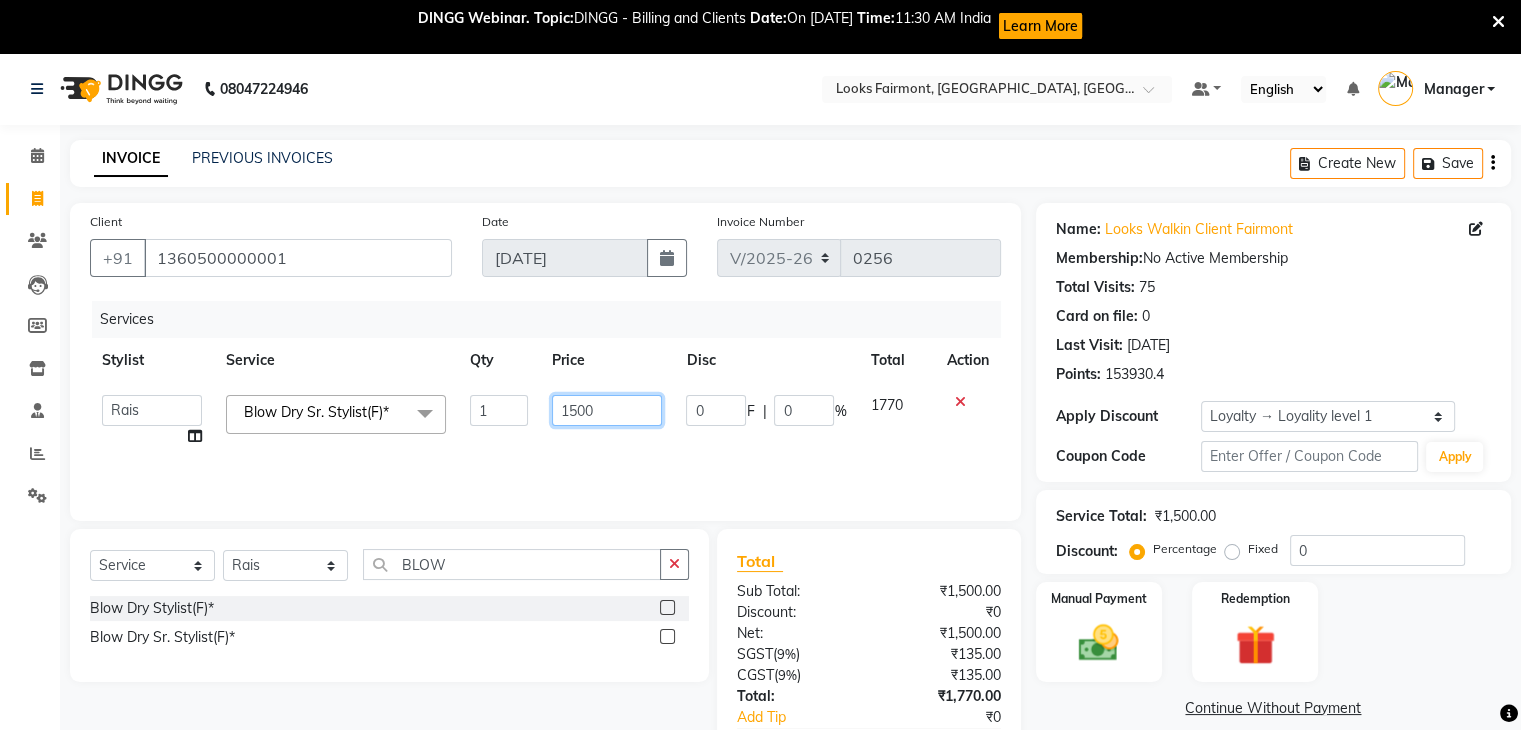 click on "1500" 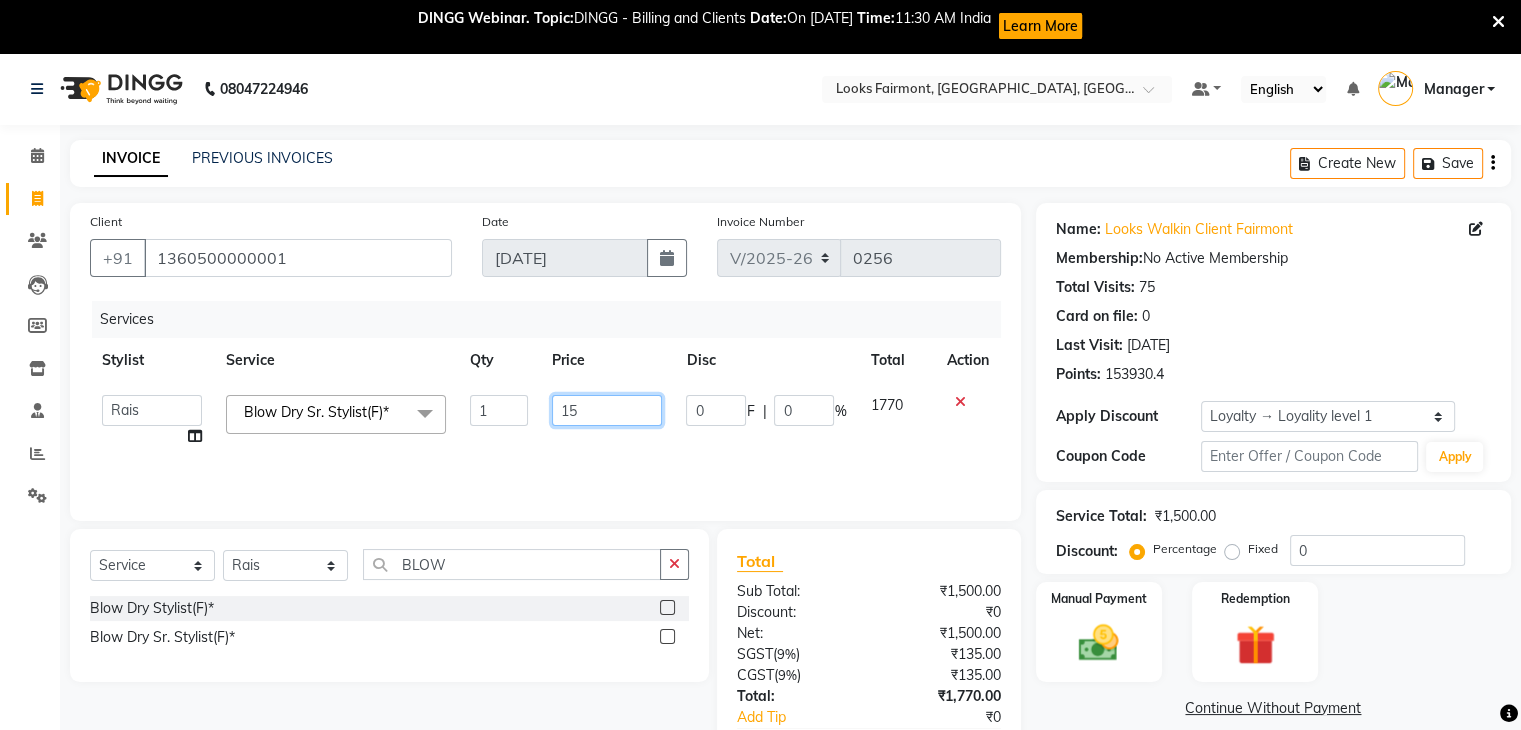 type on "1" 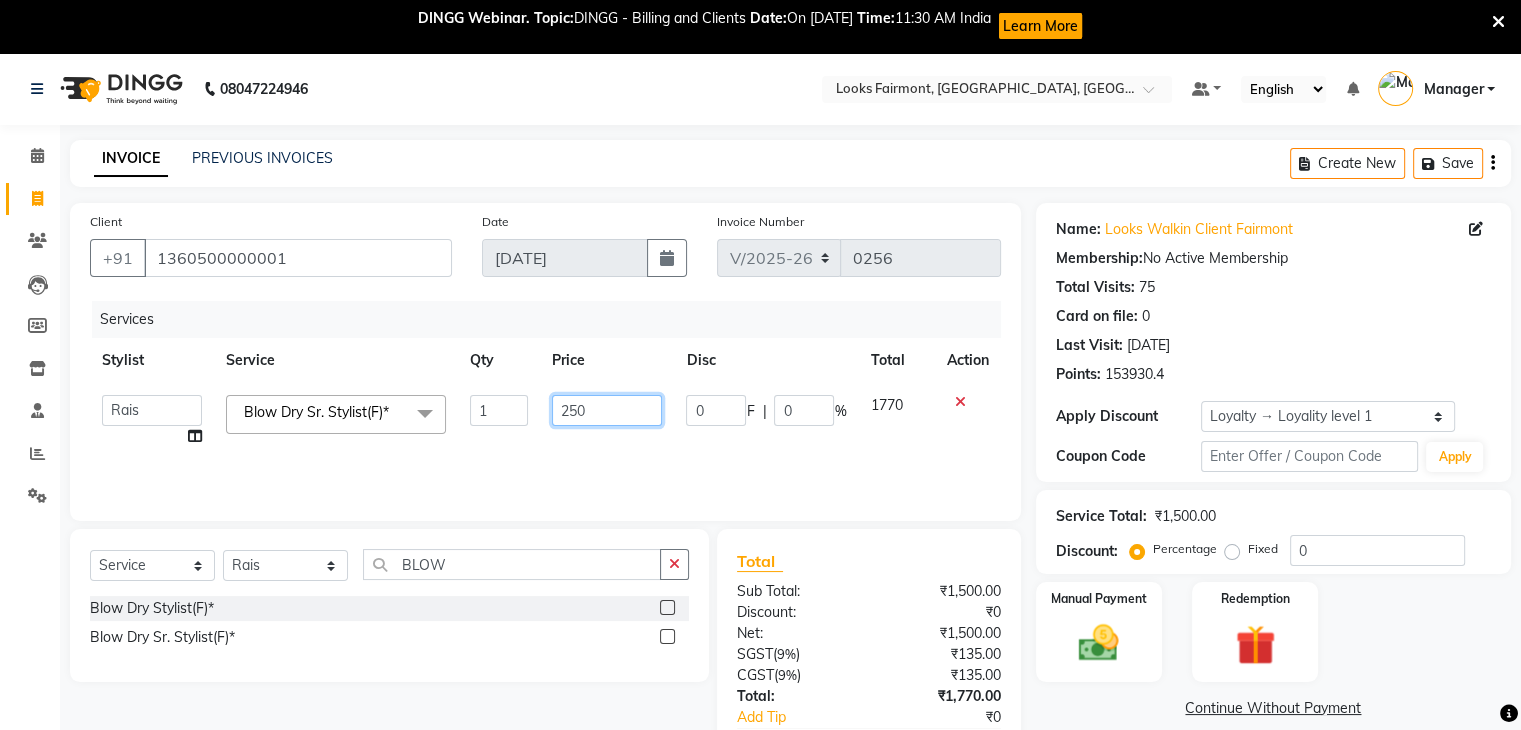 type on "2500" 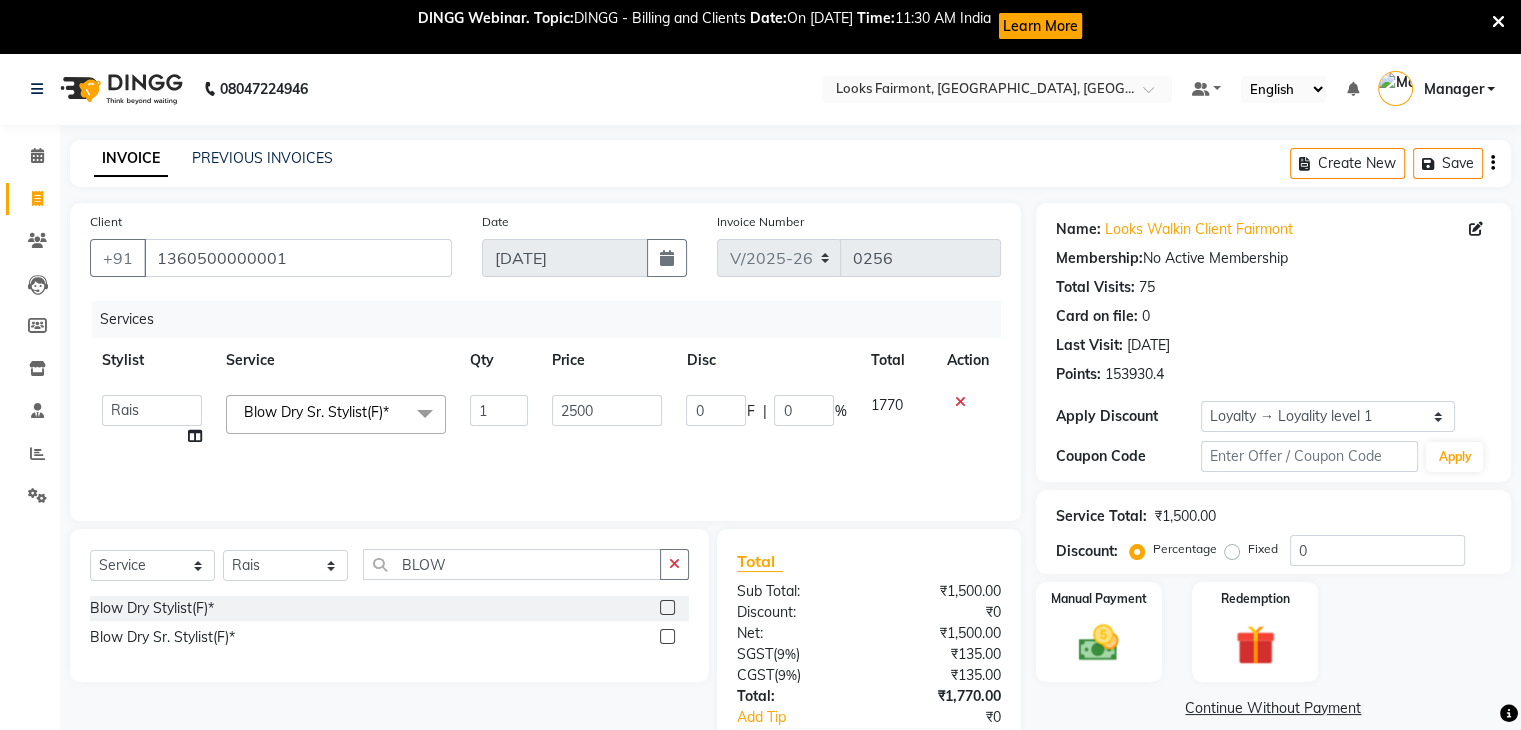click on "Continue Without Payment" 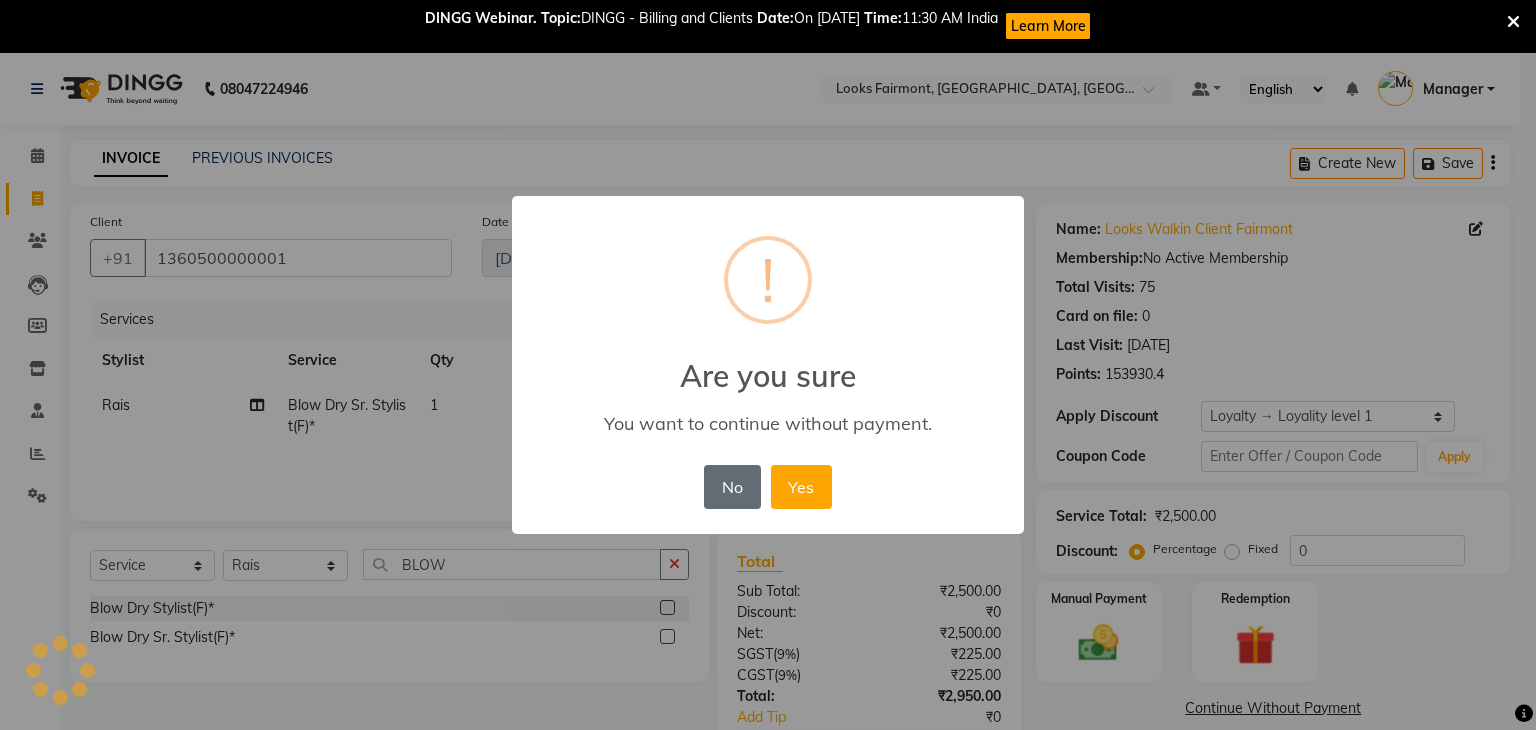 click on "No" at bounding box center (732, 487) 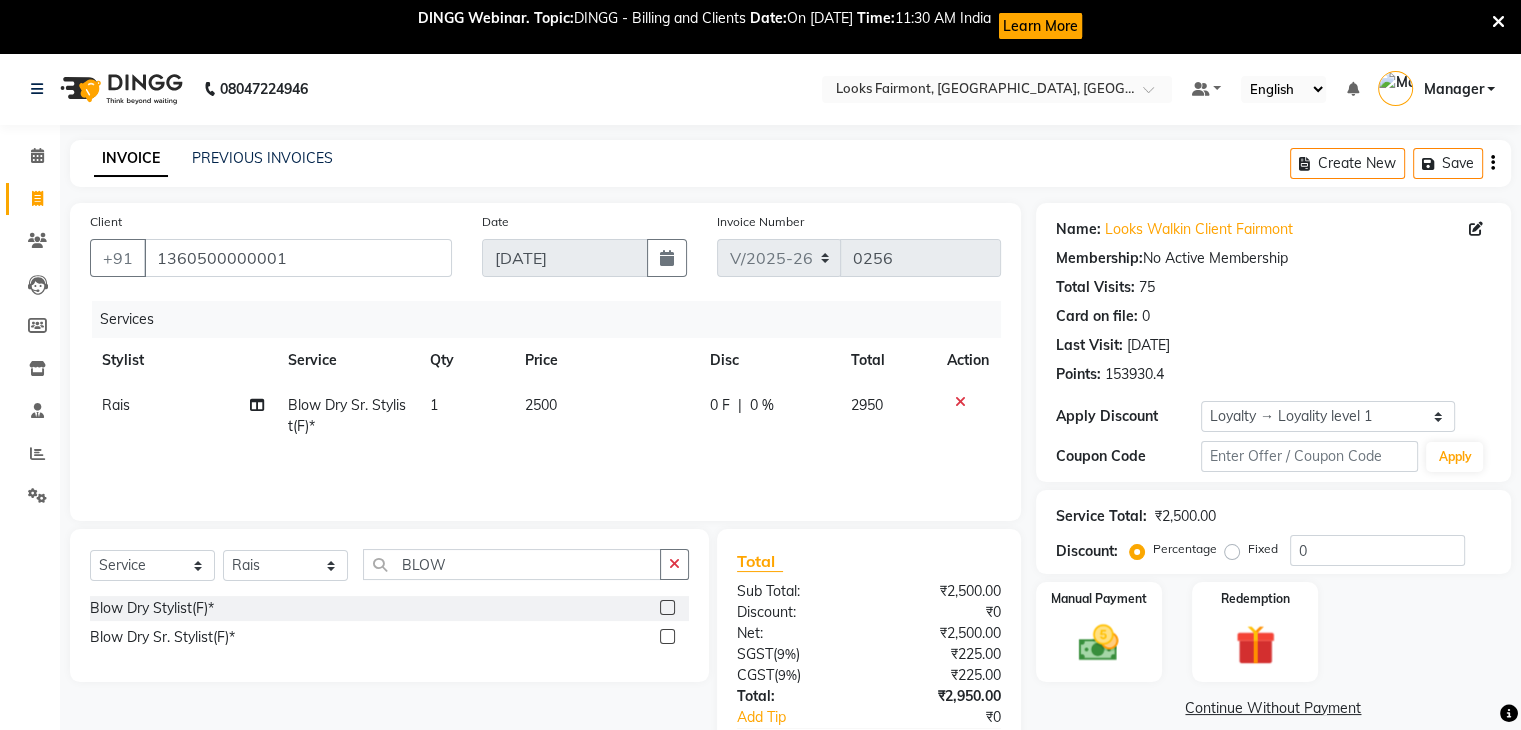 scroll, scrollTop: 124, scrollLeft: 0, axis: vertical 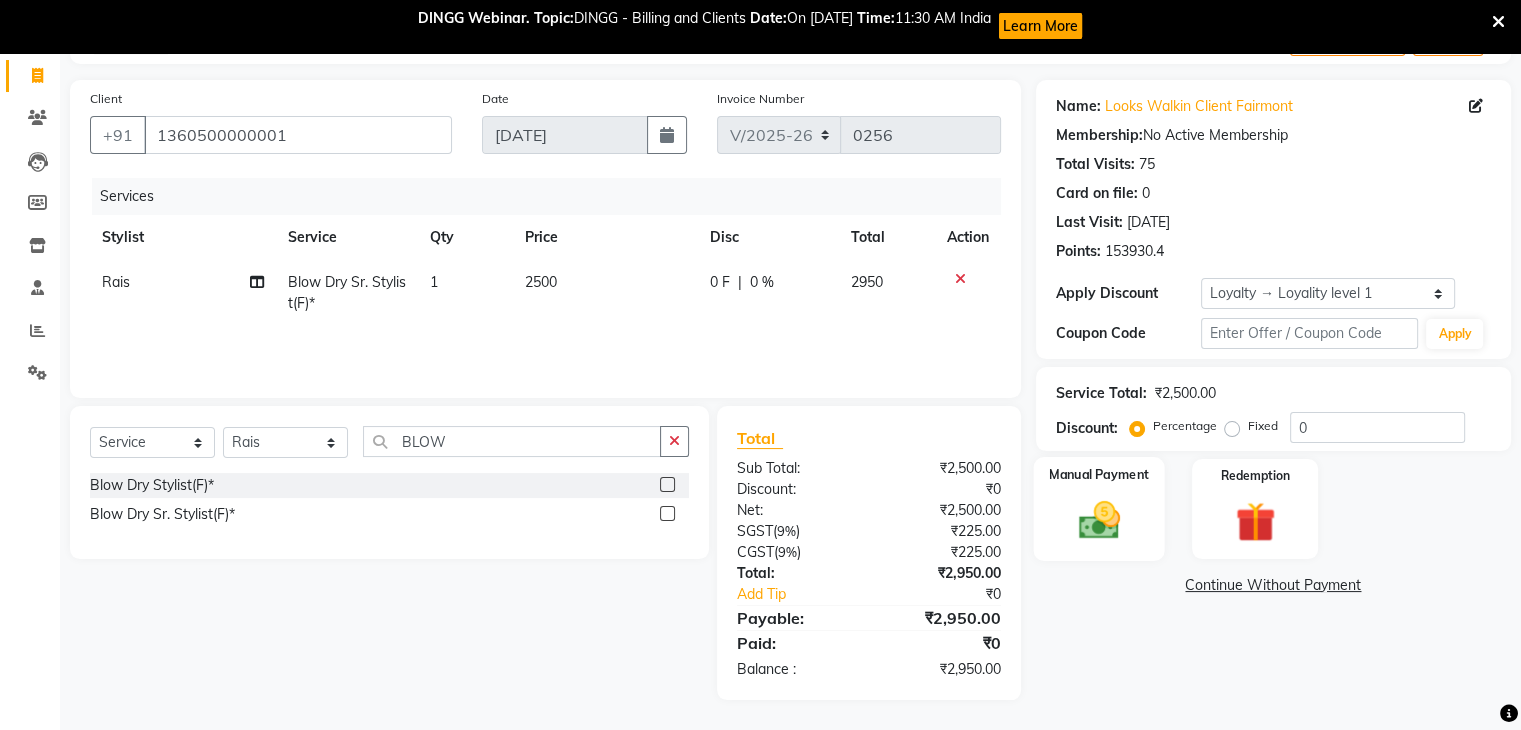 click 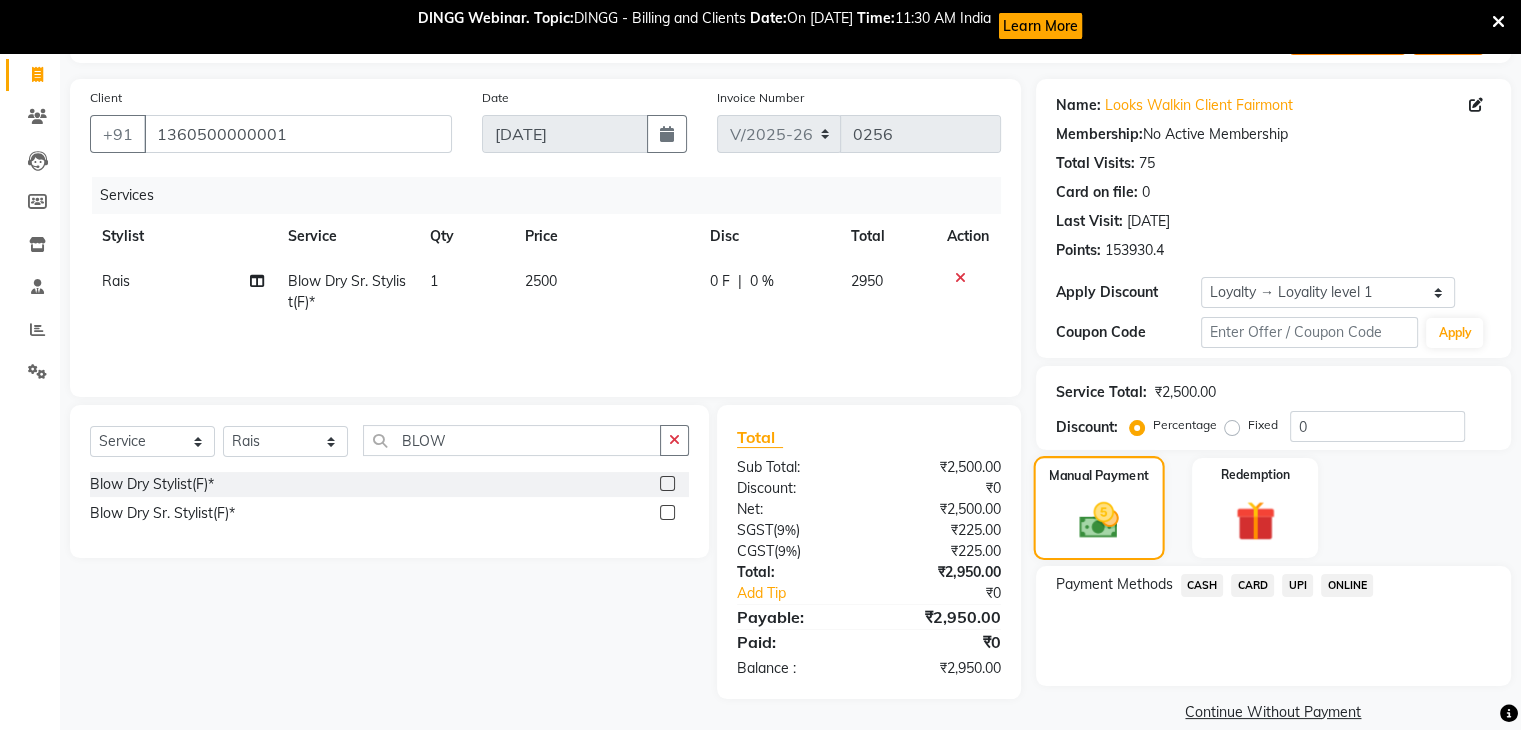 scroll, scrollTop: 150, scrollLeft: 0, axis: vertical 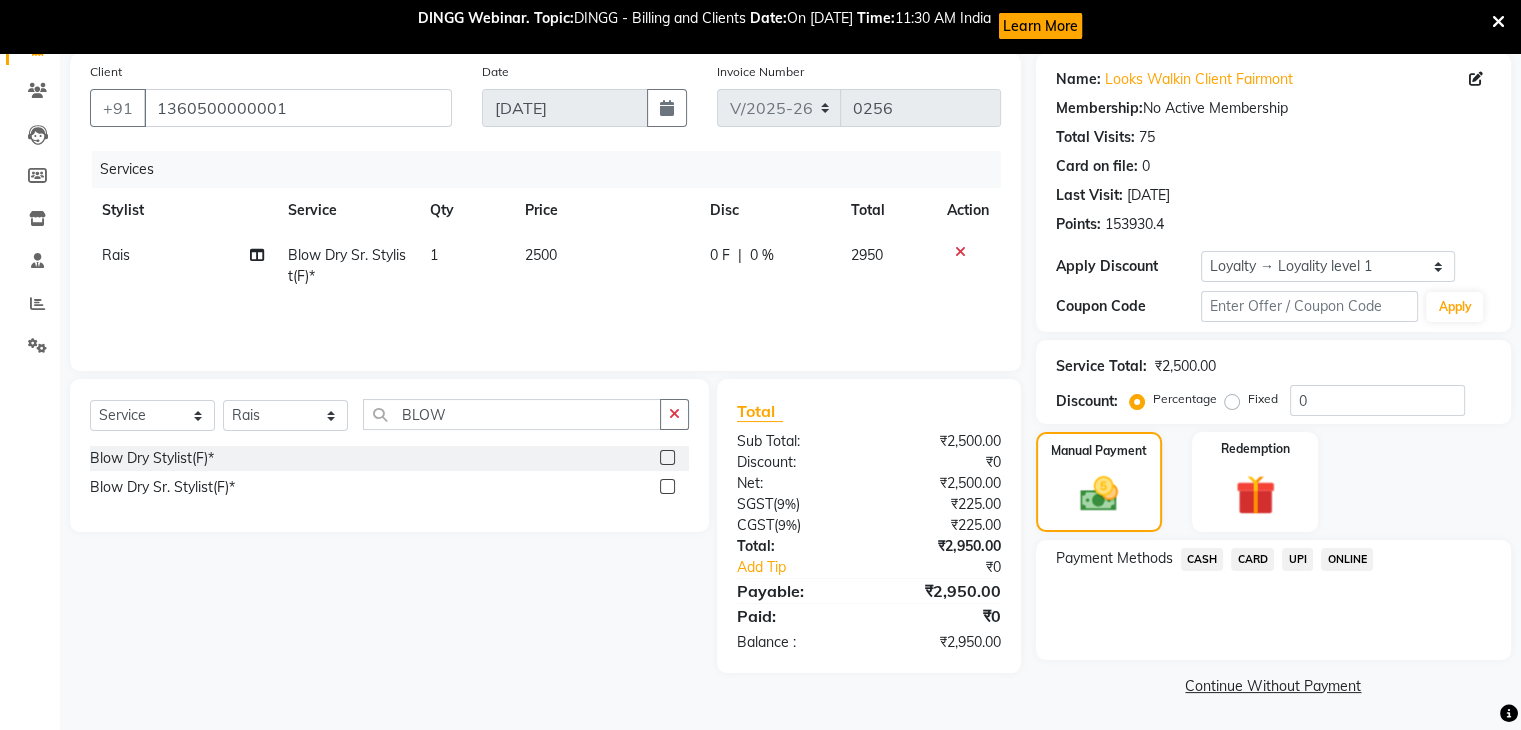 click on "CASH" 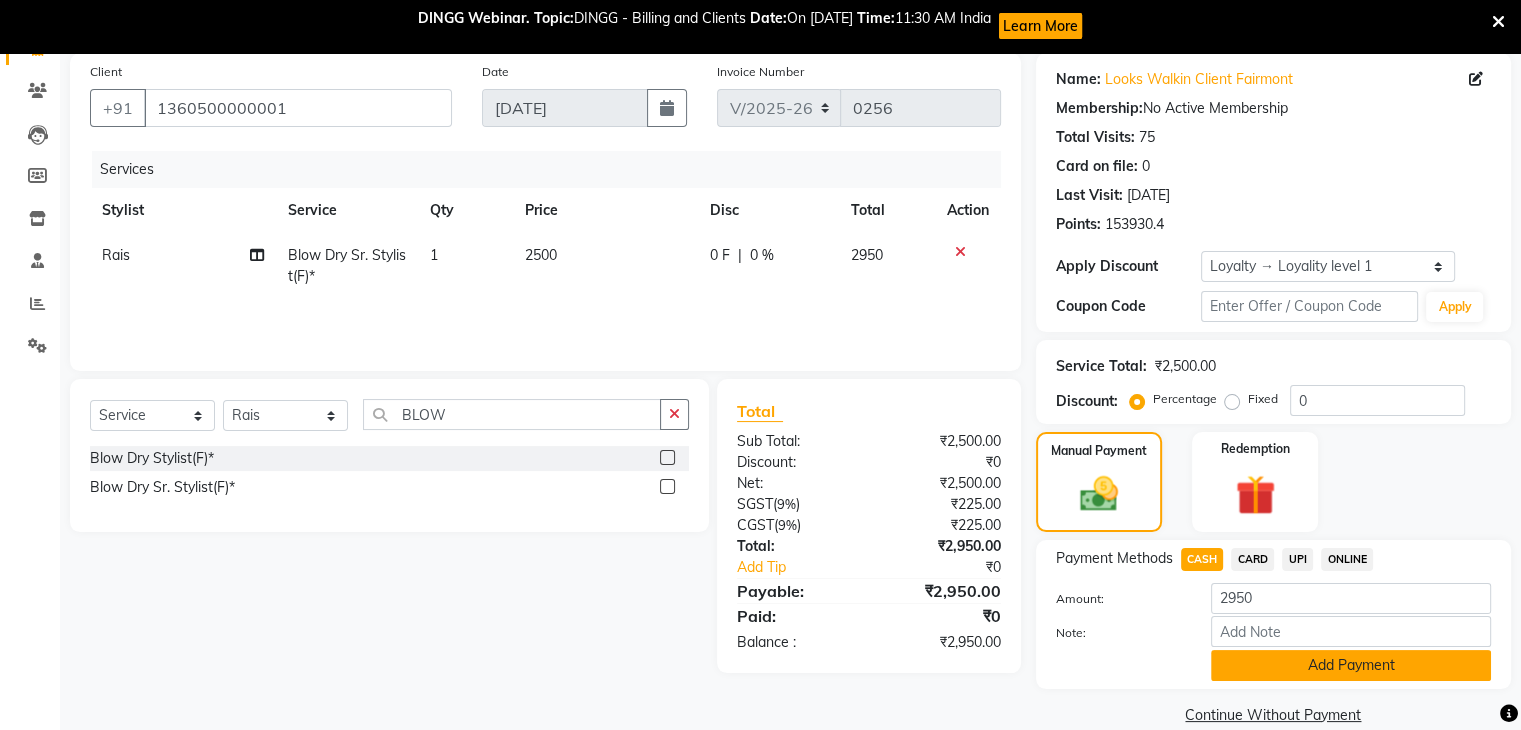 click on "Add Payment" 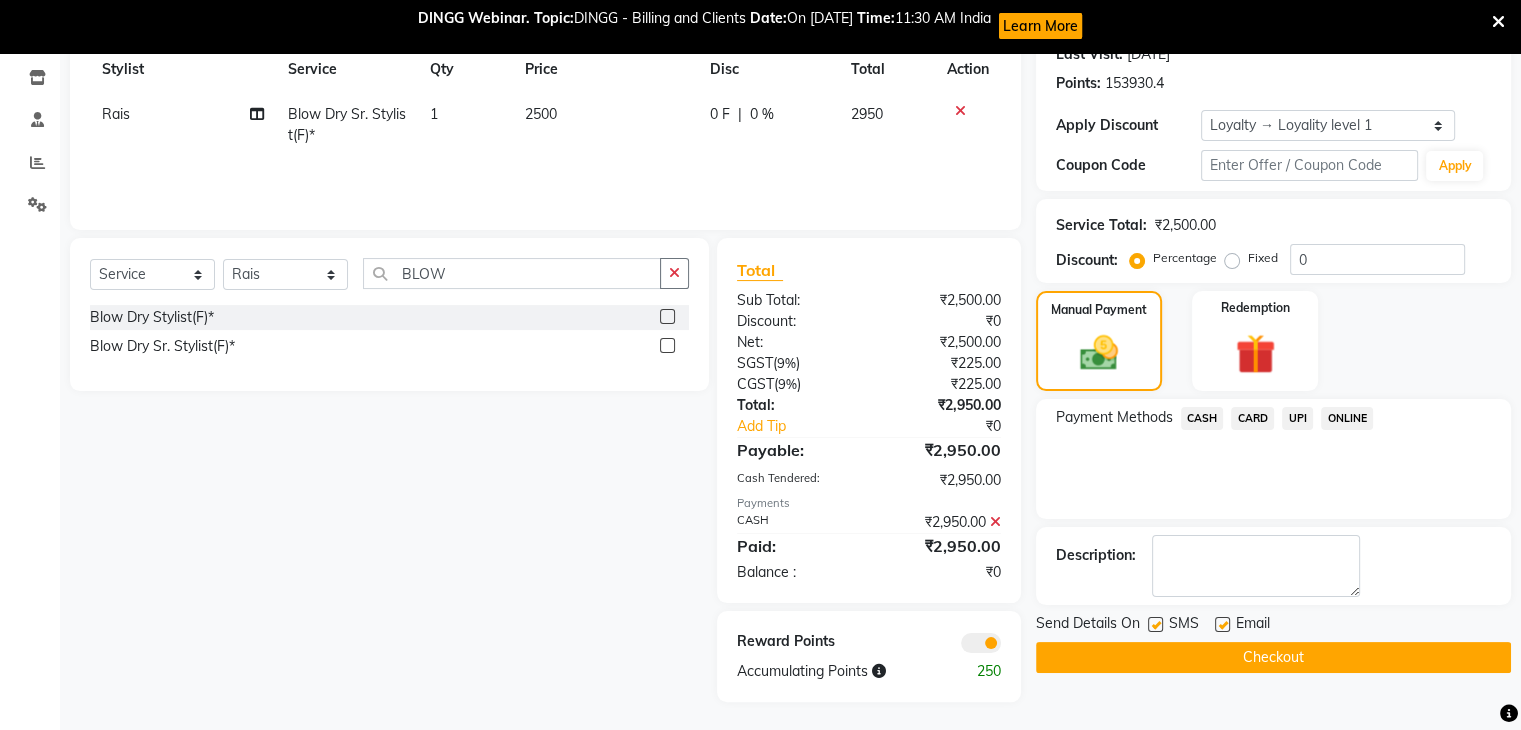 scroll, scrollTop: 295, scrollLeft: 0, axis: vertical 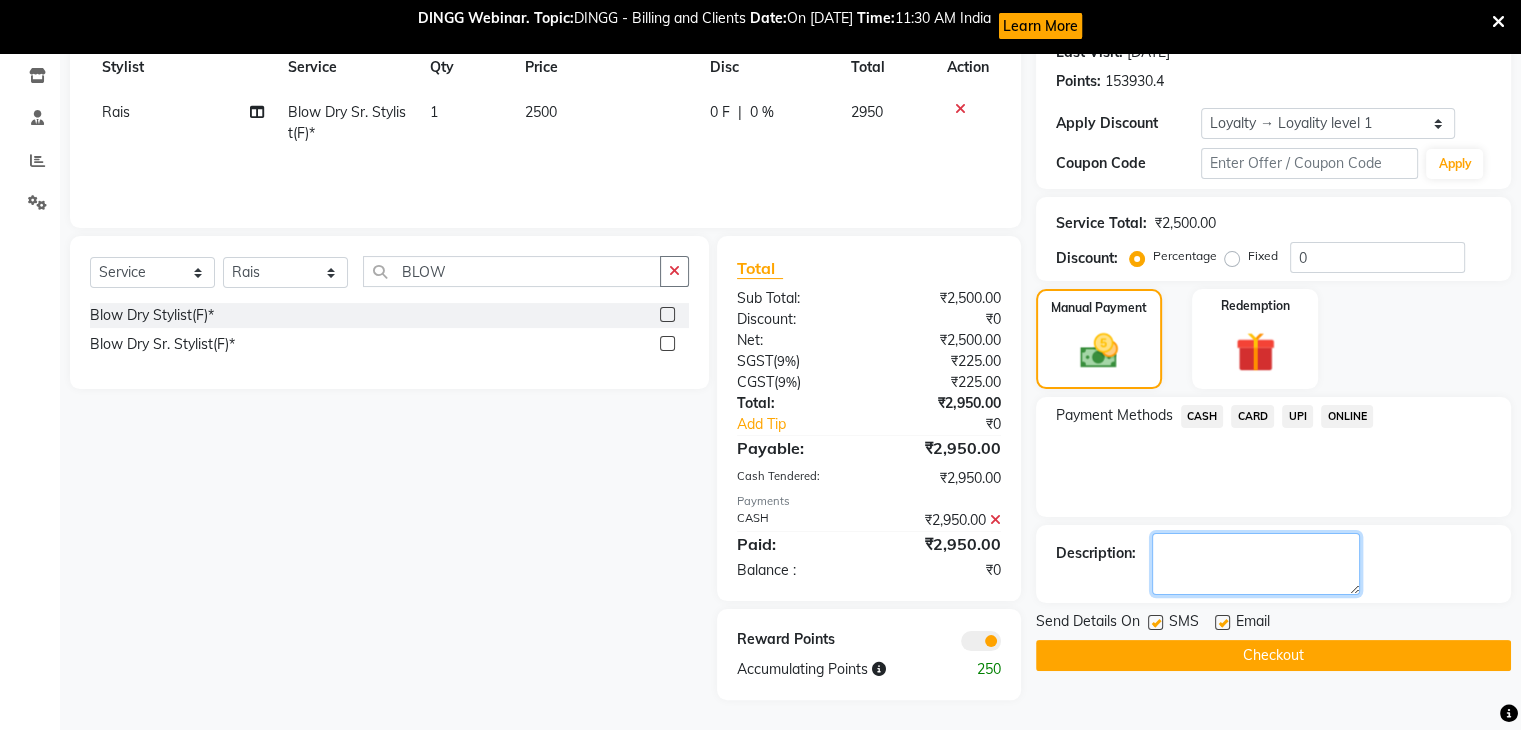 click 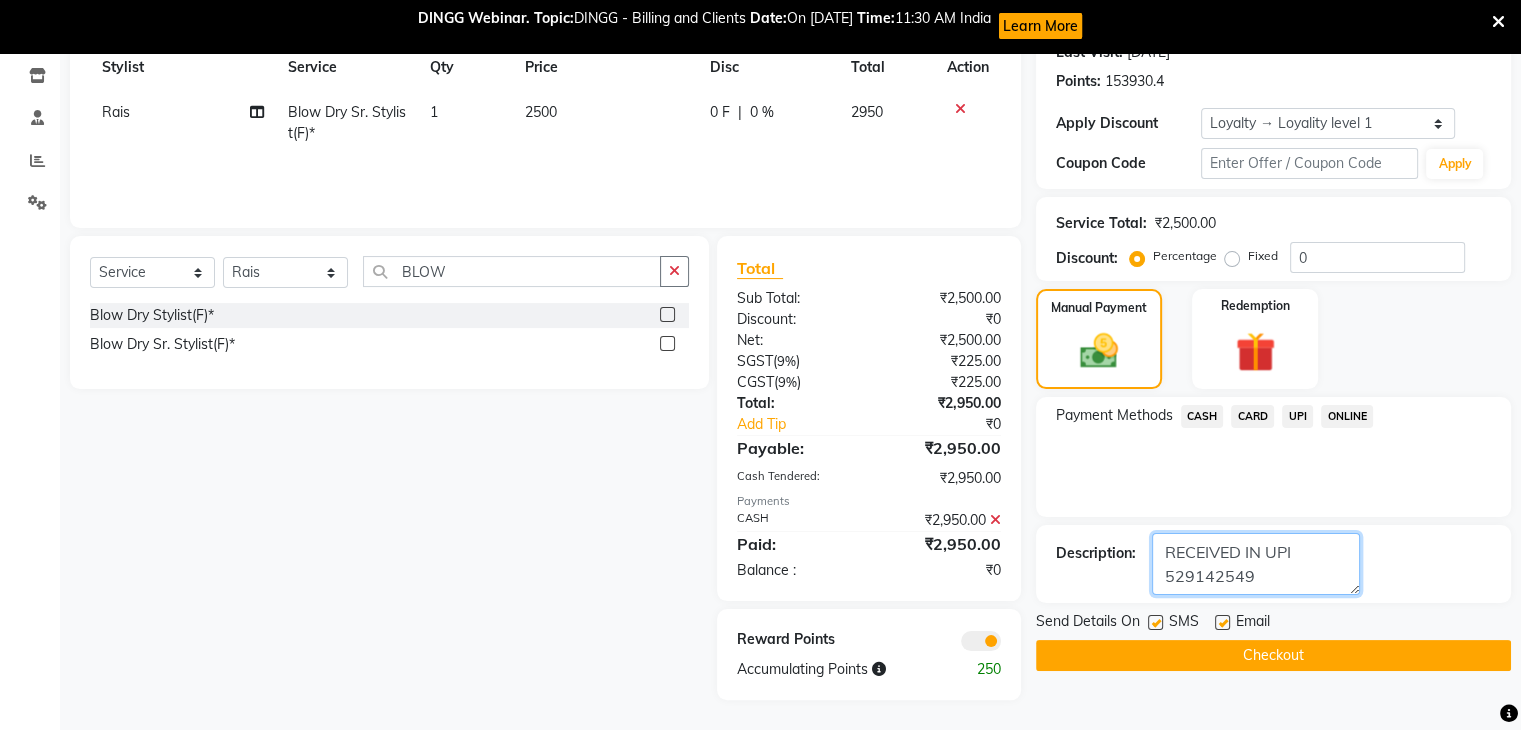 type on "RECEIVED IN UPI 529142549" 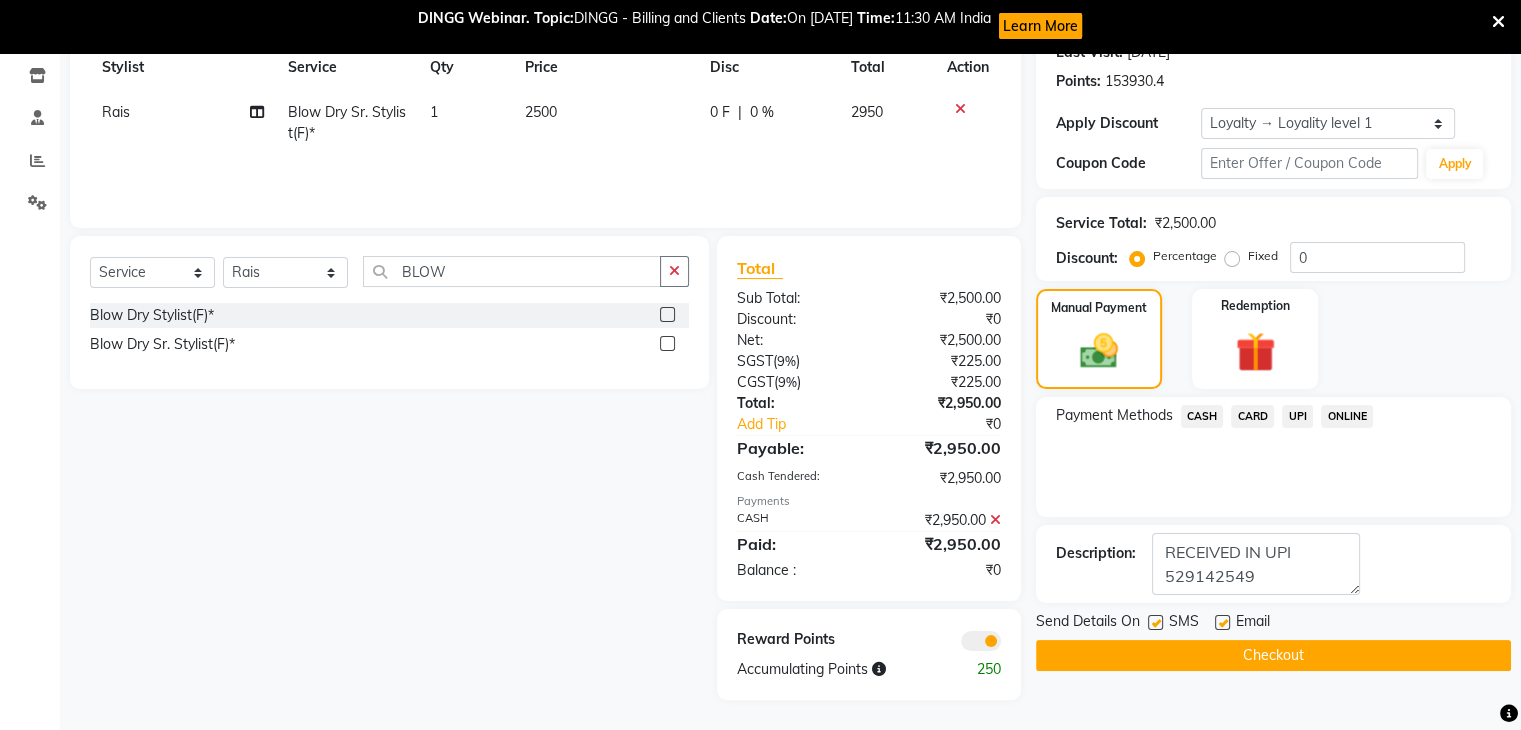 click on "Checkout" 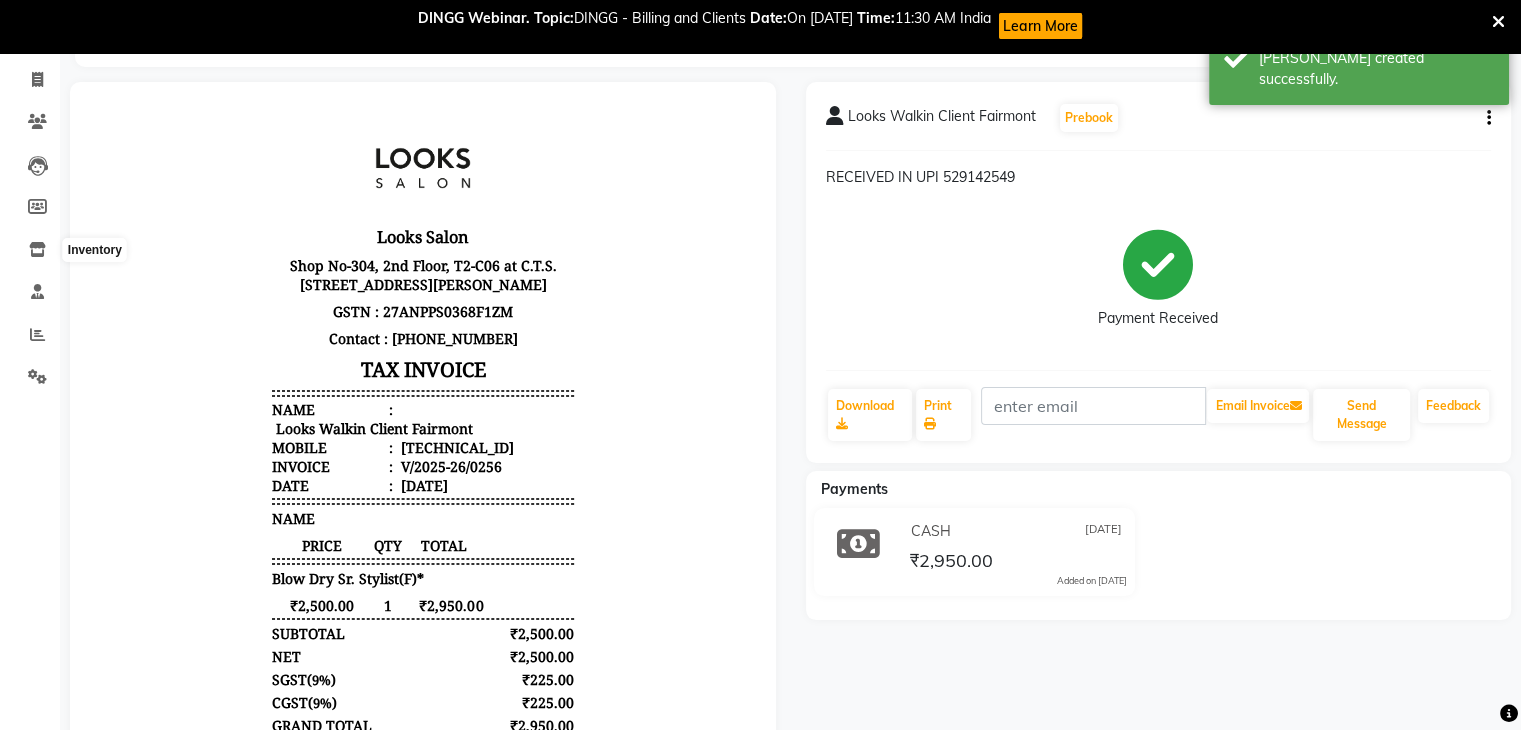 scroll, scrollTop: 0, scrollLeft: 0, axis: both 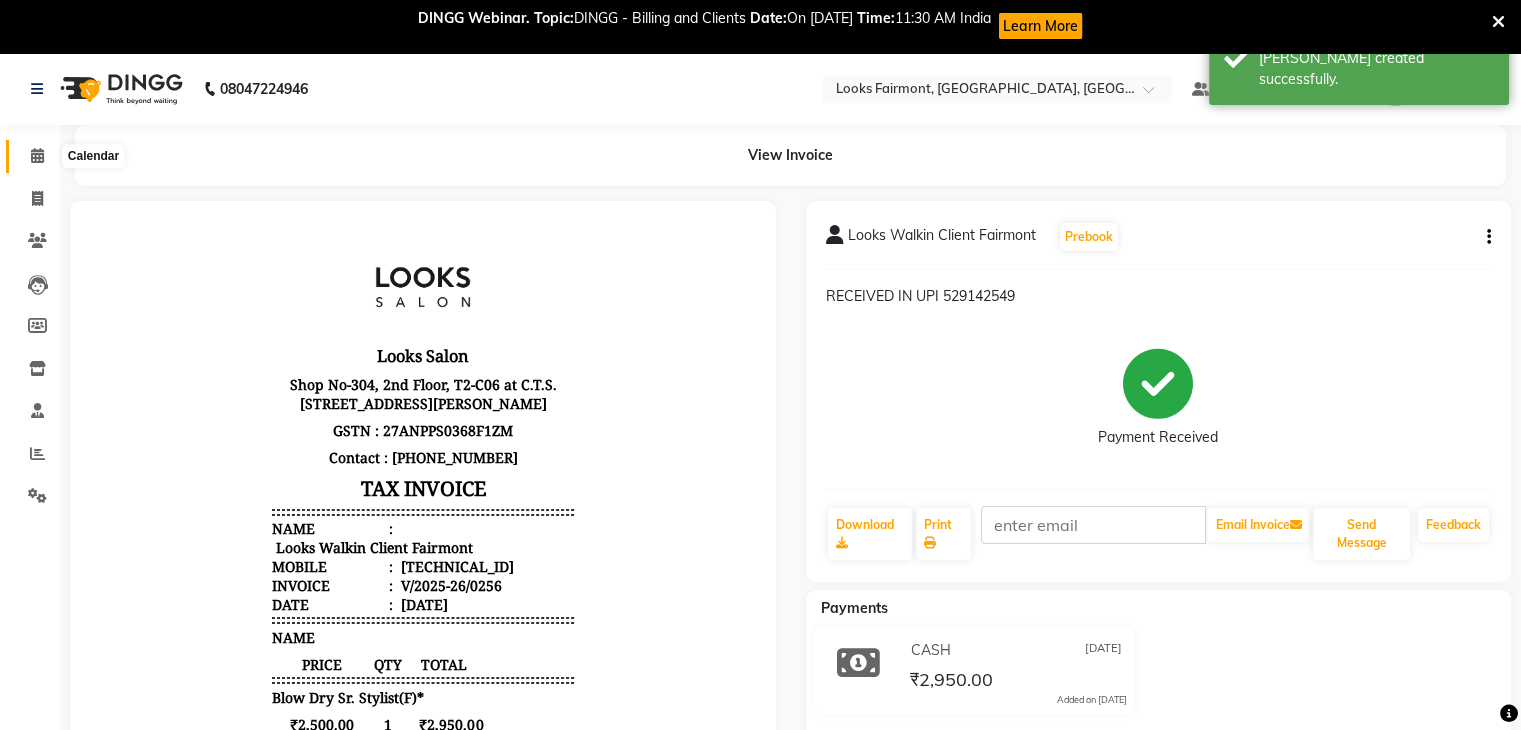 click 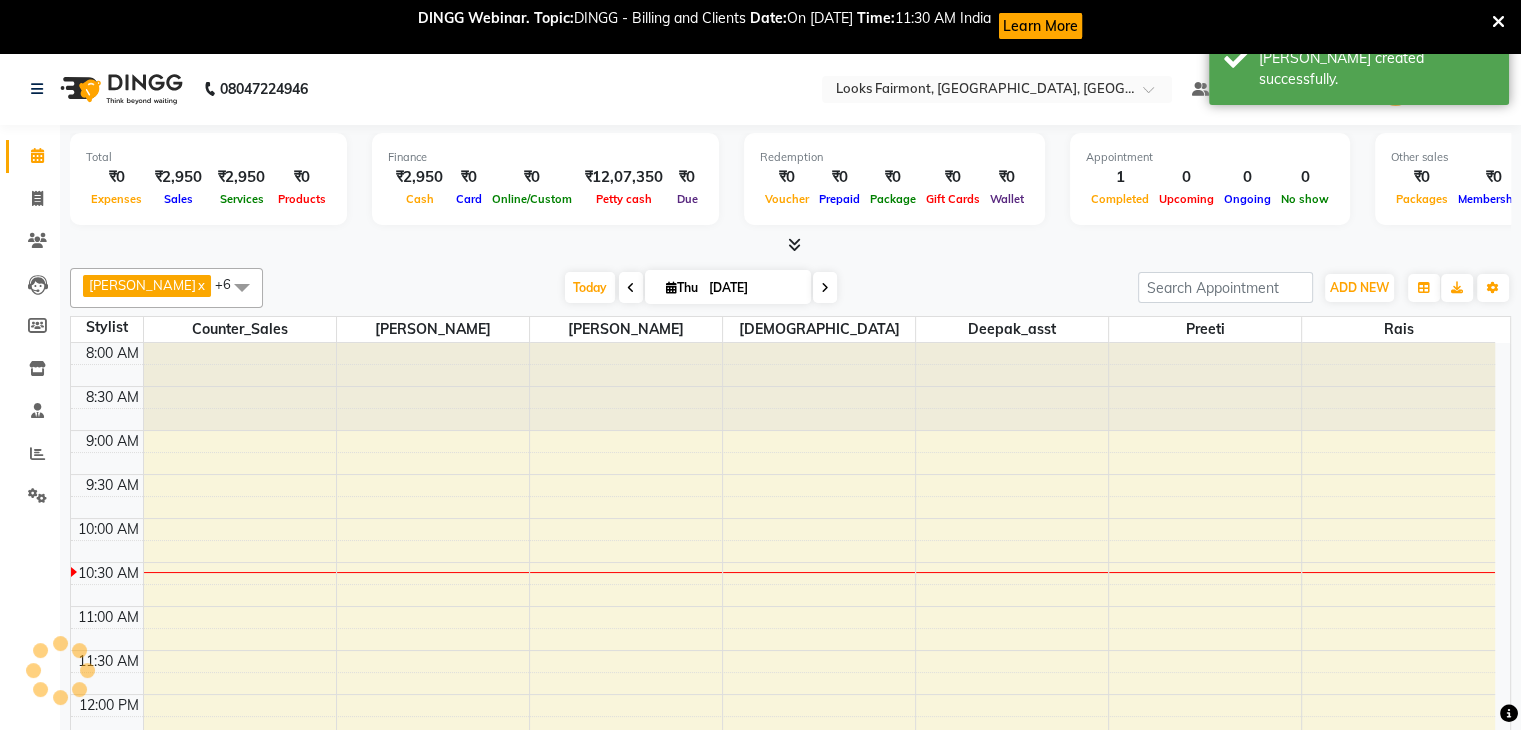 scroll, scrollTop: 0, scrollLeft: 0, axis: both 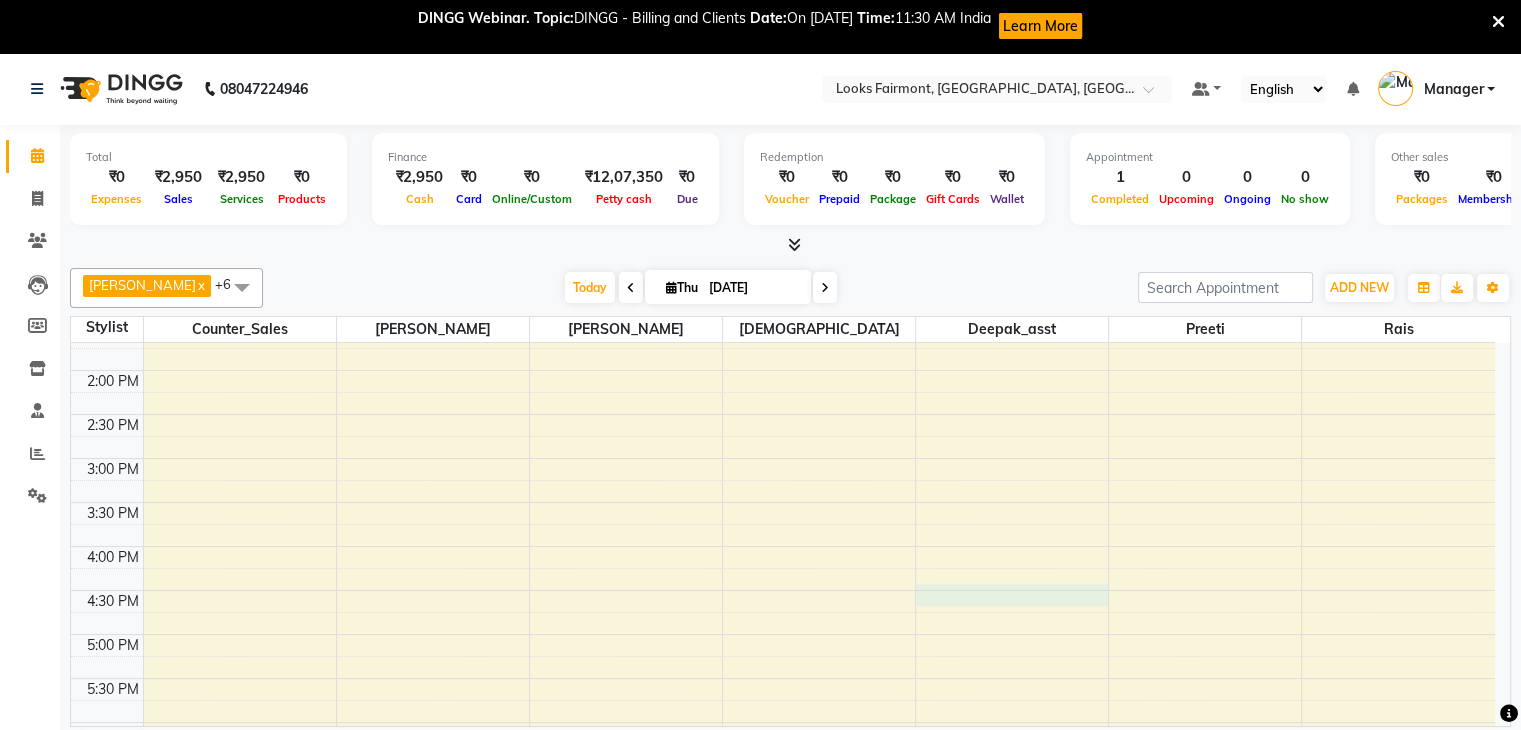 drag, startPoint x: 745, startPoint y: 517, endPoint x: 1108, endPoint y: 586, distance: 369.49966 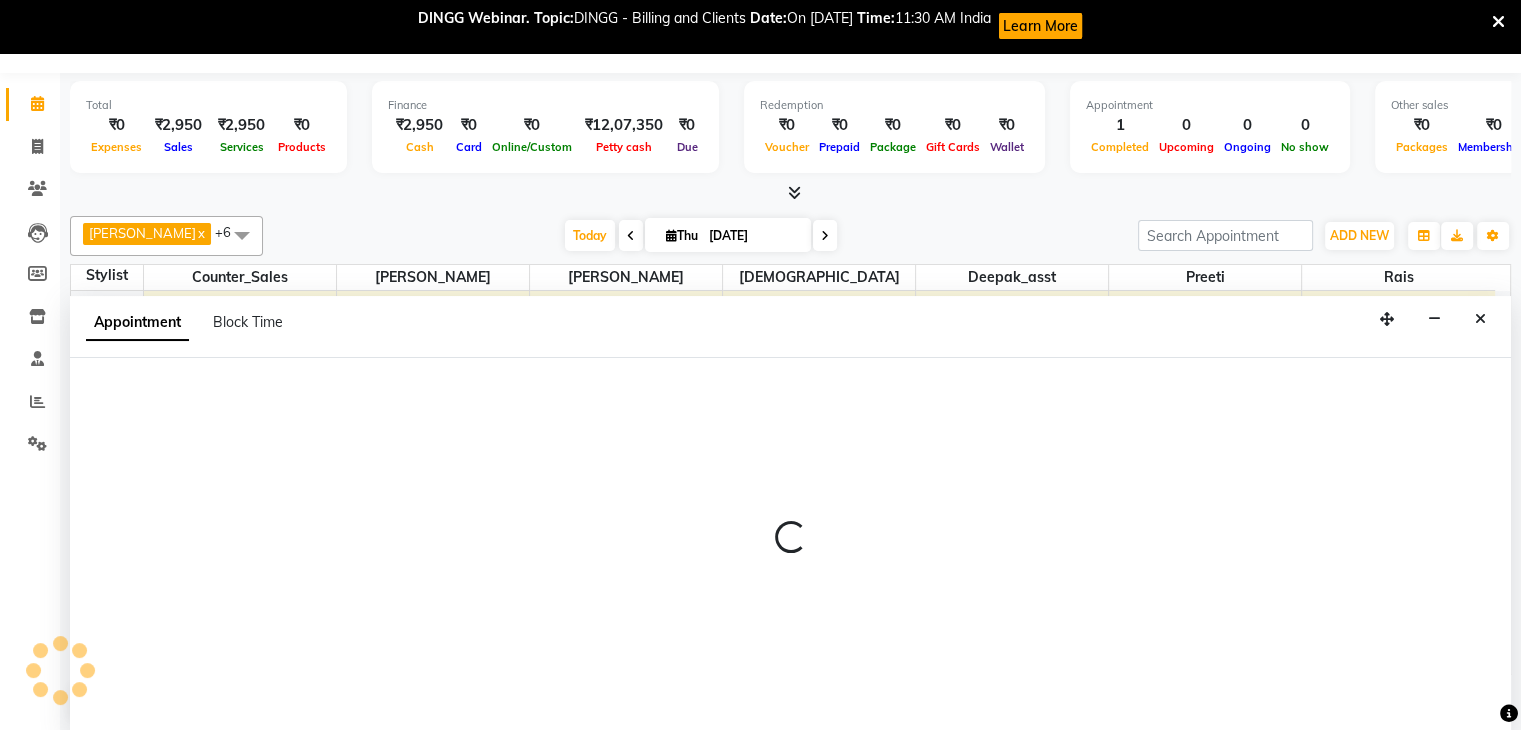 scroll, scrollTop: 54, scrollLeft: 0, axis: vertical 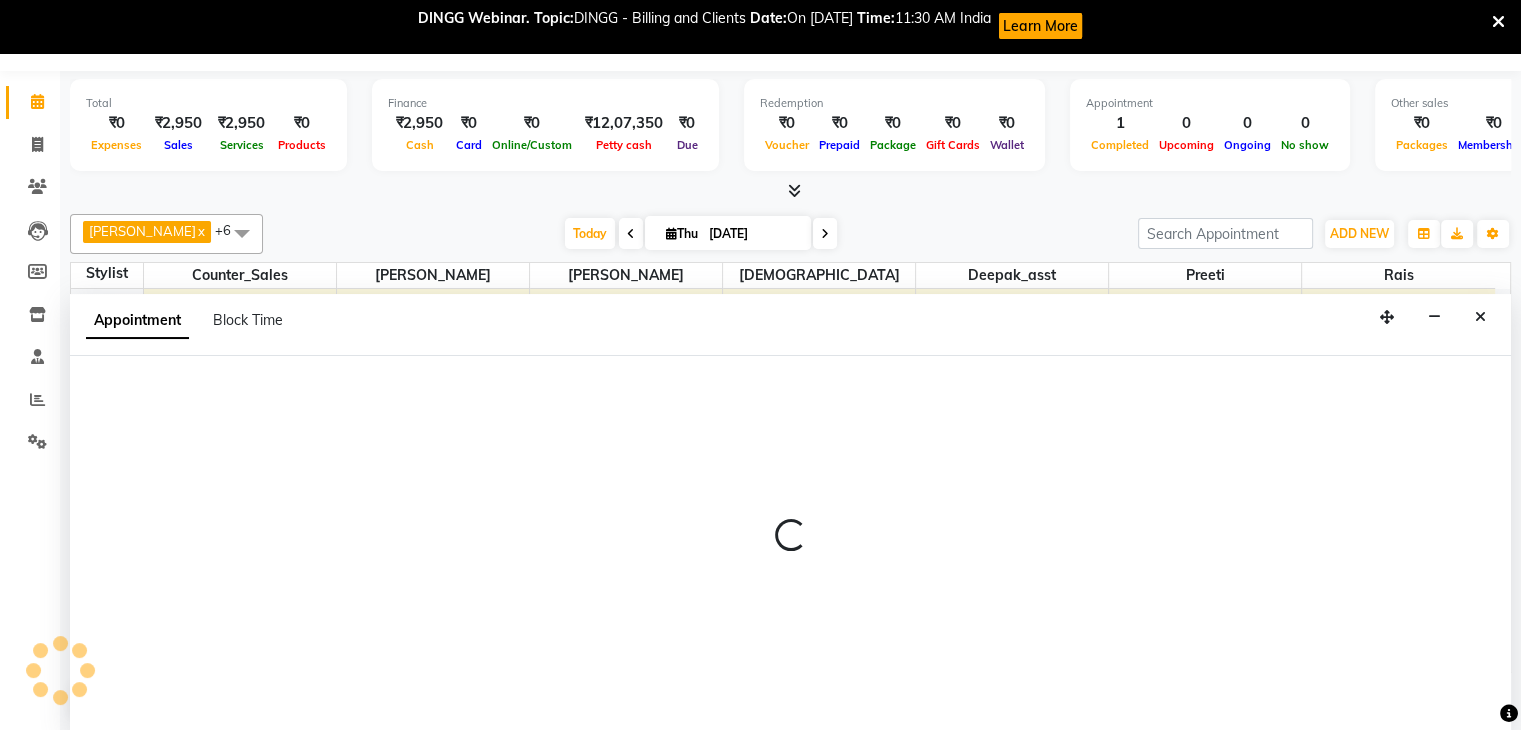 select on "84887" 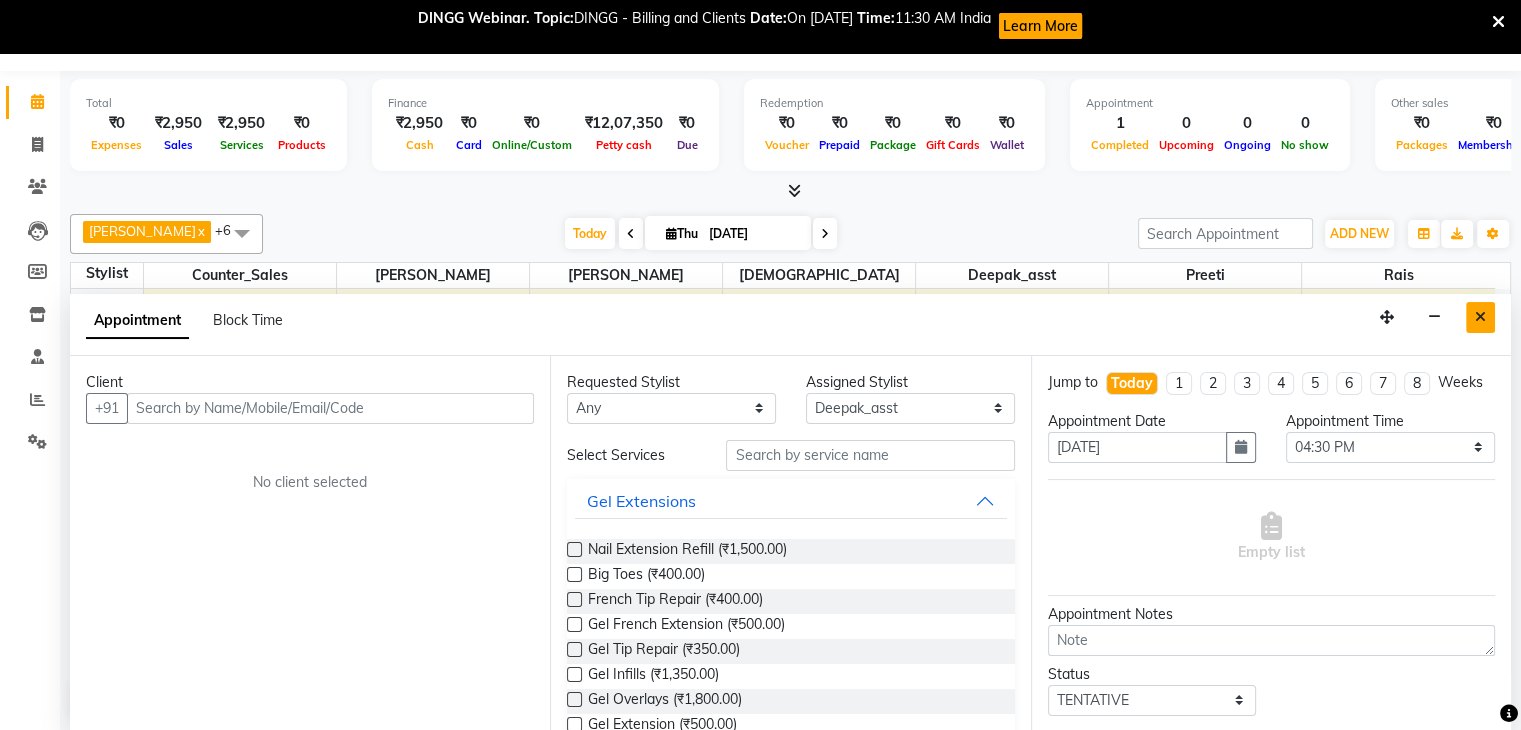 click at bounding box center [1480, 317] 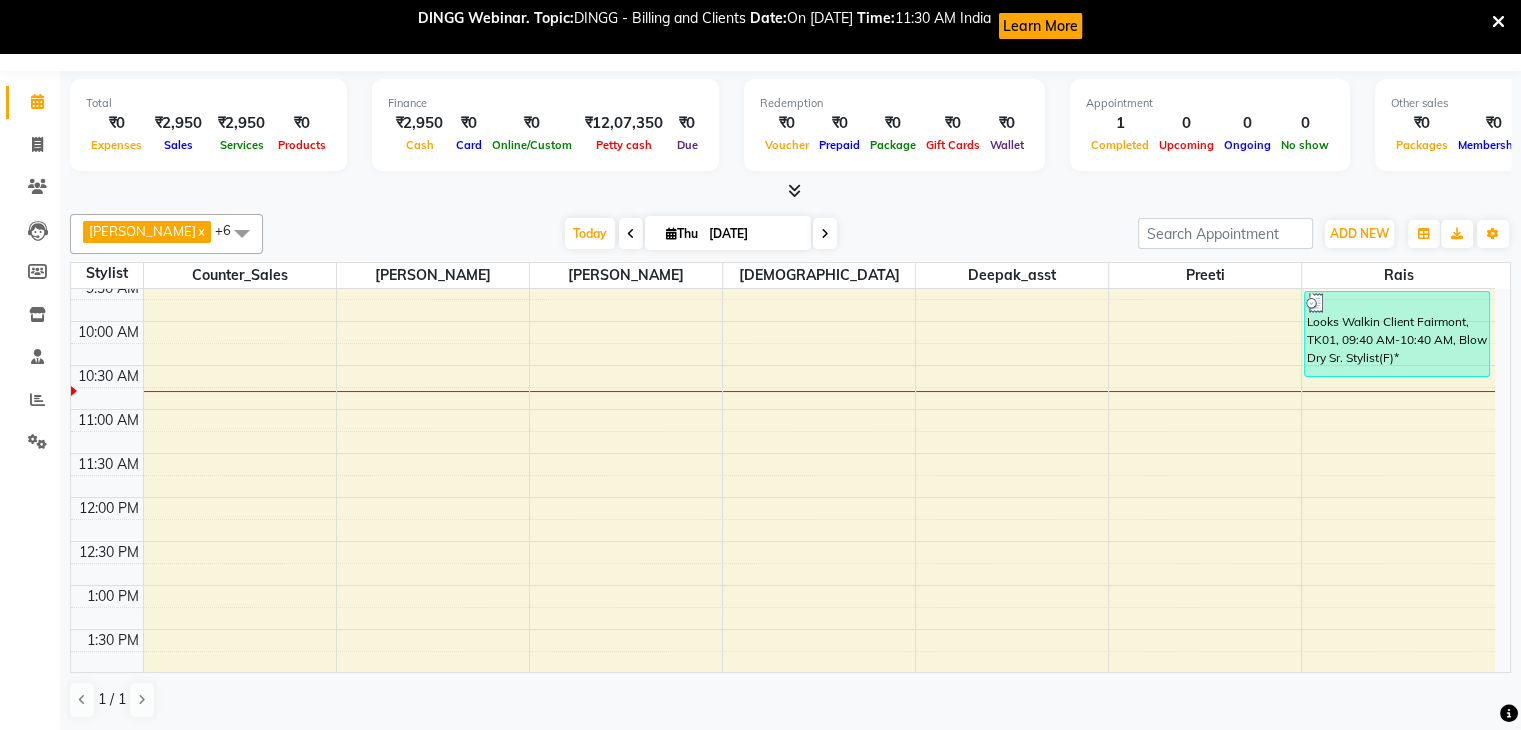 scroll, scrollTop: 300, scrollLeft: 0, axis: vertical 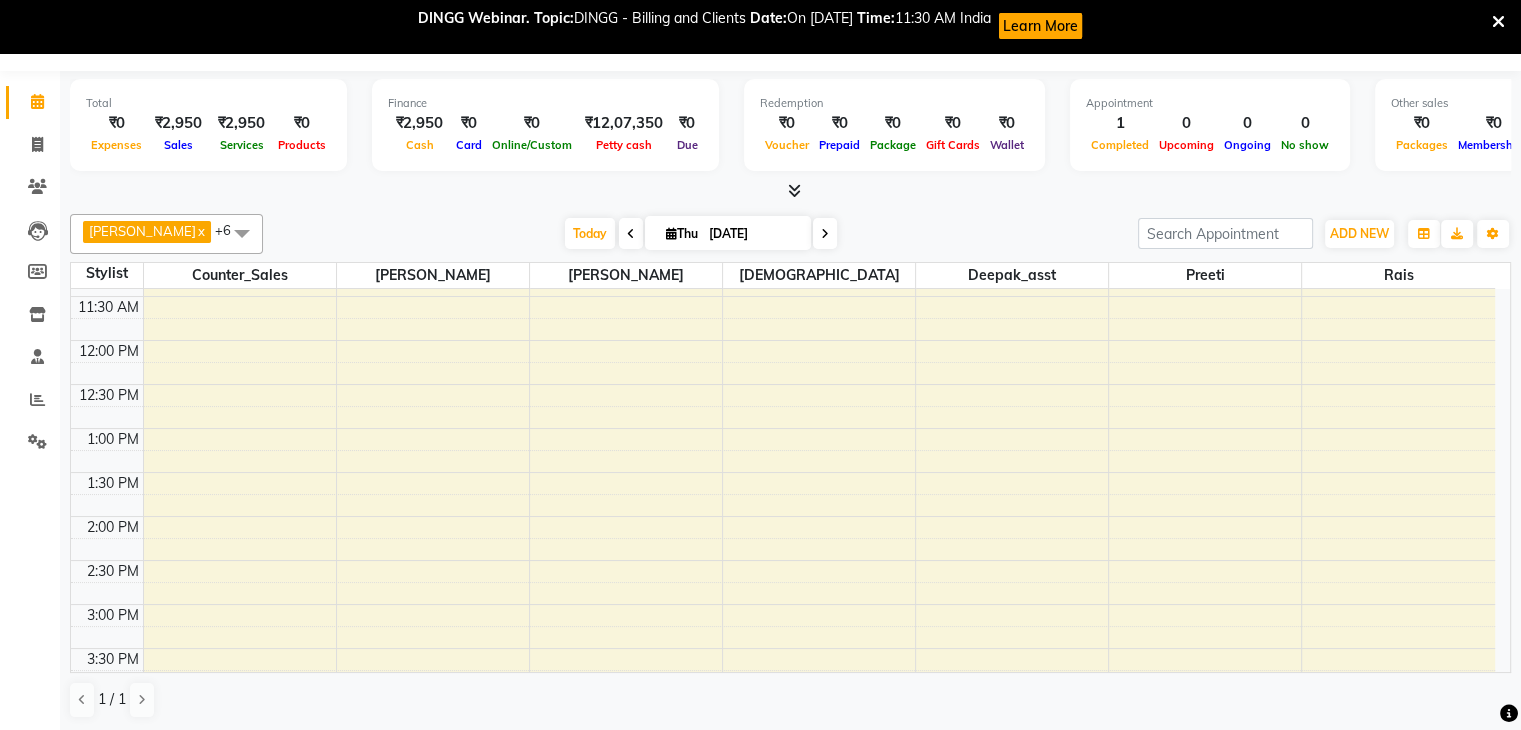 click on "[DATE]" at bounding box center (753, 234) 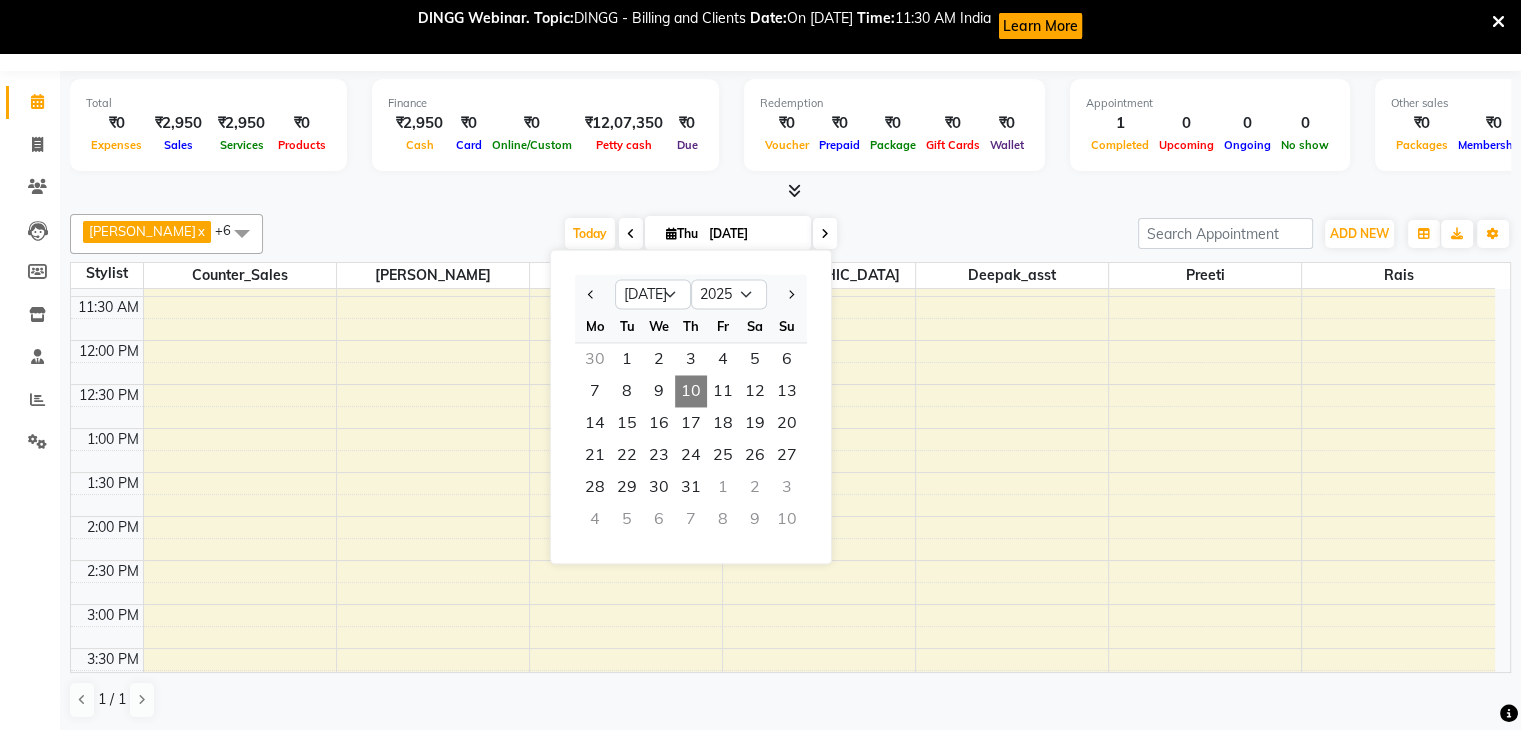 click on "[DATE]  [DATE] Jan Feb Mar Apr May Jun [DATE] Aug Sep Oct Nov [DATE] 2016 2017 2018 2019 2020 2021 2022 2023 2024 2025 2026 2027 2028 2029 2030 2031 2032 2033 2034 2035 Mo Tu We Th Fr Sa Su  30   1   2   3   4   5   6   7   8   9   10   11   12   13   14   15   16   17   18   19   20   21   22   23   24   25   26   27   28   29   30   31   1   2   3   4   5   6   7   8   9   10" at bounding box center (700, 234) 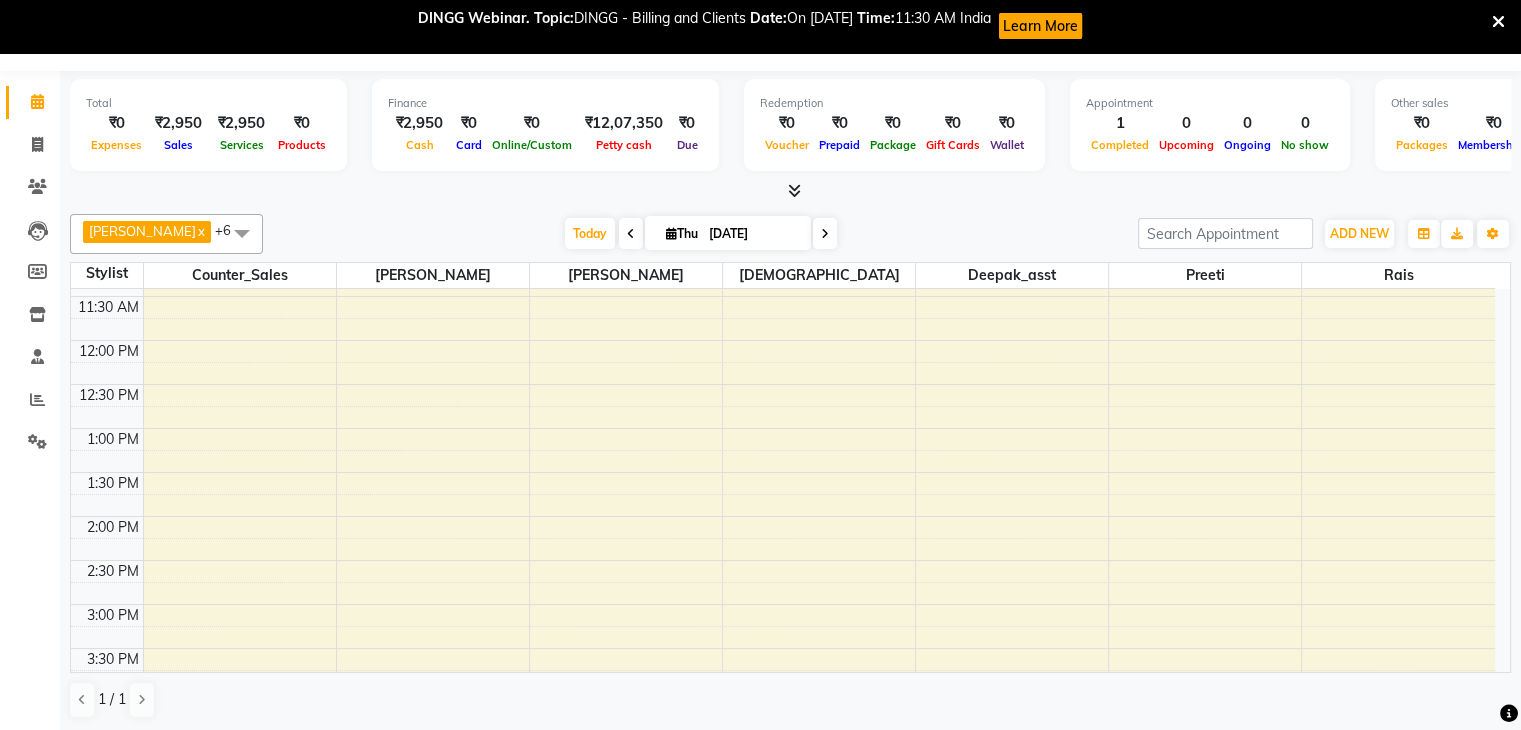 click at bounding box center [825, 233] 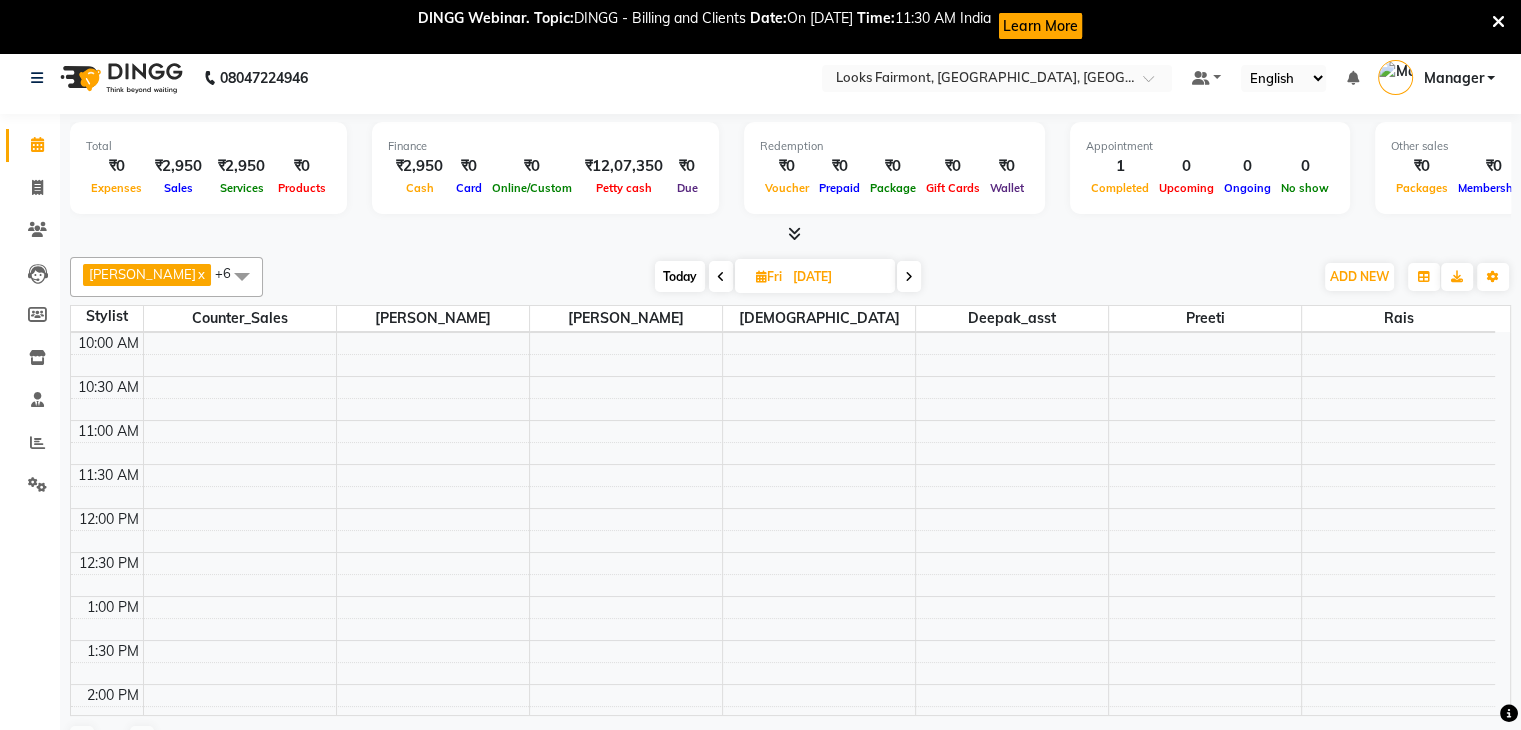 scroll, scrollTop: 0, scrollLeft: 0, axis: both 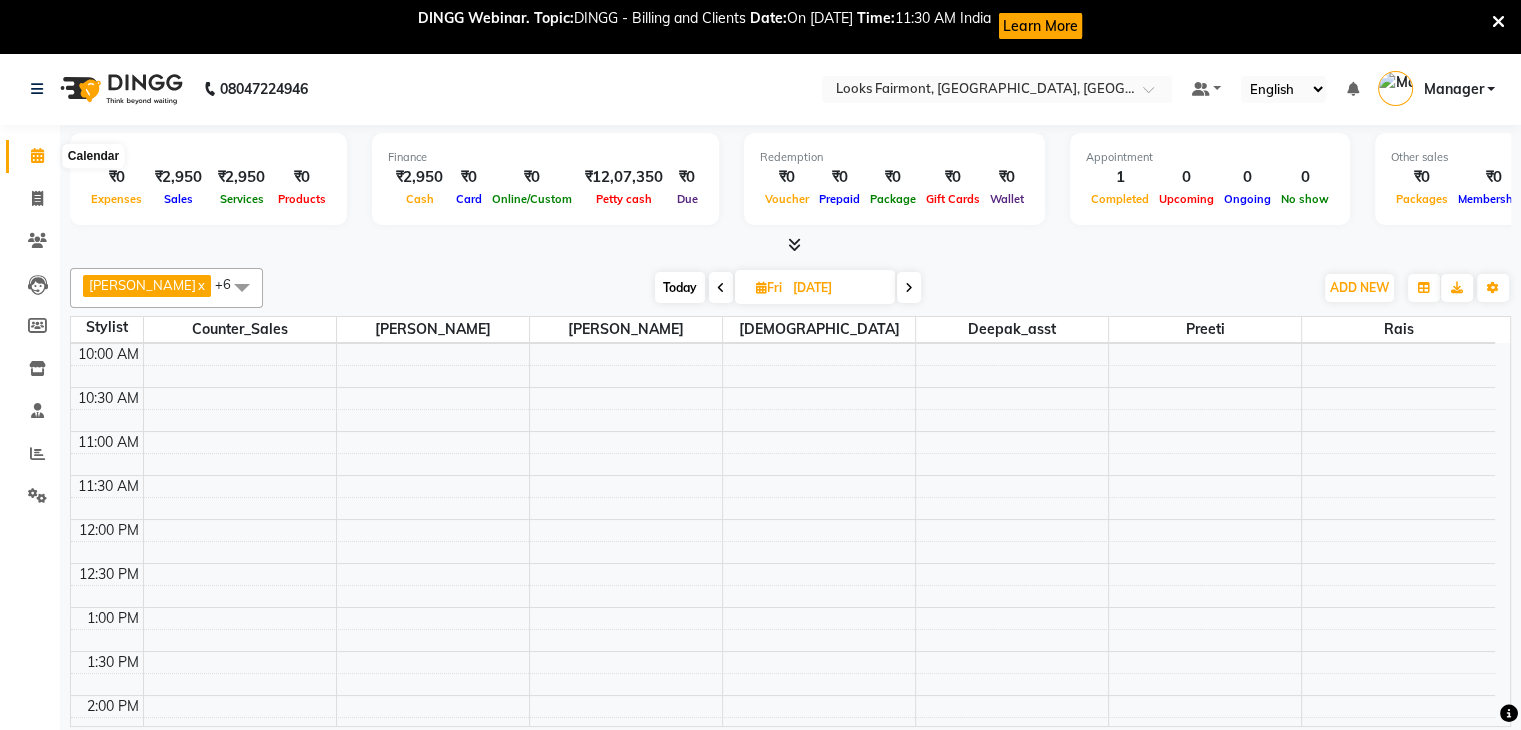 click 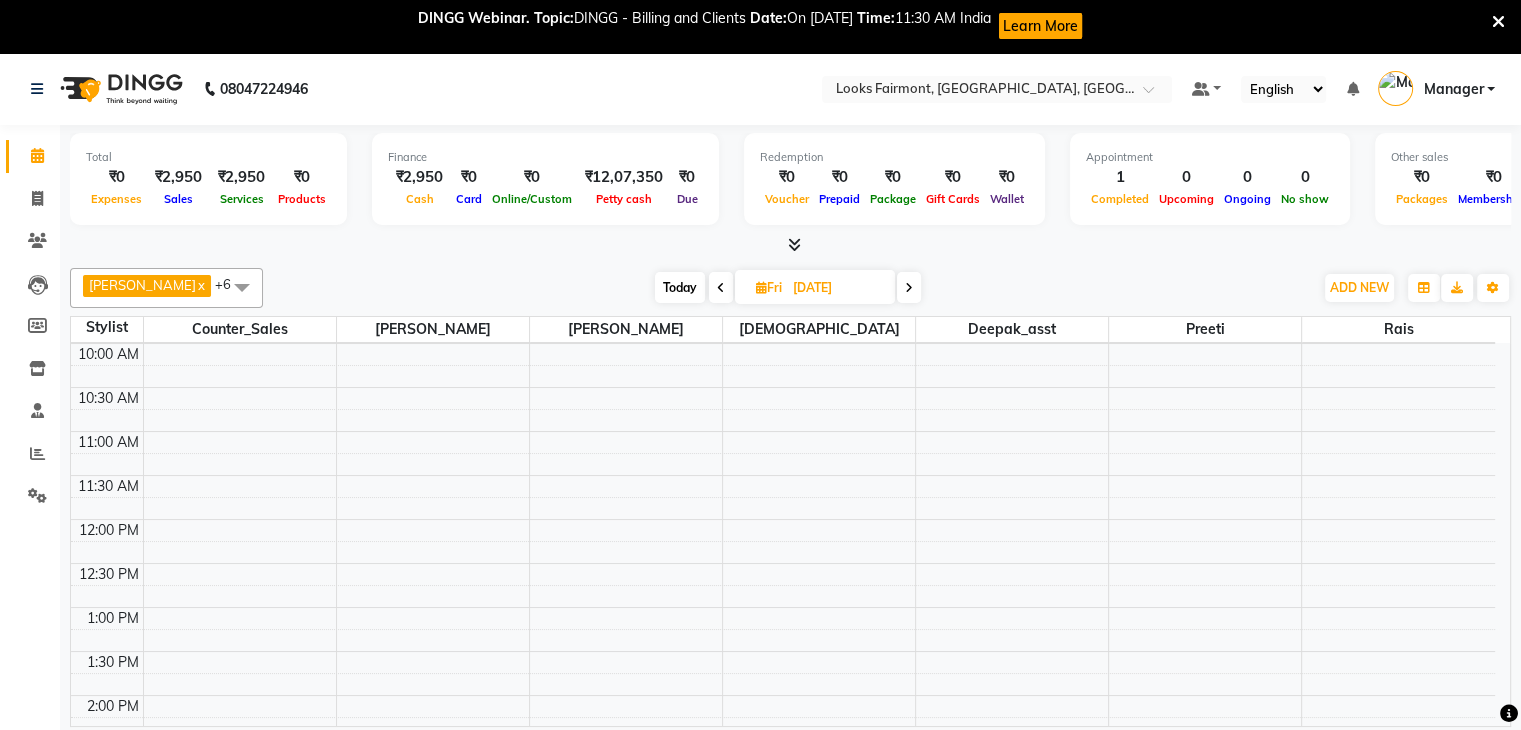 click 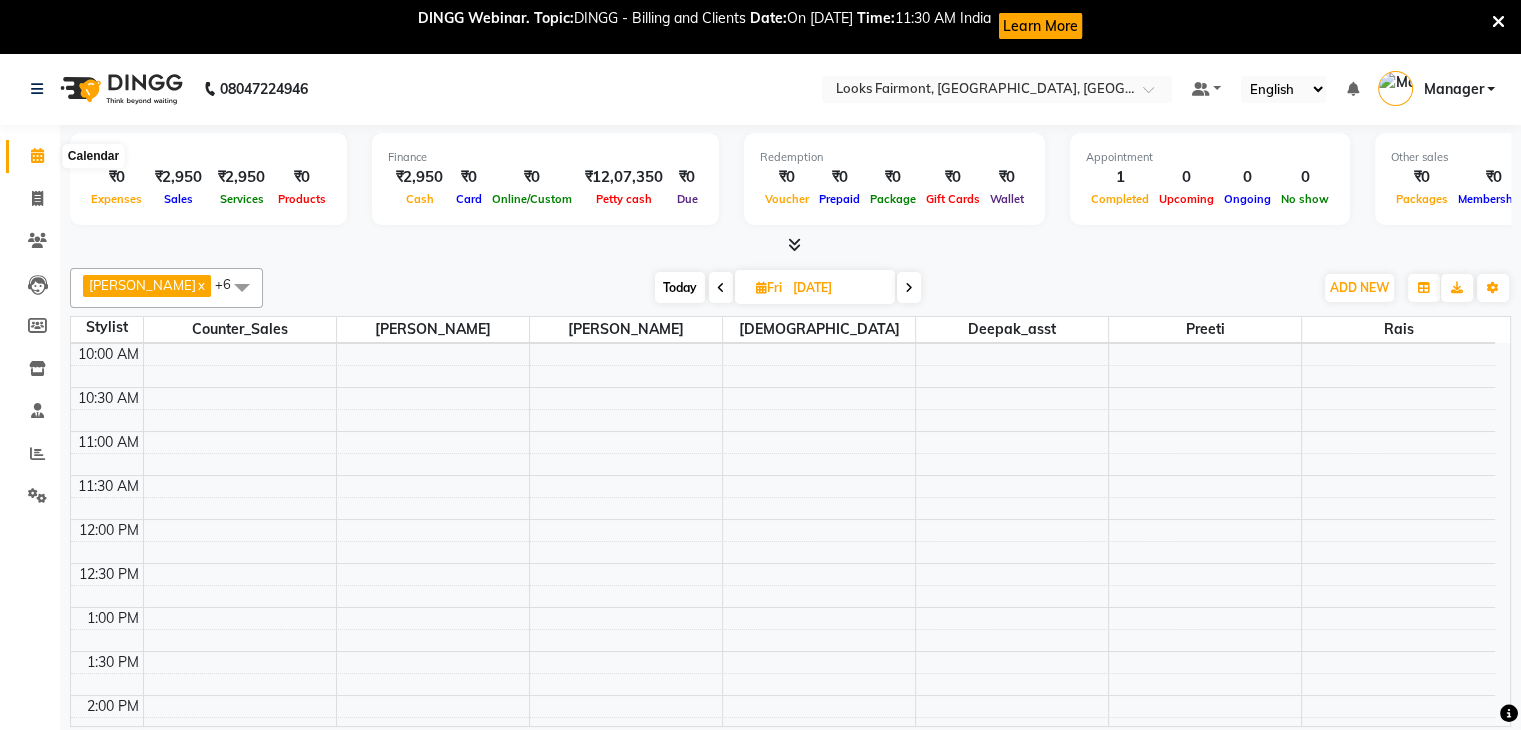 click 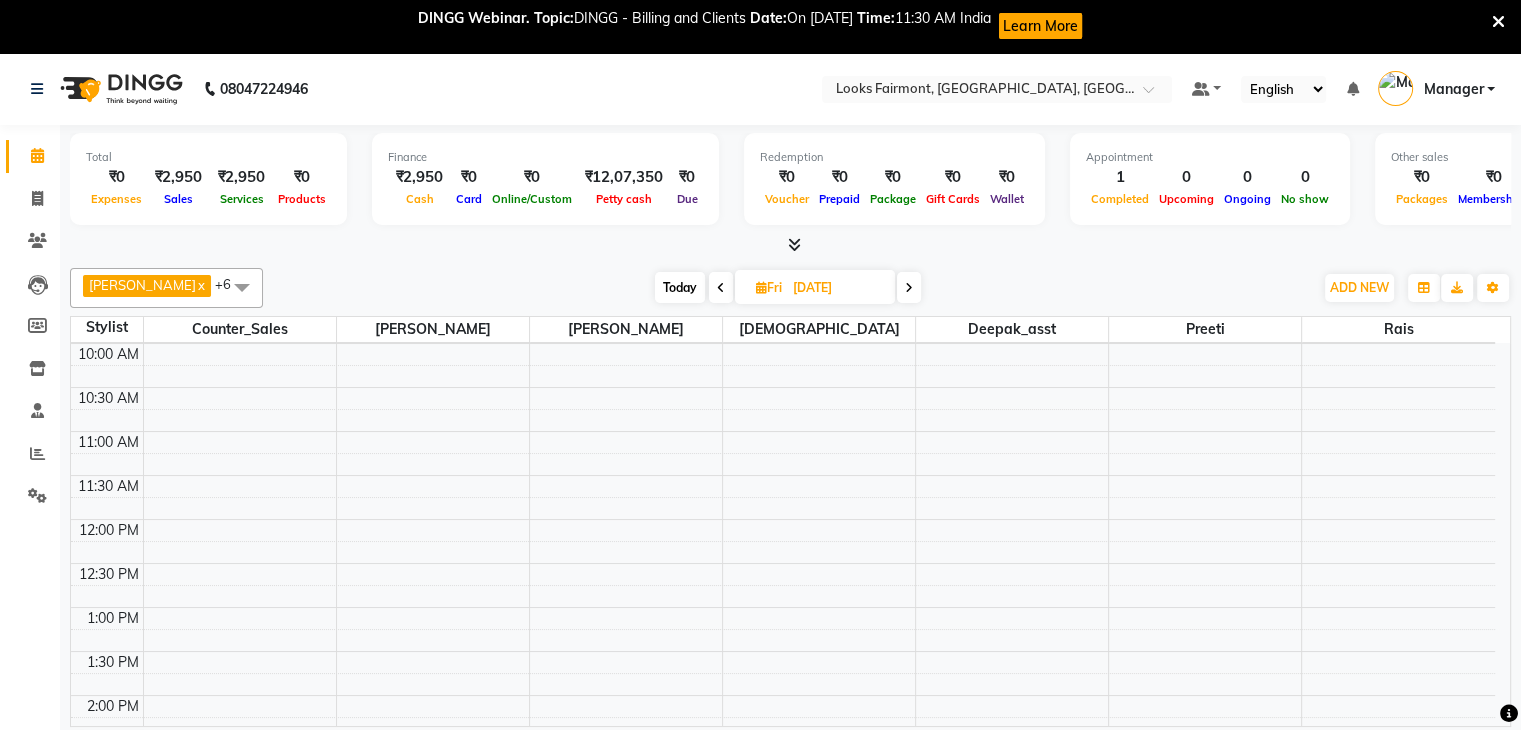 click at bounding box center [721, 288] 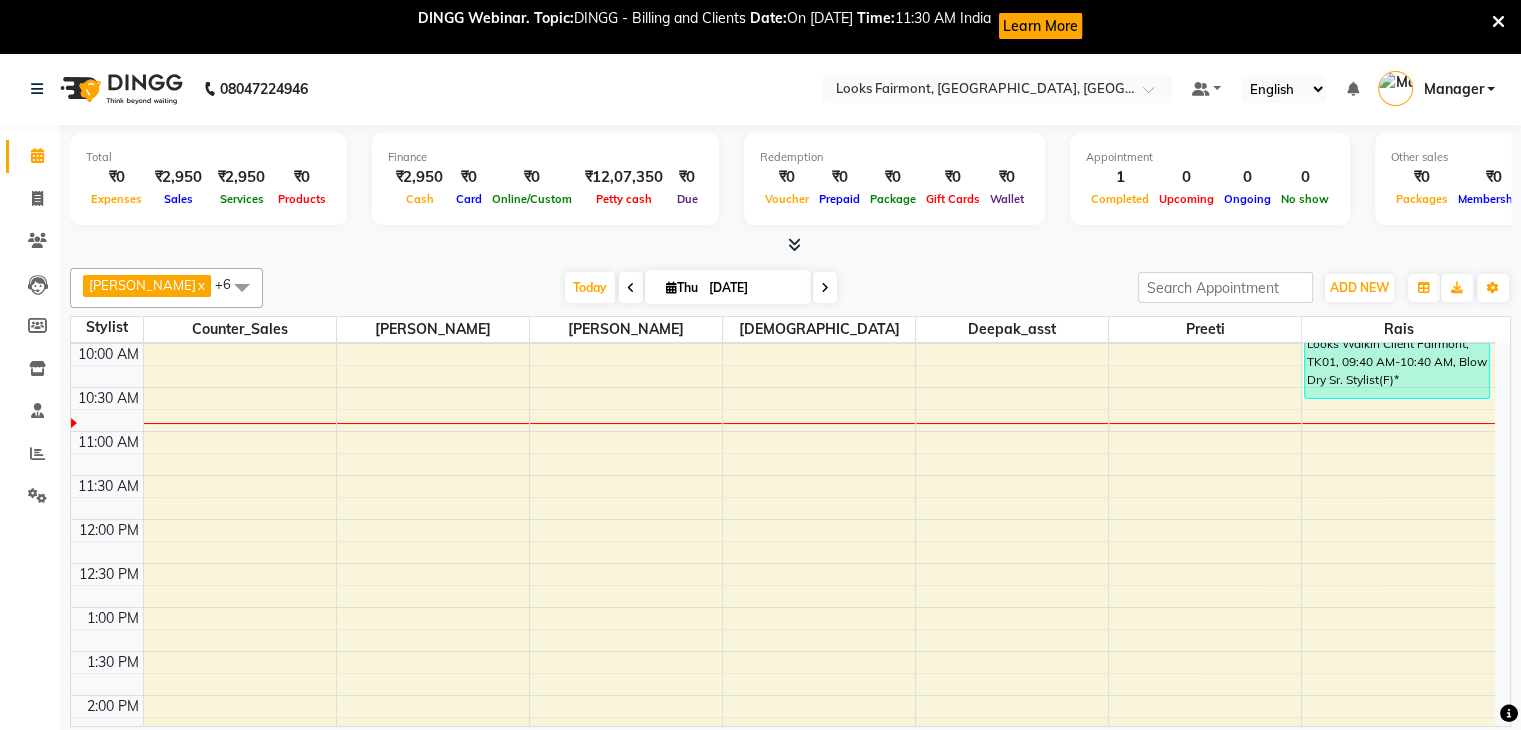 click at bounding box center (825, 287) 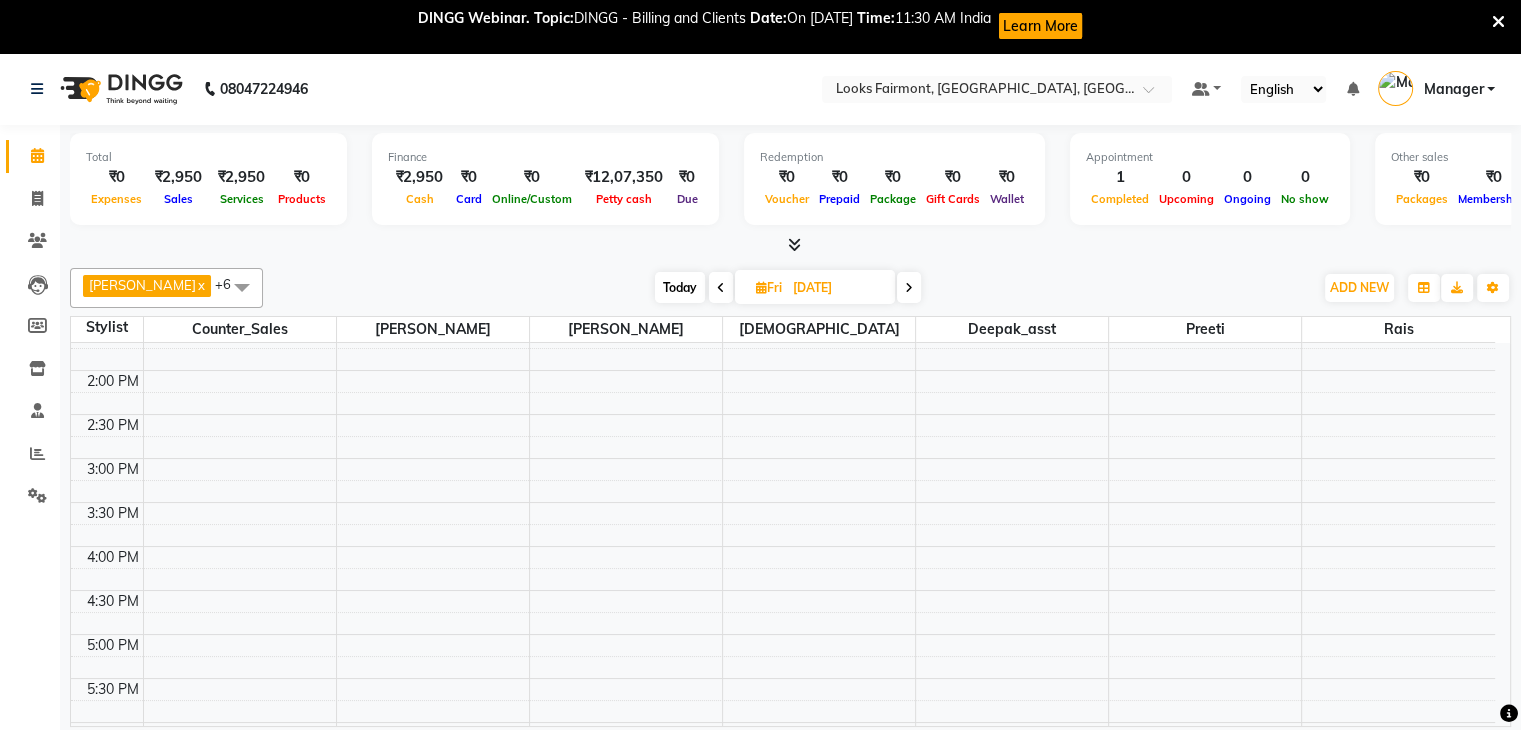 scroll, scrollTop: 749, scrollLeft: 0, axis: vertical 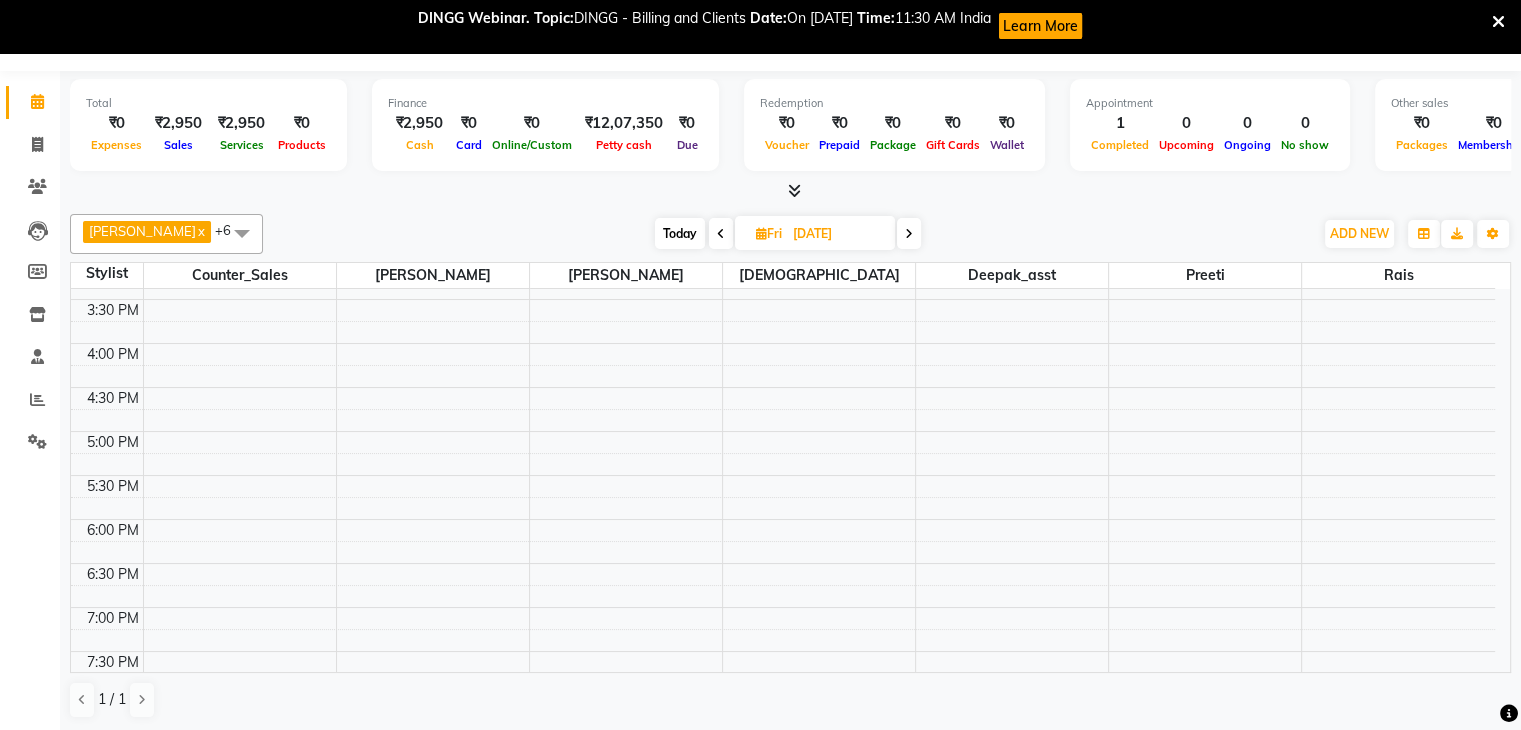 click on "Learn More" at bounding box center (1040, 26) 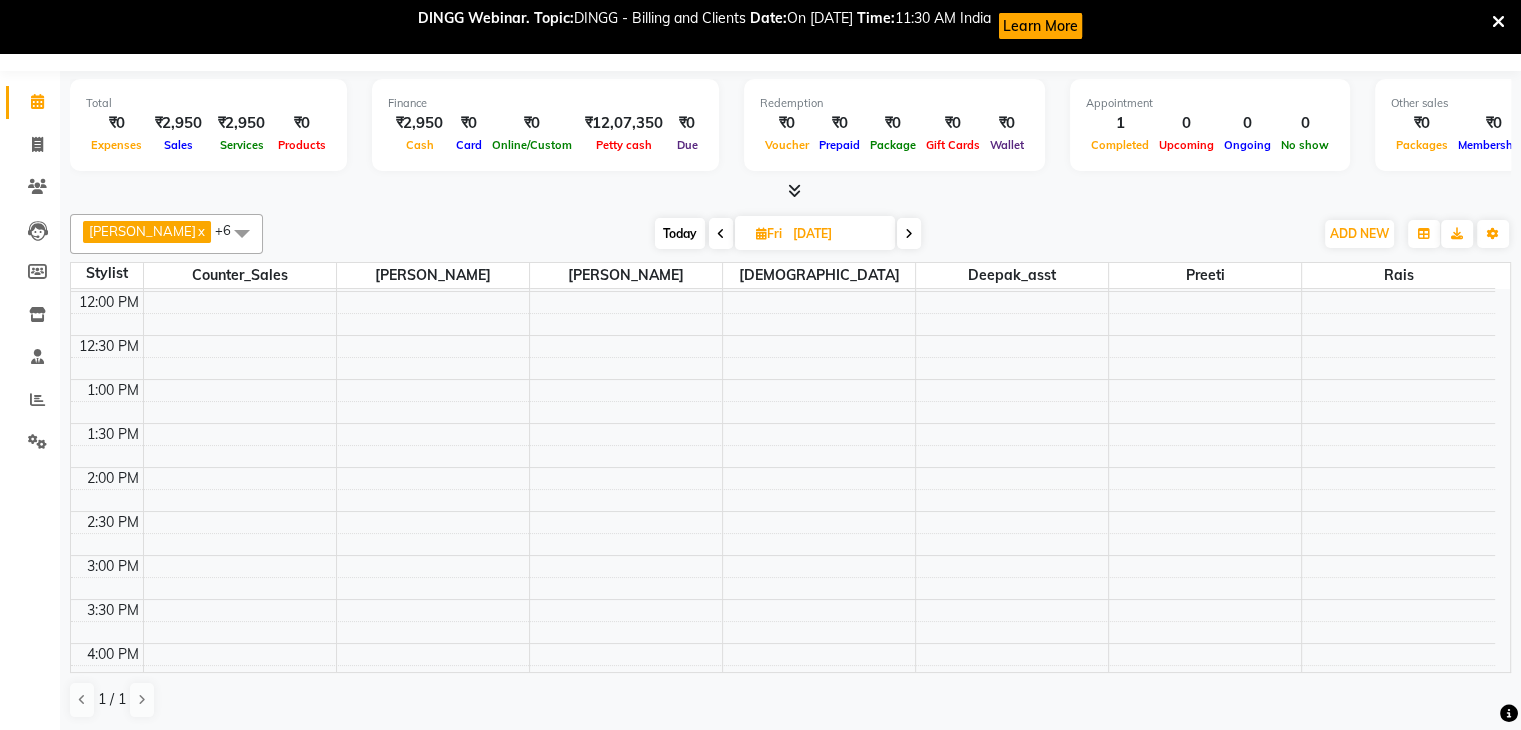 scroll, scrollTop: 0, scrollLeft: 0, axis: both 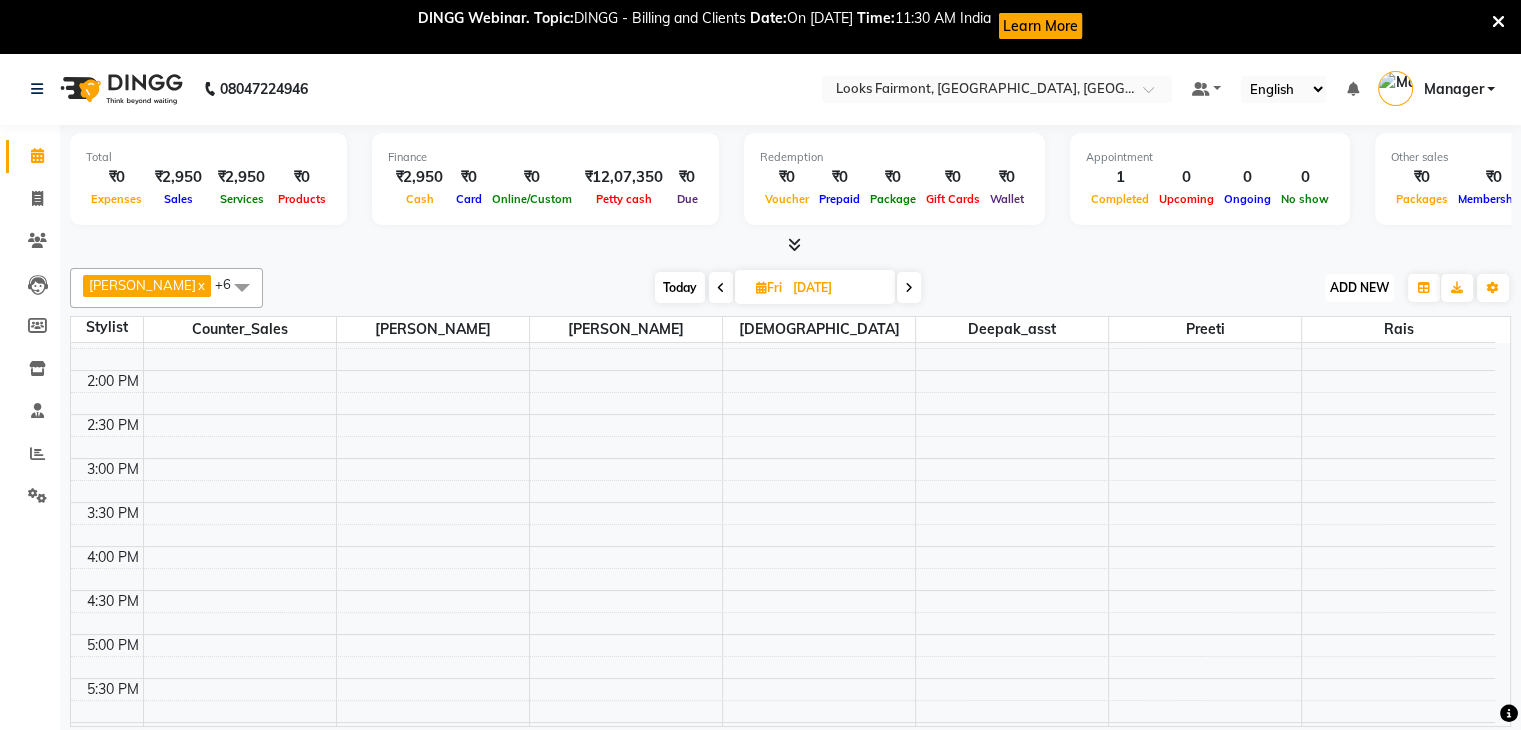 drag, startPoint x: 1353, startPoint y: 282, endPoint x: 1336, endPoint y: 279, distance: 17.262676 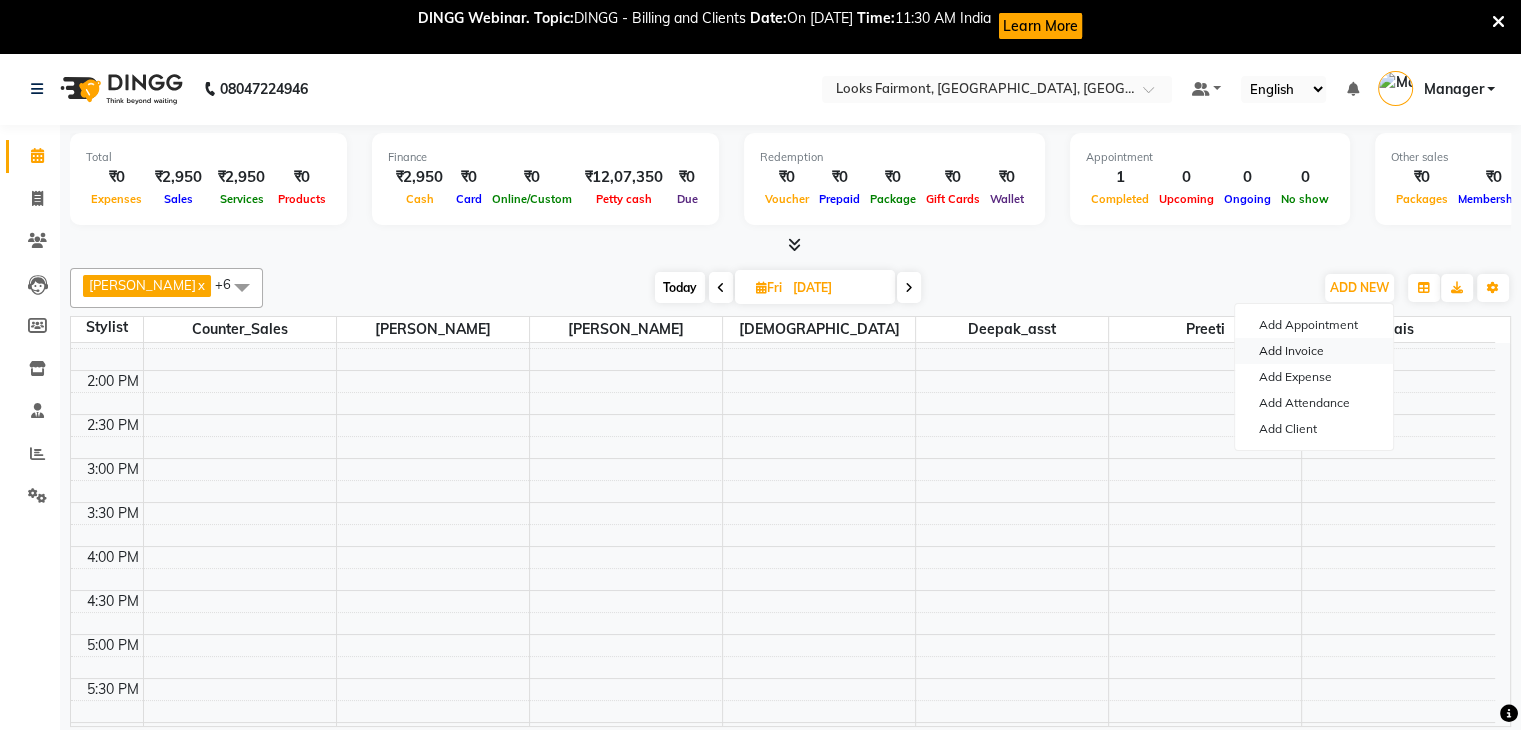 click on "Add Invoice" at bounding box center [1314, 351] 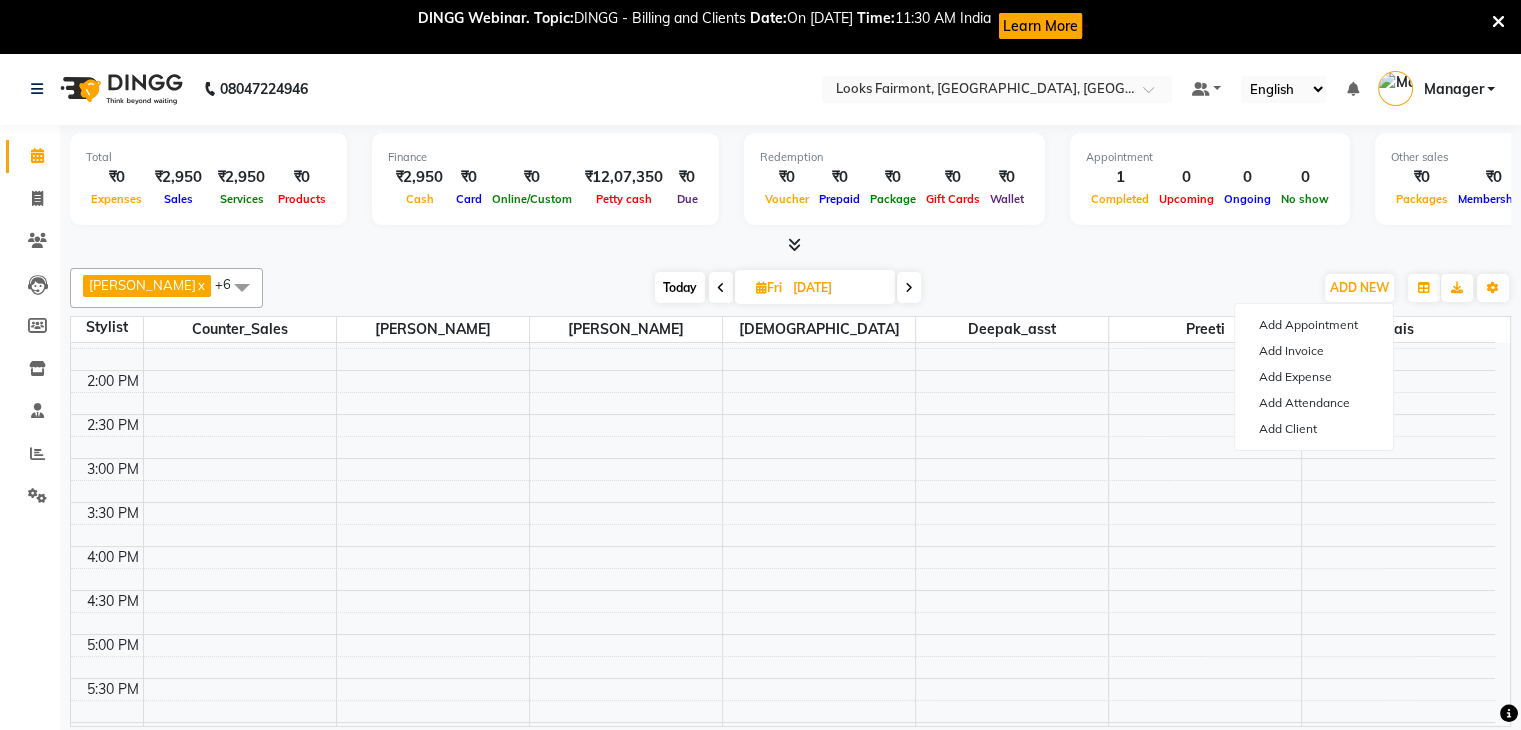 select on "service" 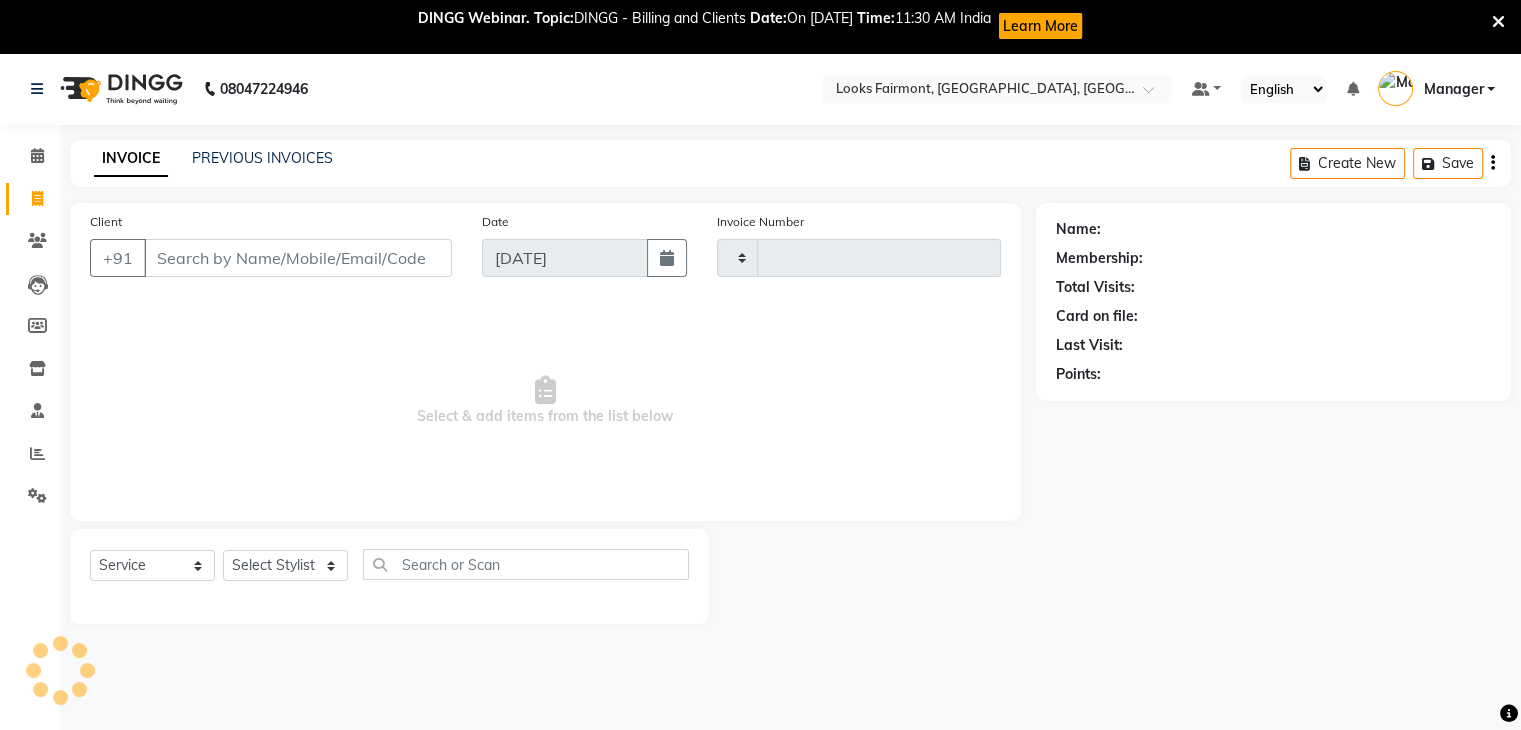 type on "0257" 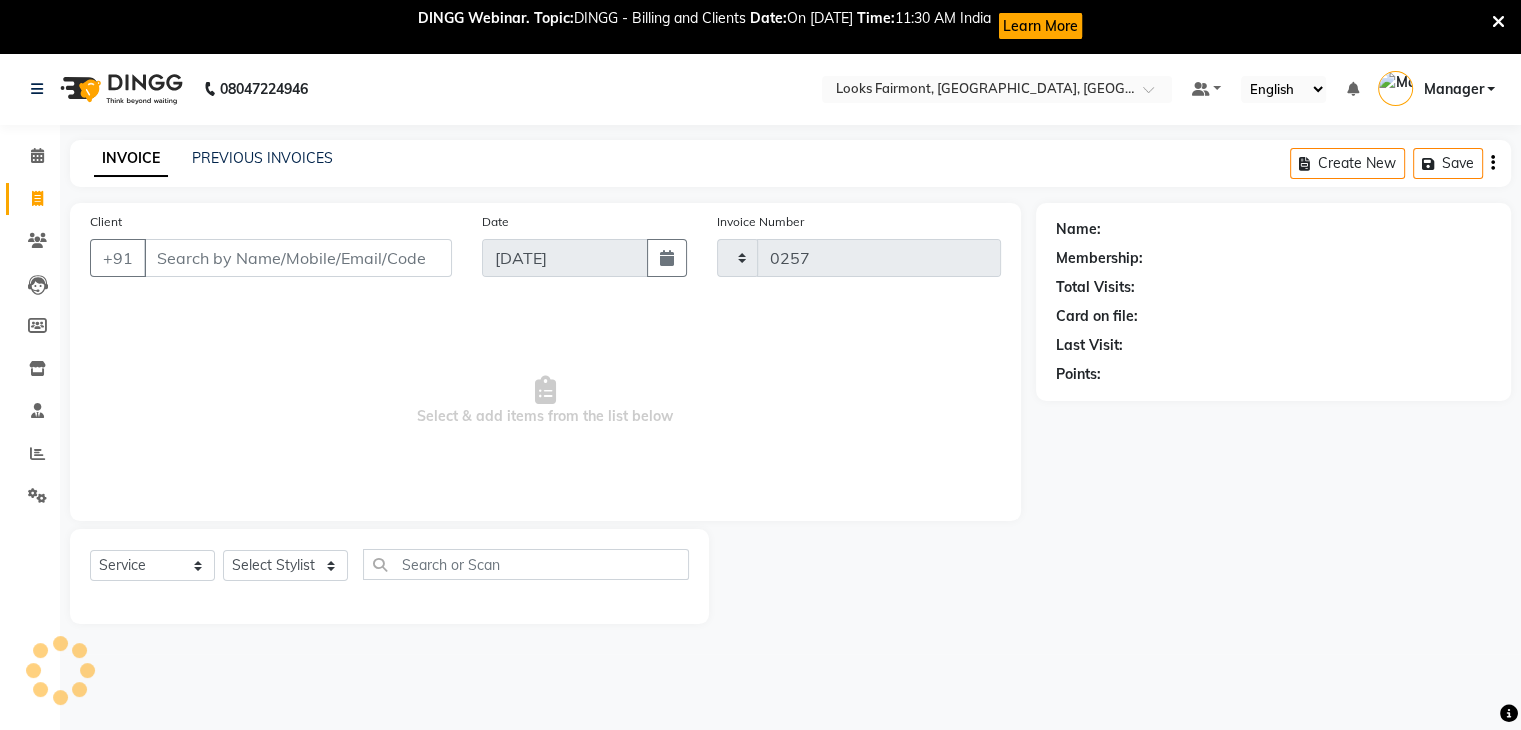 select on "8139" 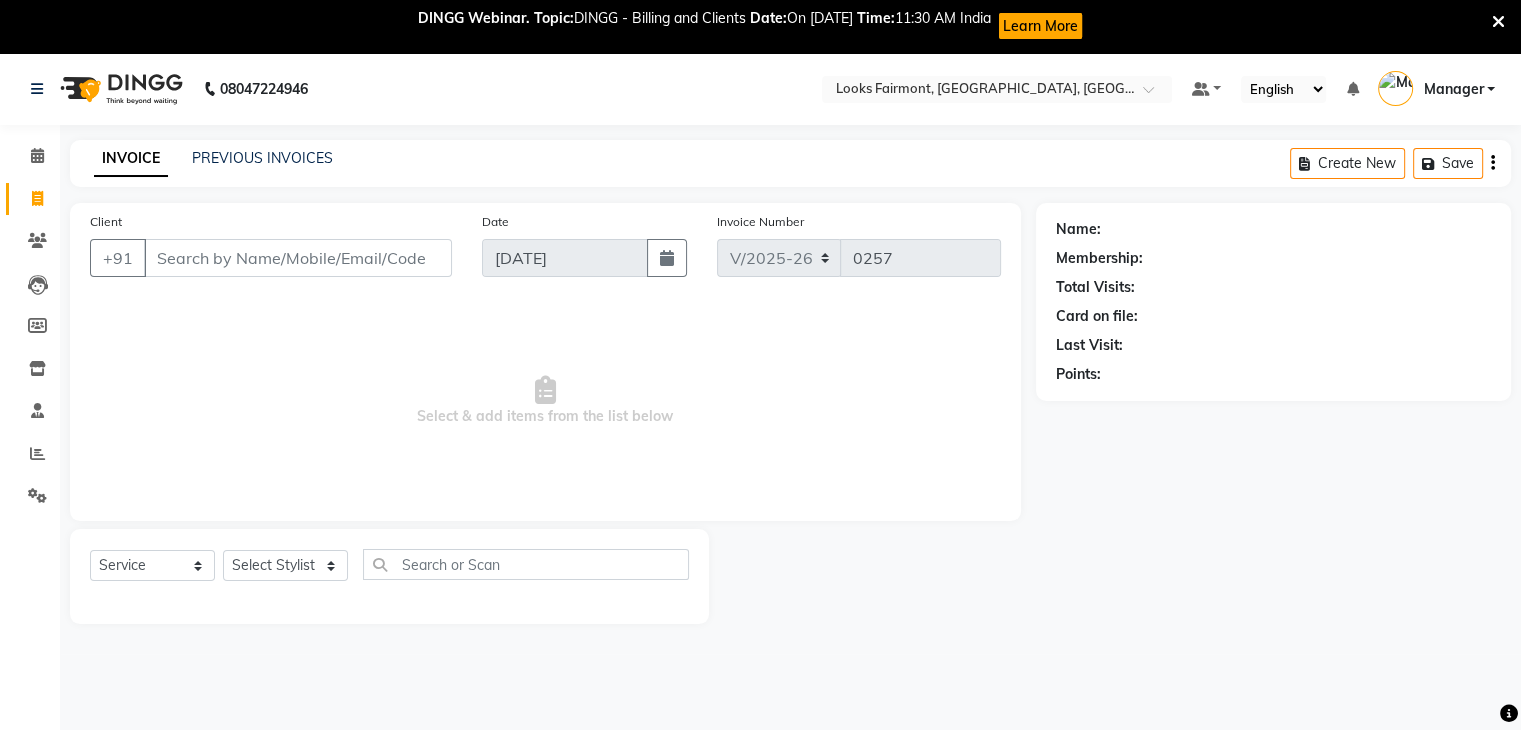 click on "Client" at bounding box center (298, 258) 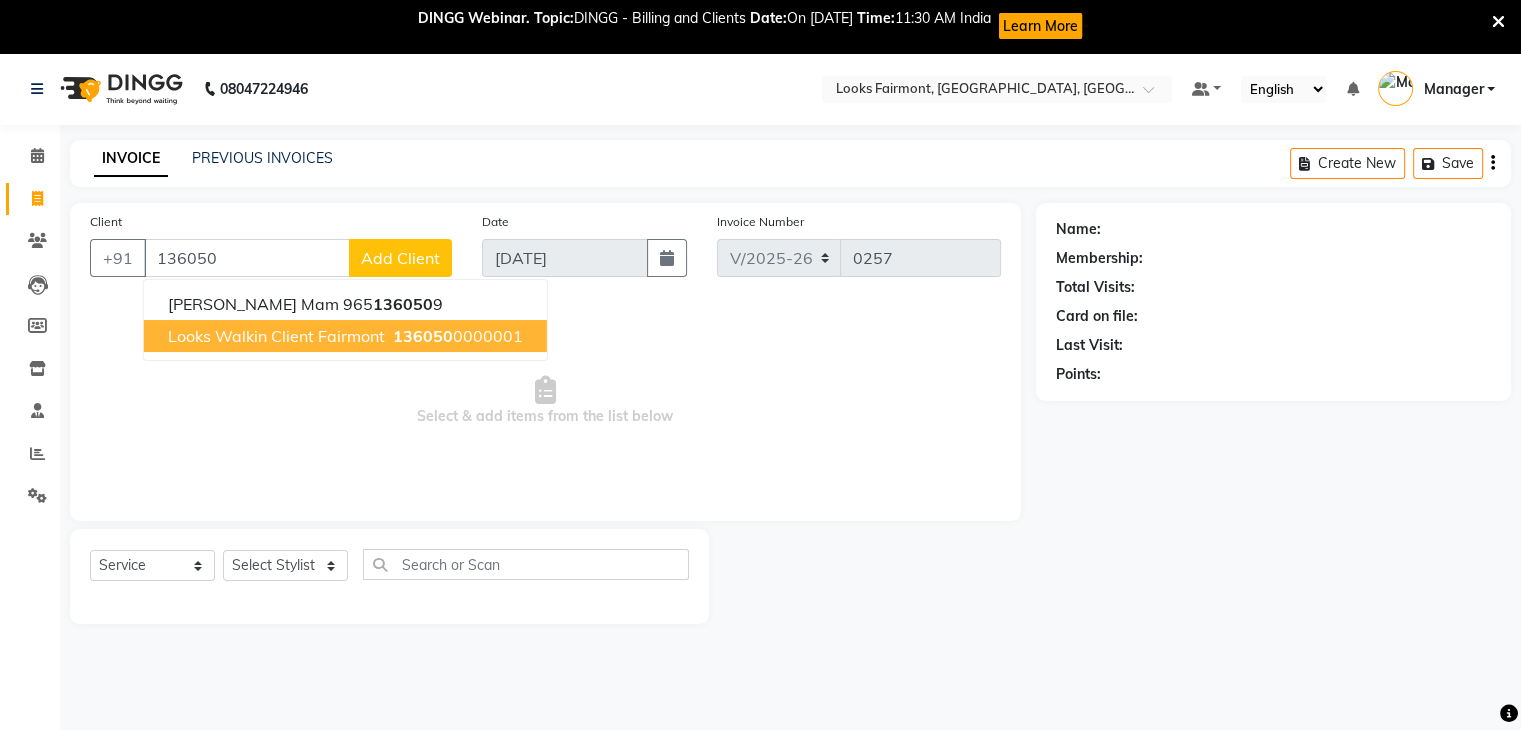 click on "Looks Walkin Client Fairmont" at bounding box center (276, 336) 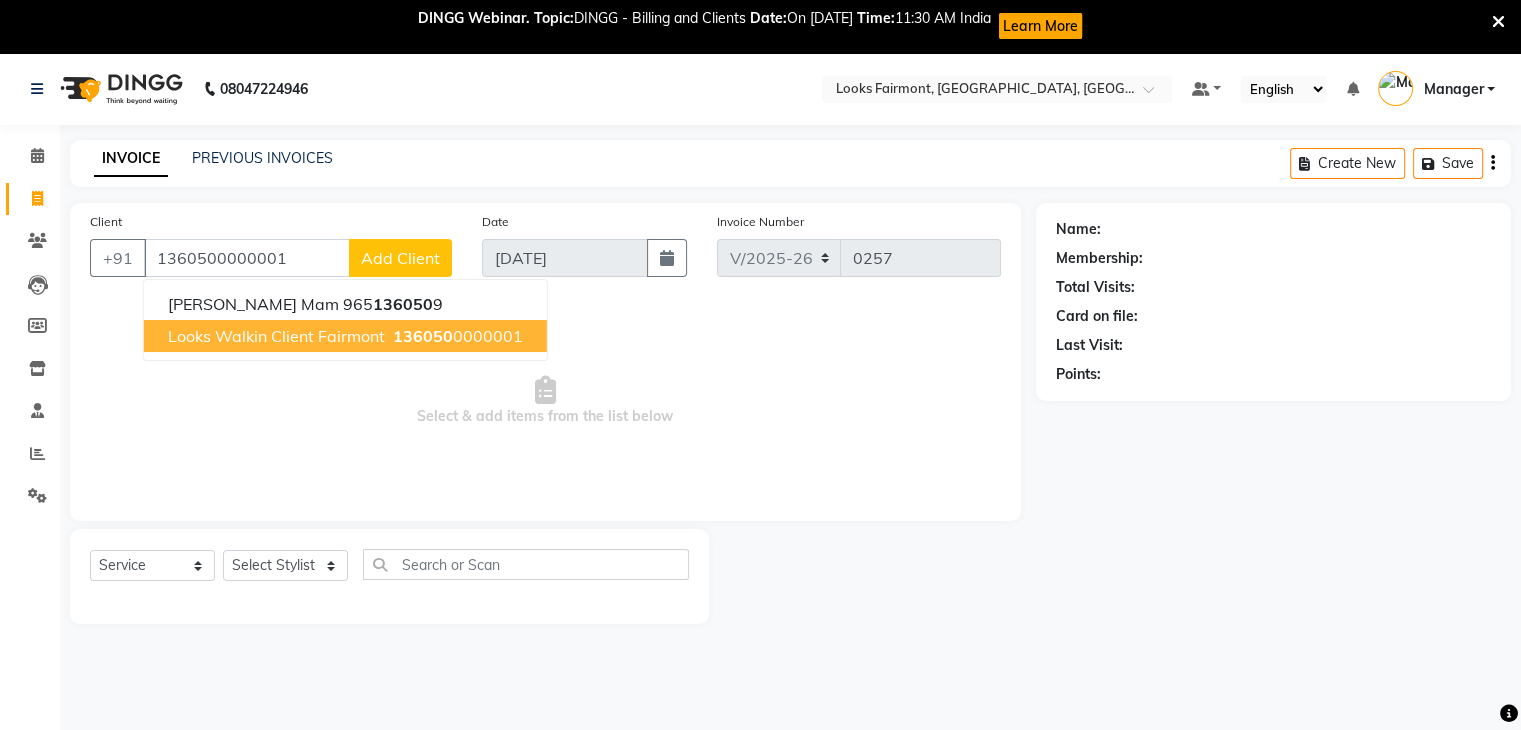 type on "1360500000001" 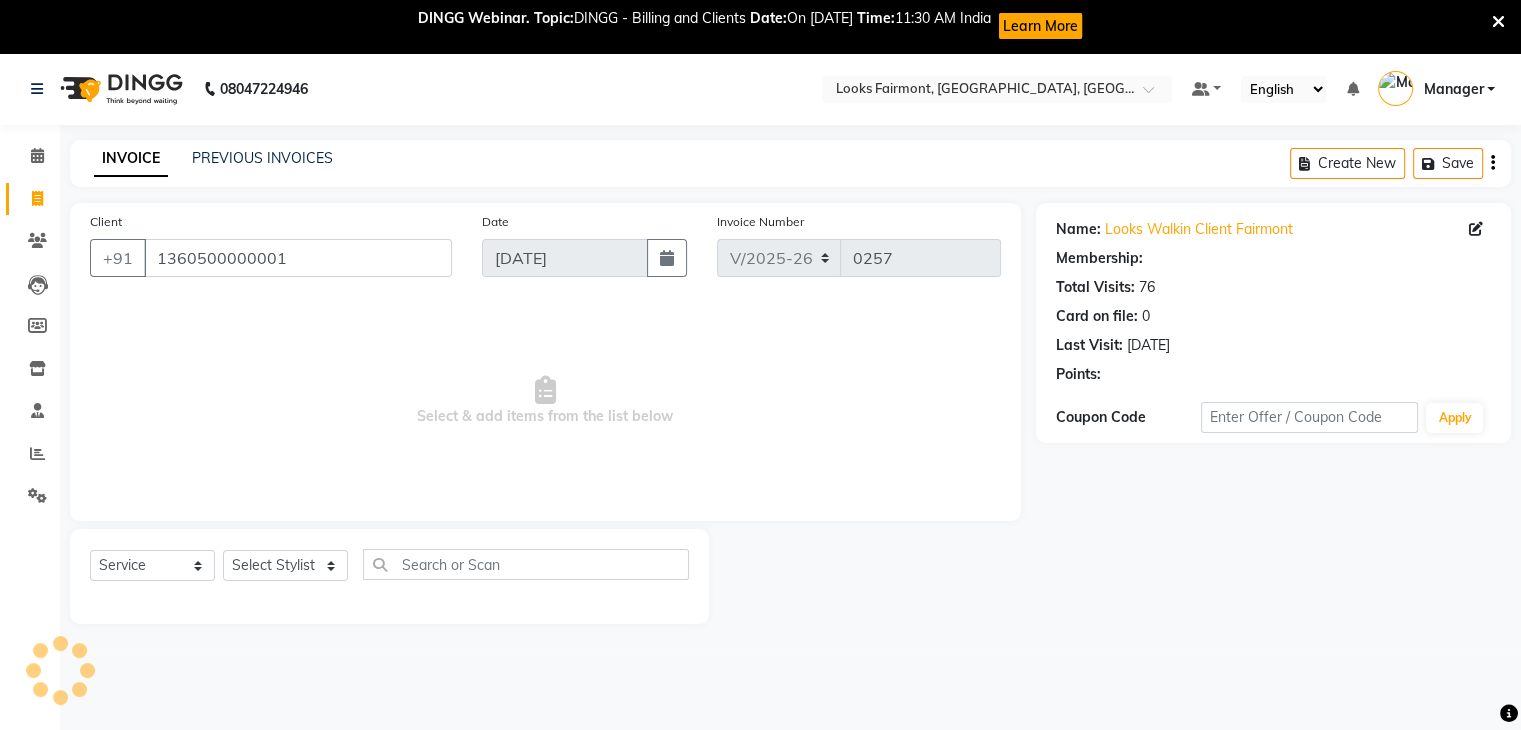 select on "1: Object" 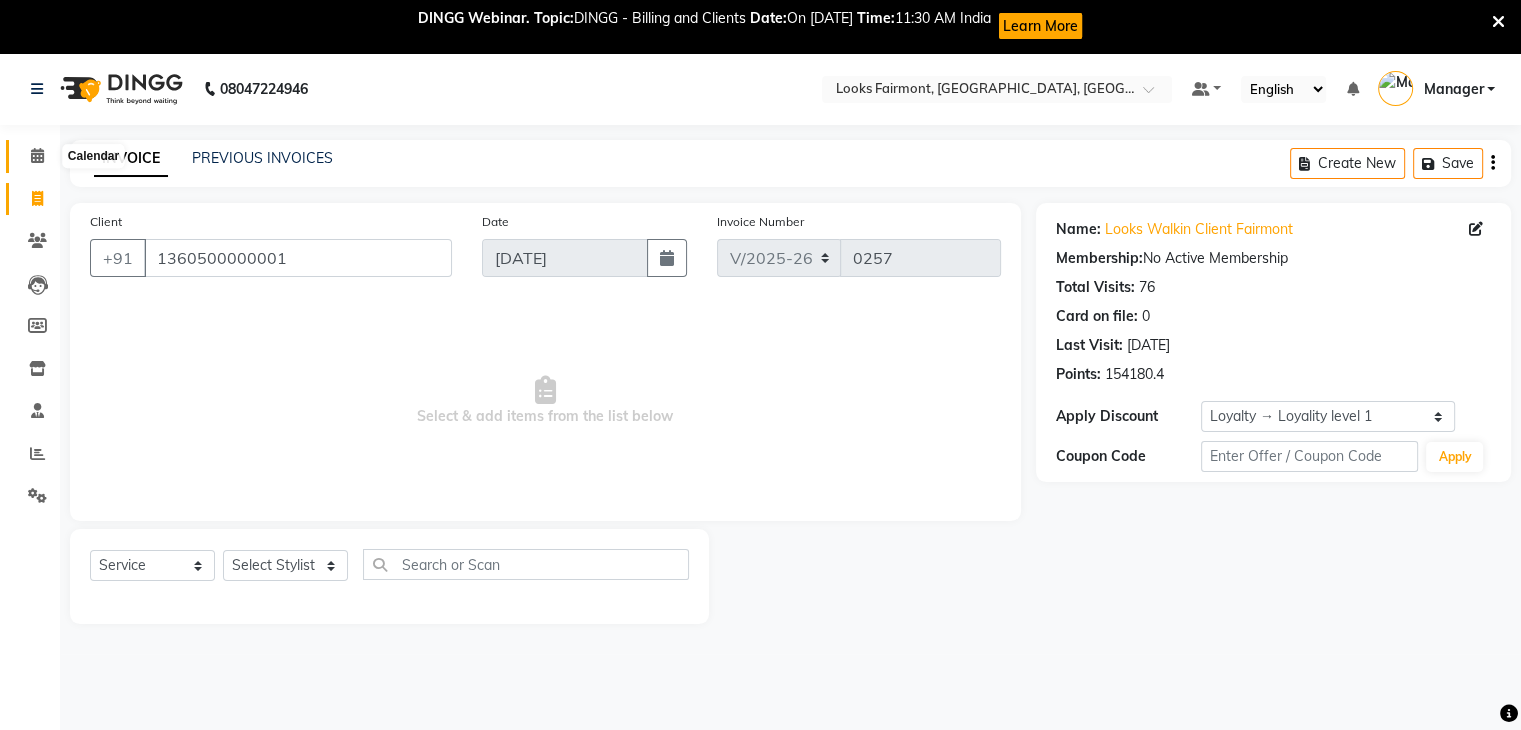 click 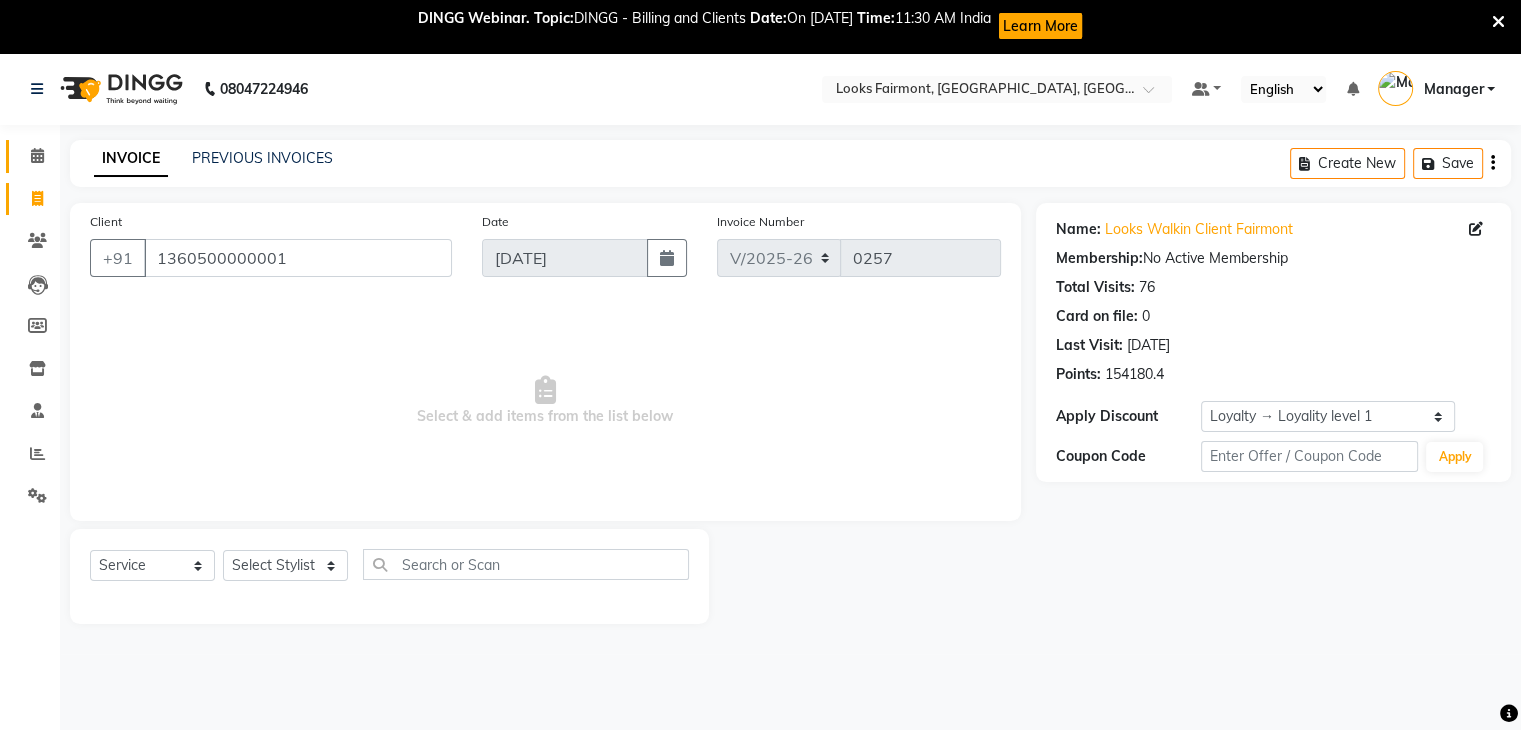 scroll, scrollTop: 52, scrollLeft: 0, axis: vertical 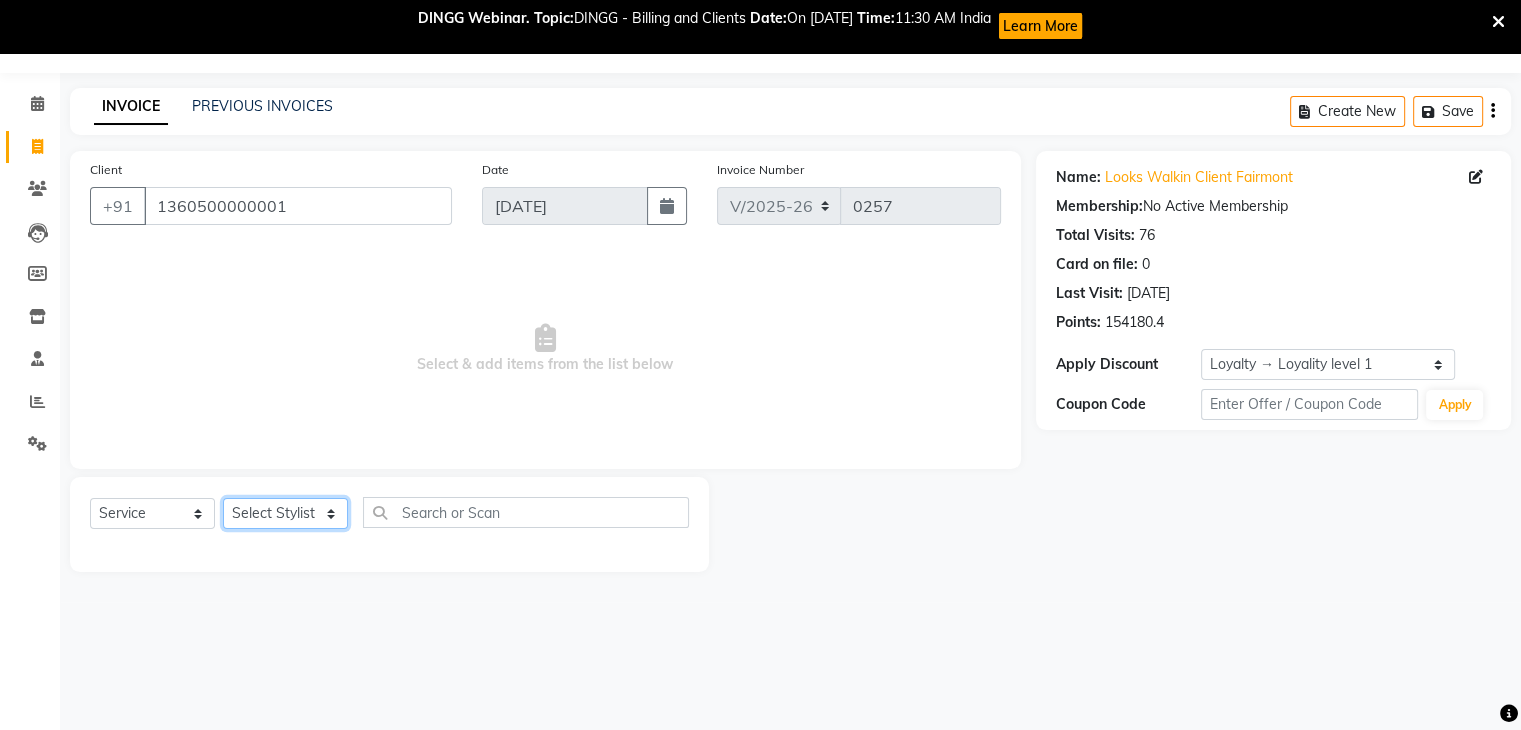 click on "Select Stylist [PERSON_NAME] Counter_Sales Deepak_asst Manager [PERSON_NAME] Soring_mgr [PERSON_NAME]" 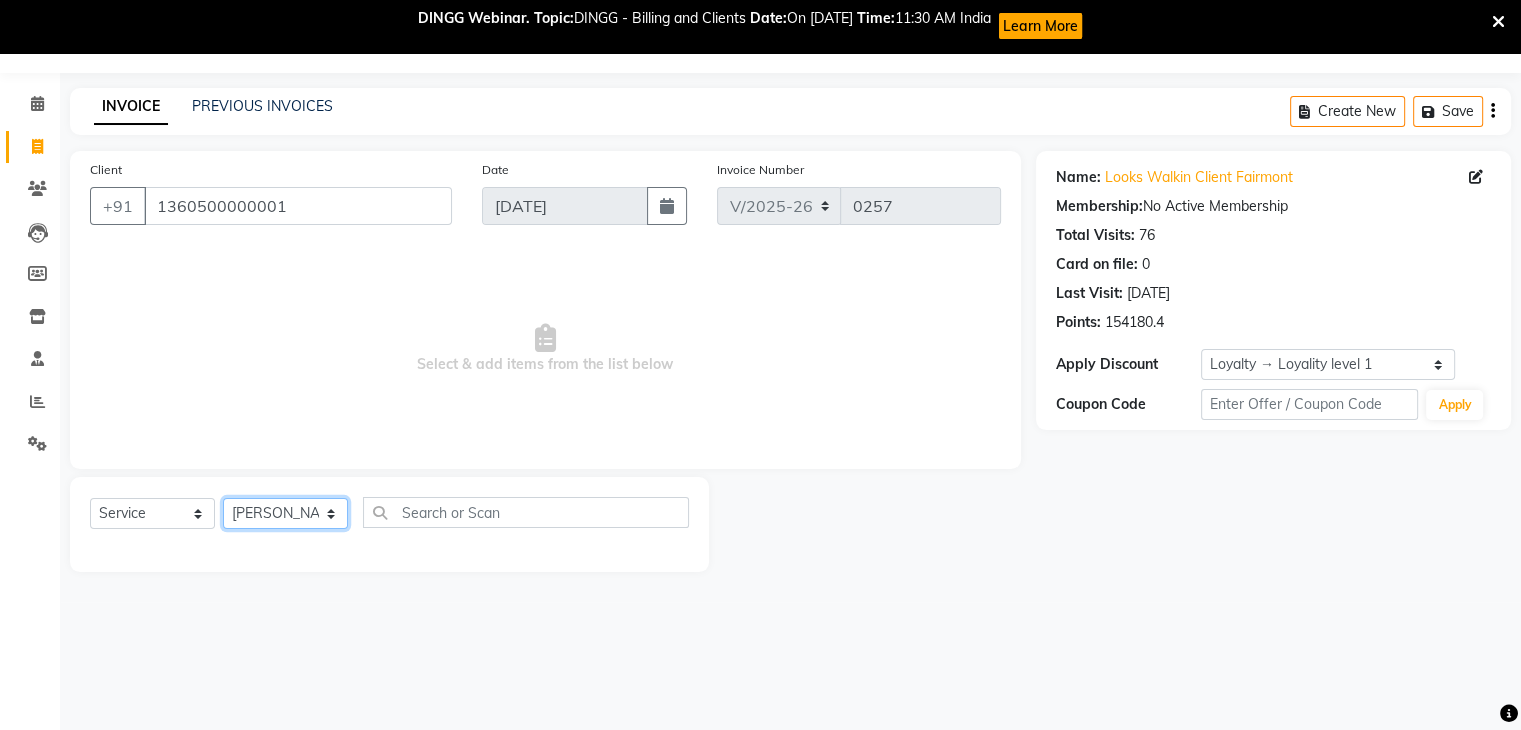 click on "Select Stylist [PERSON_NAME] Counter_Sales Deepak_asst Manager [PERSON_NAME] Soring_mgr [PERSON_NAME]" 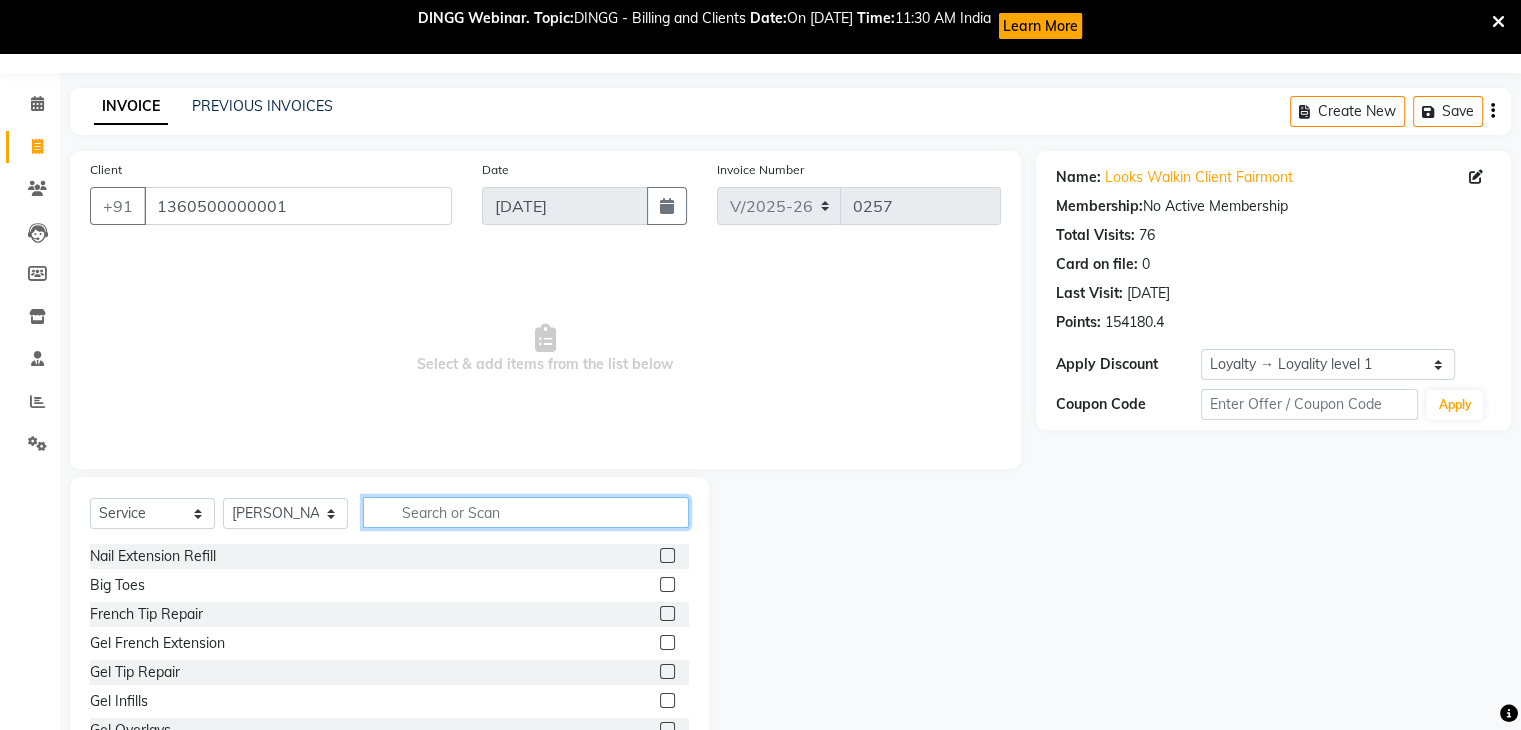 click 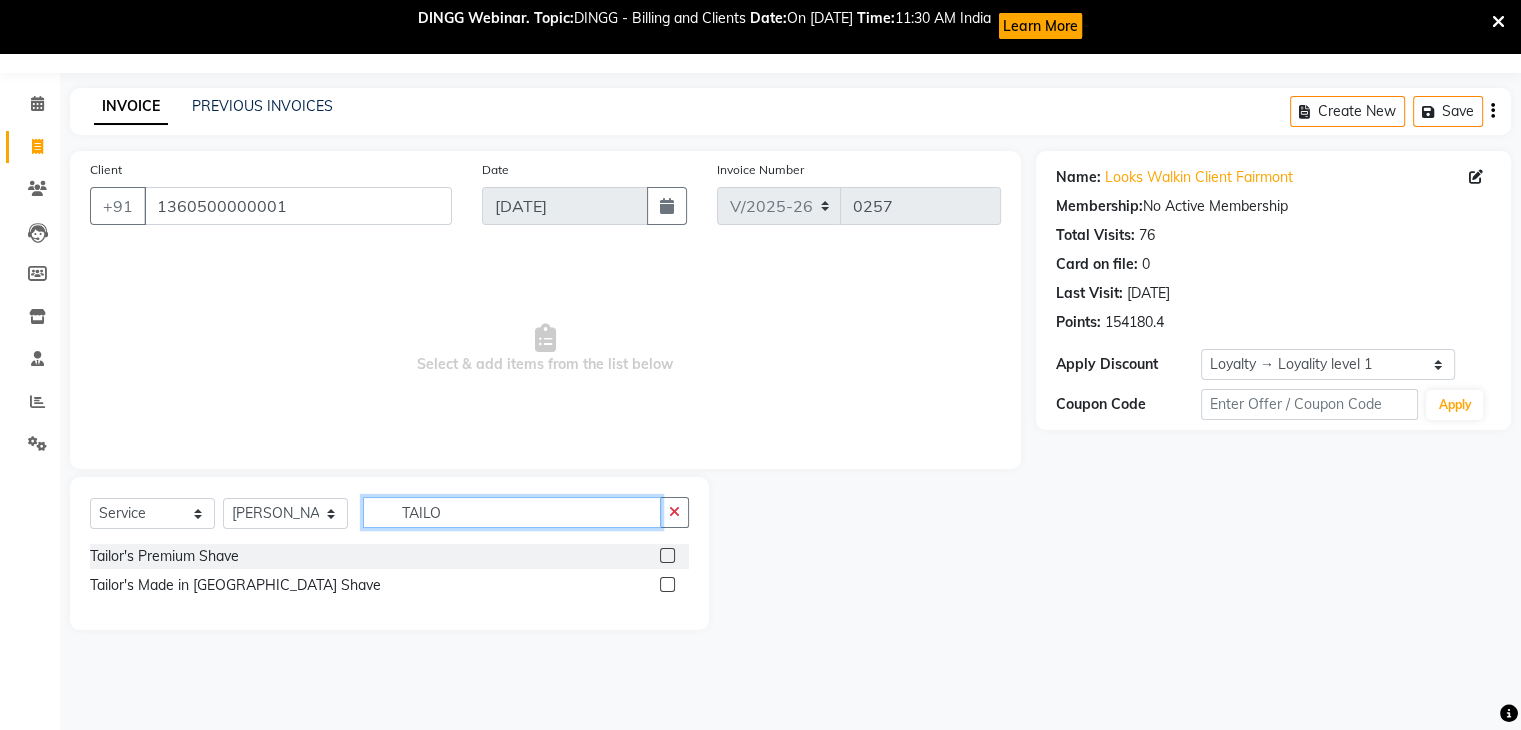 type on "TAILO" 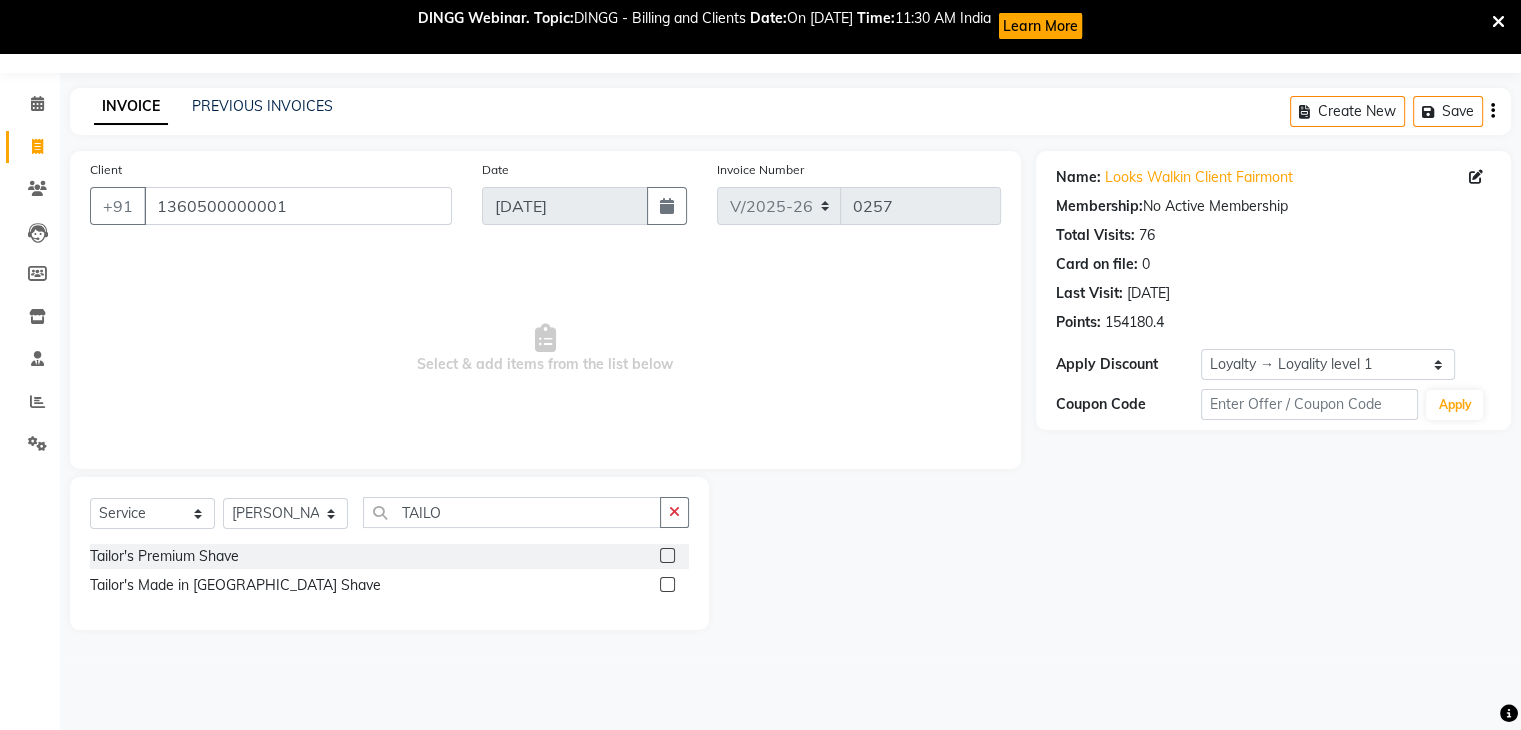 click 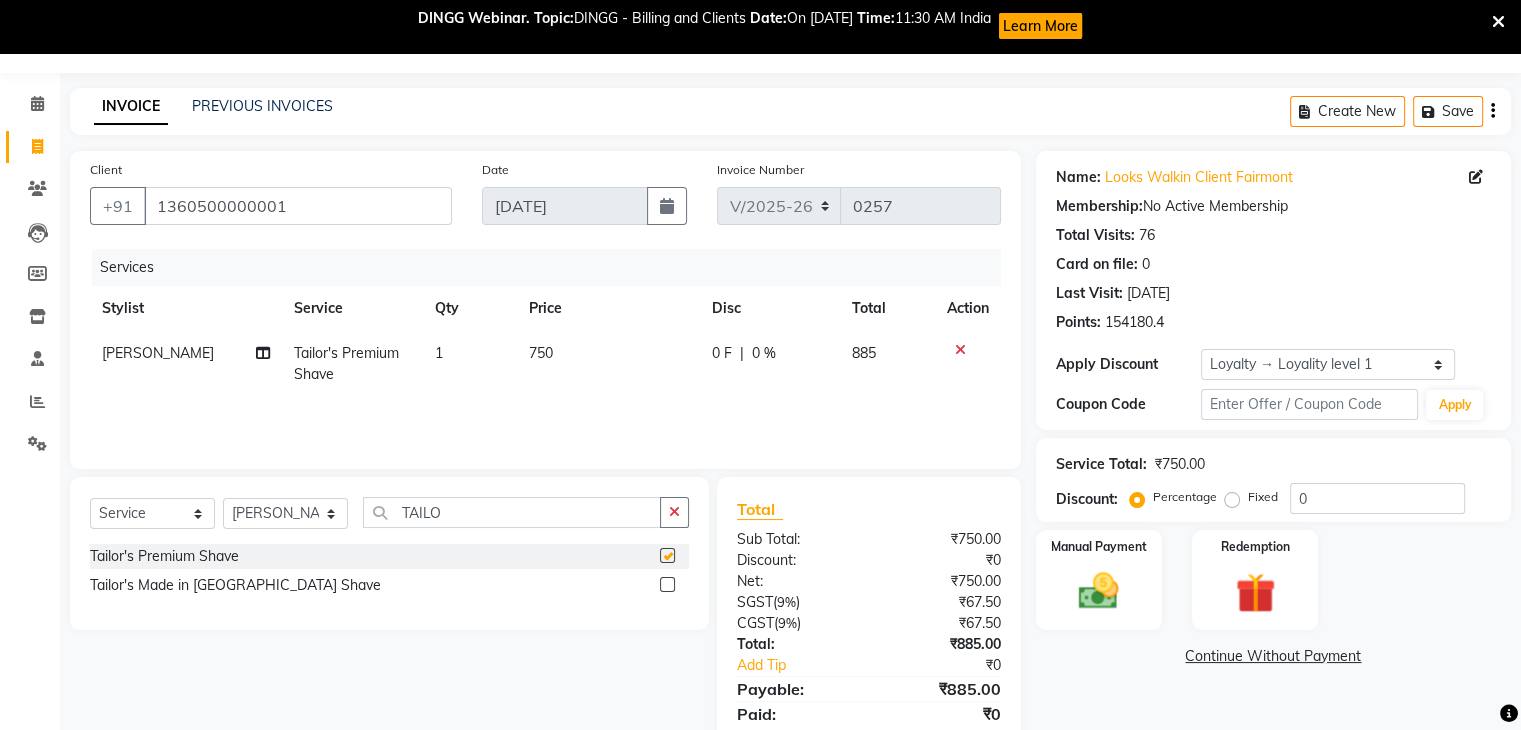 checkbox on "false" 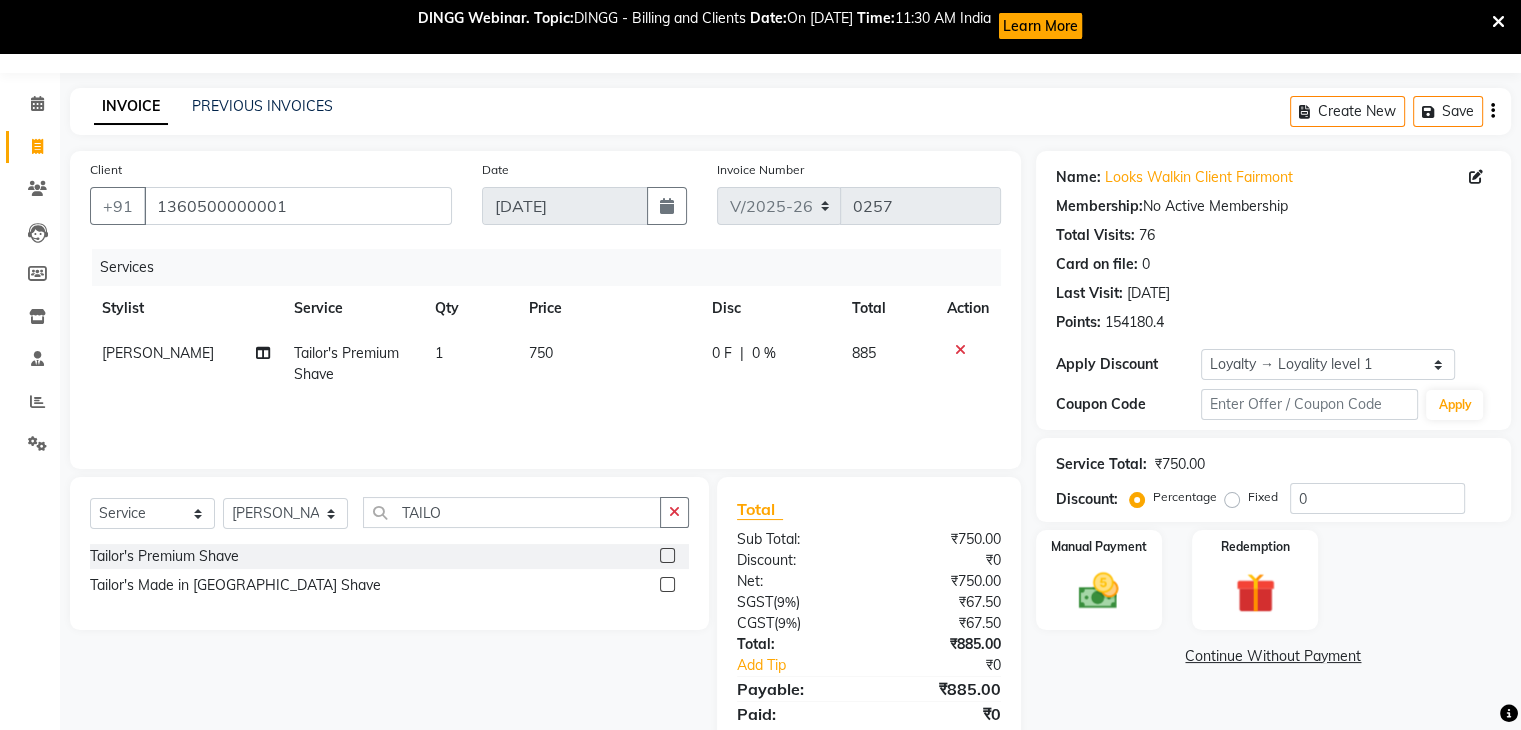 click on "750" 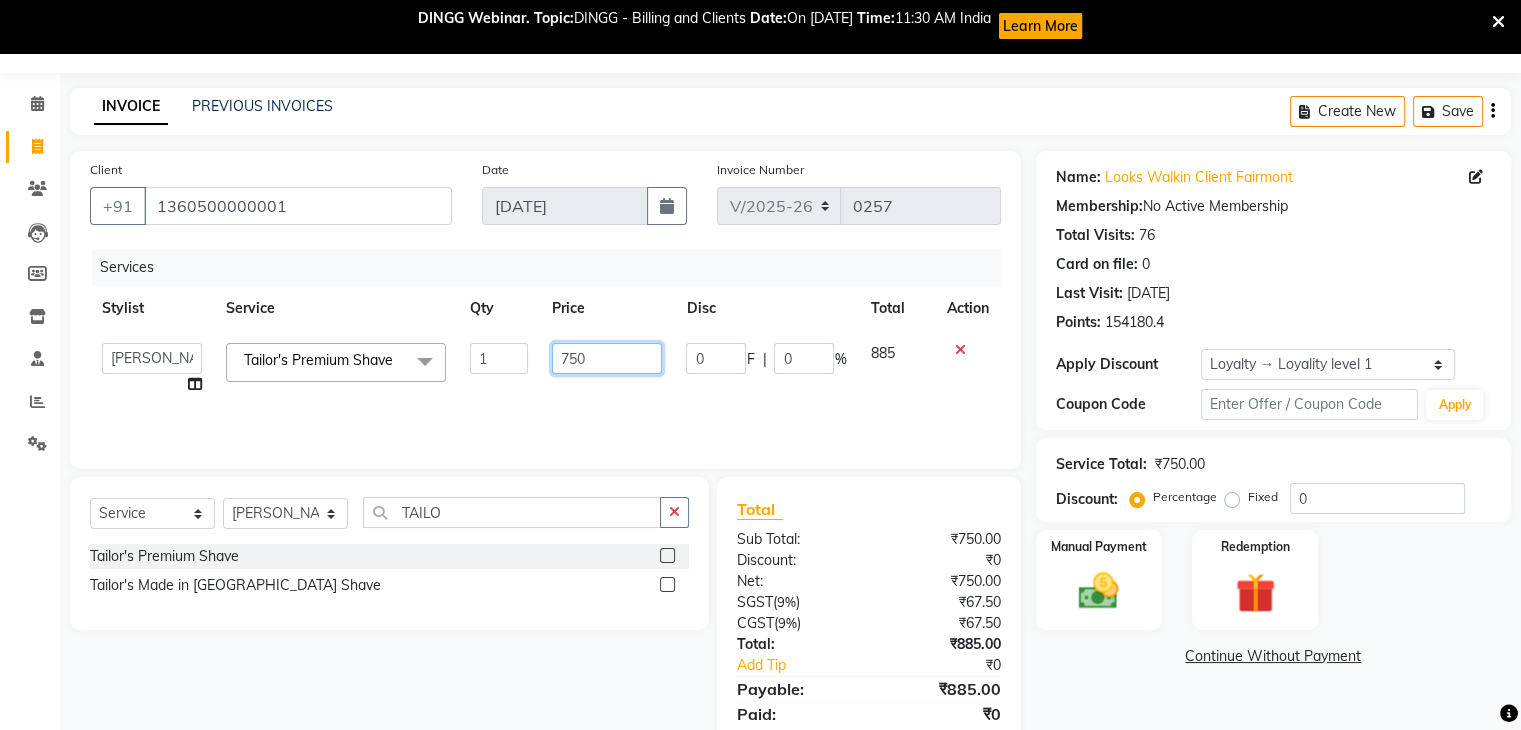 click on "750" 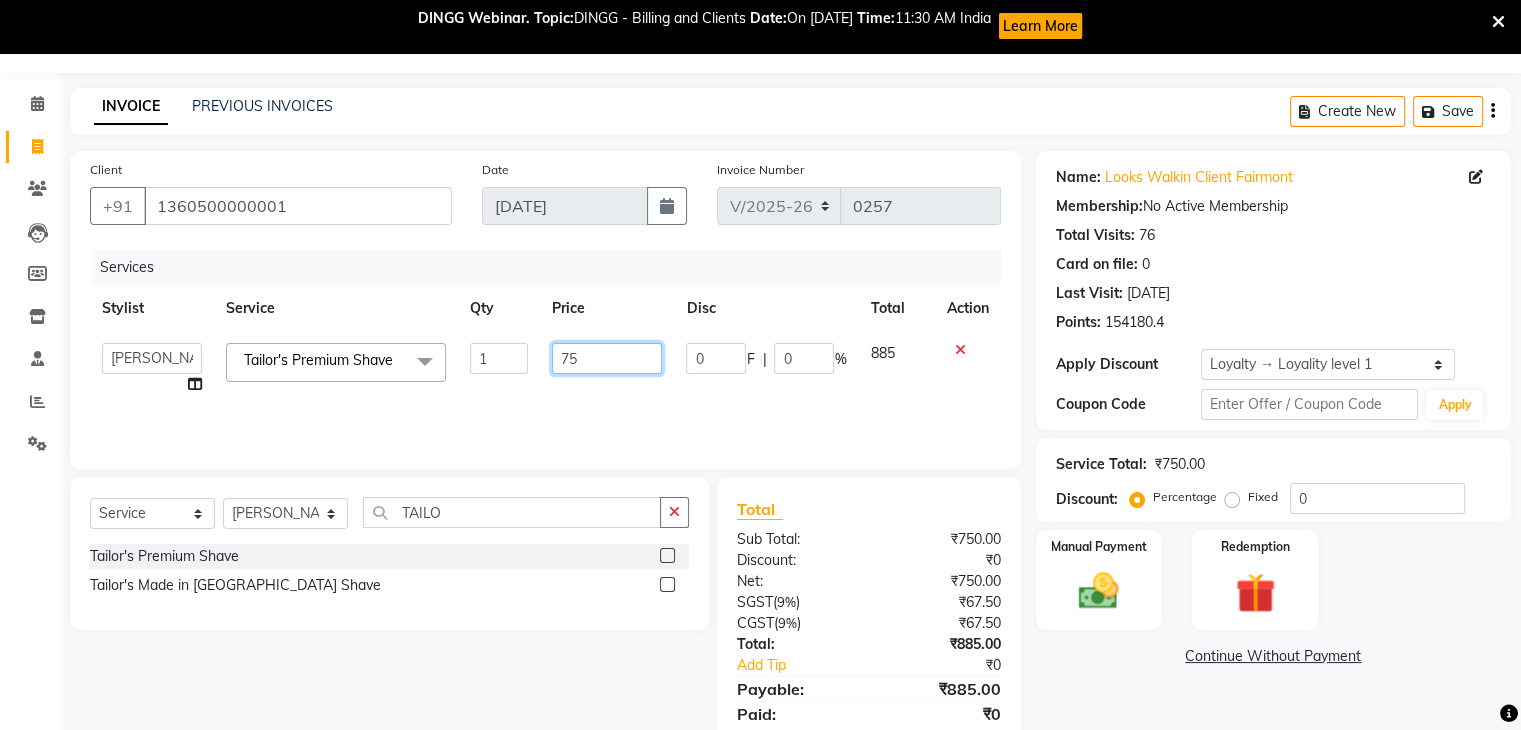 type on "7" 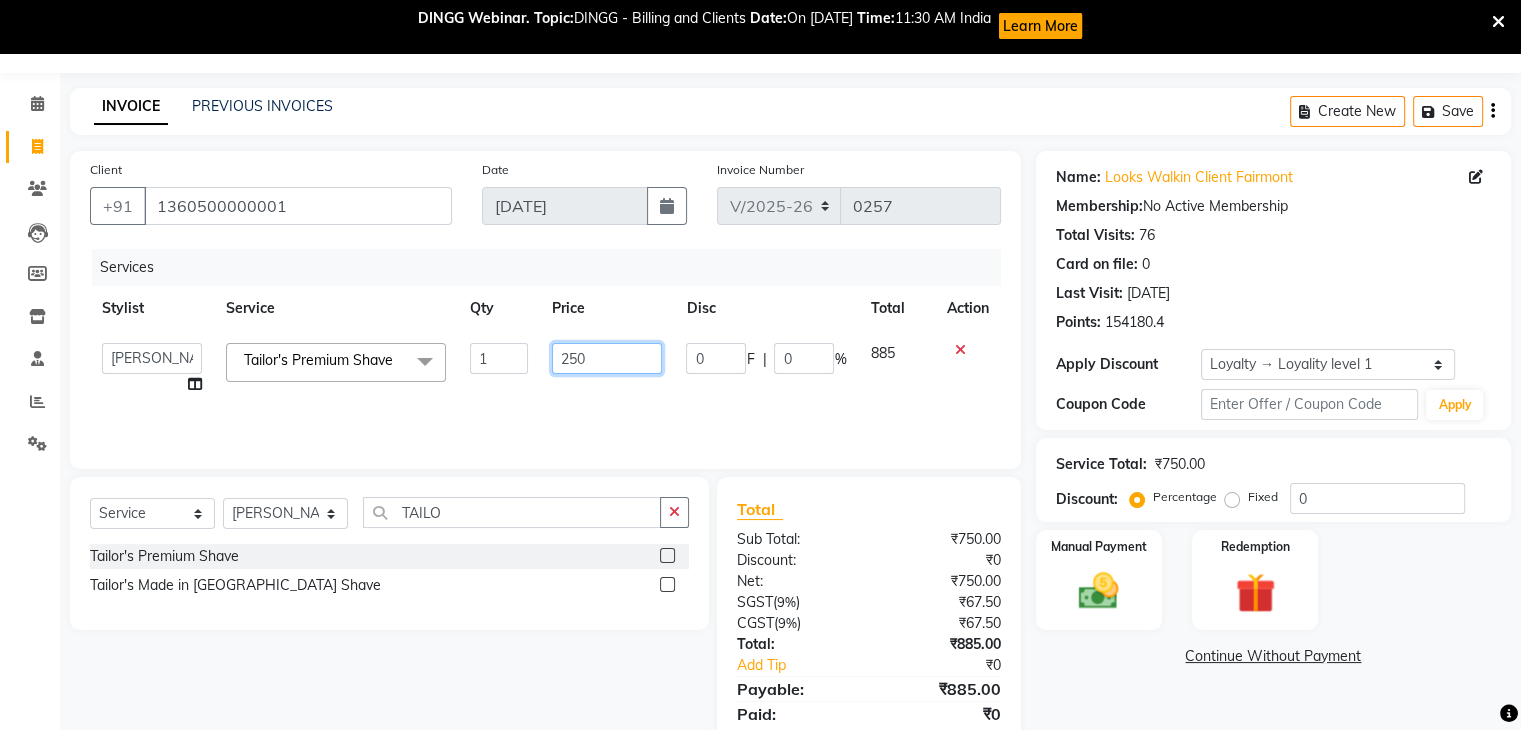 type on "2500" 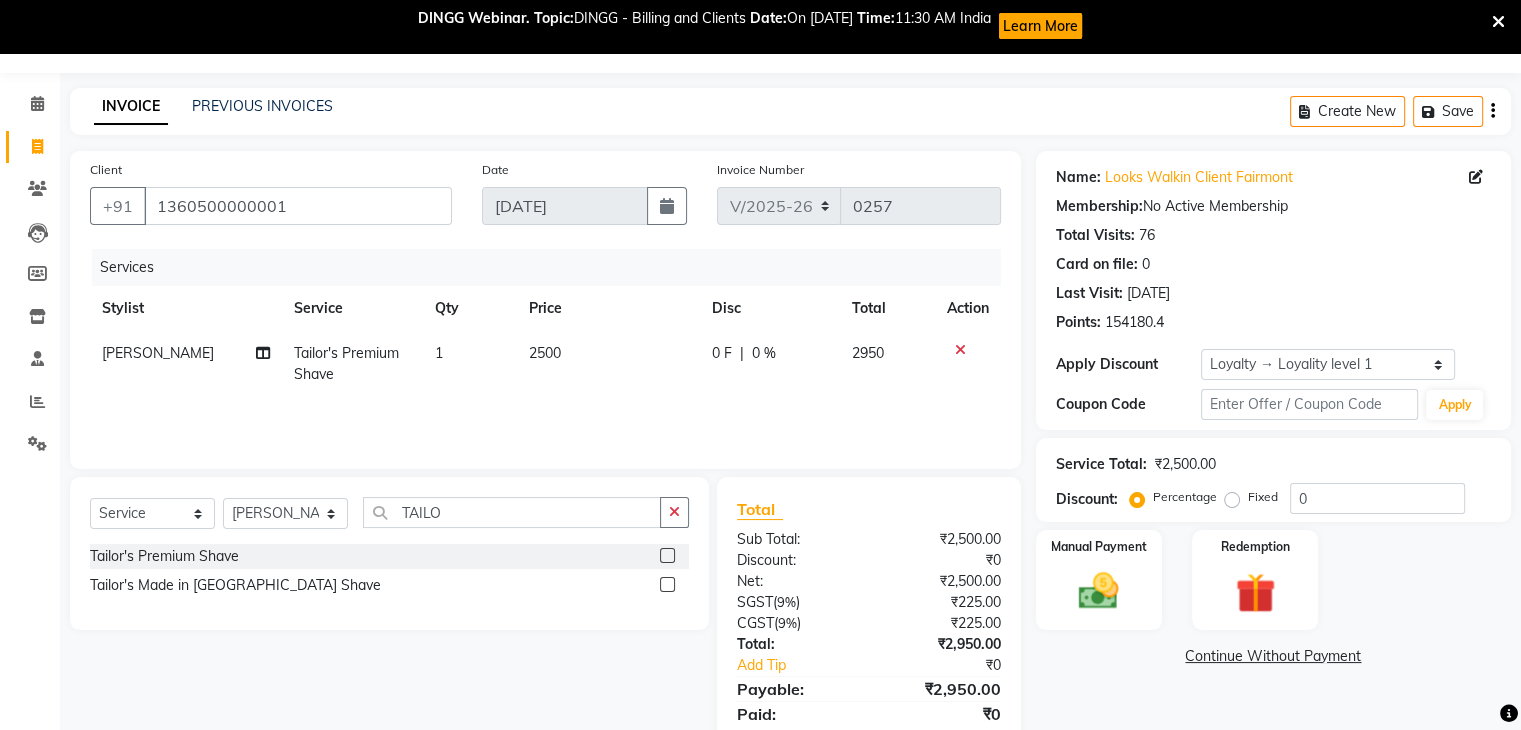 drag, startPoint x: 1132, startPoint y: 680, endPoint x: 926, endPoint y: 603, distance: 219.92044 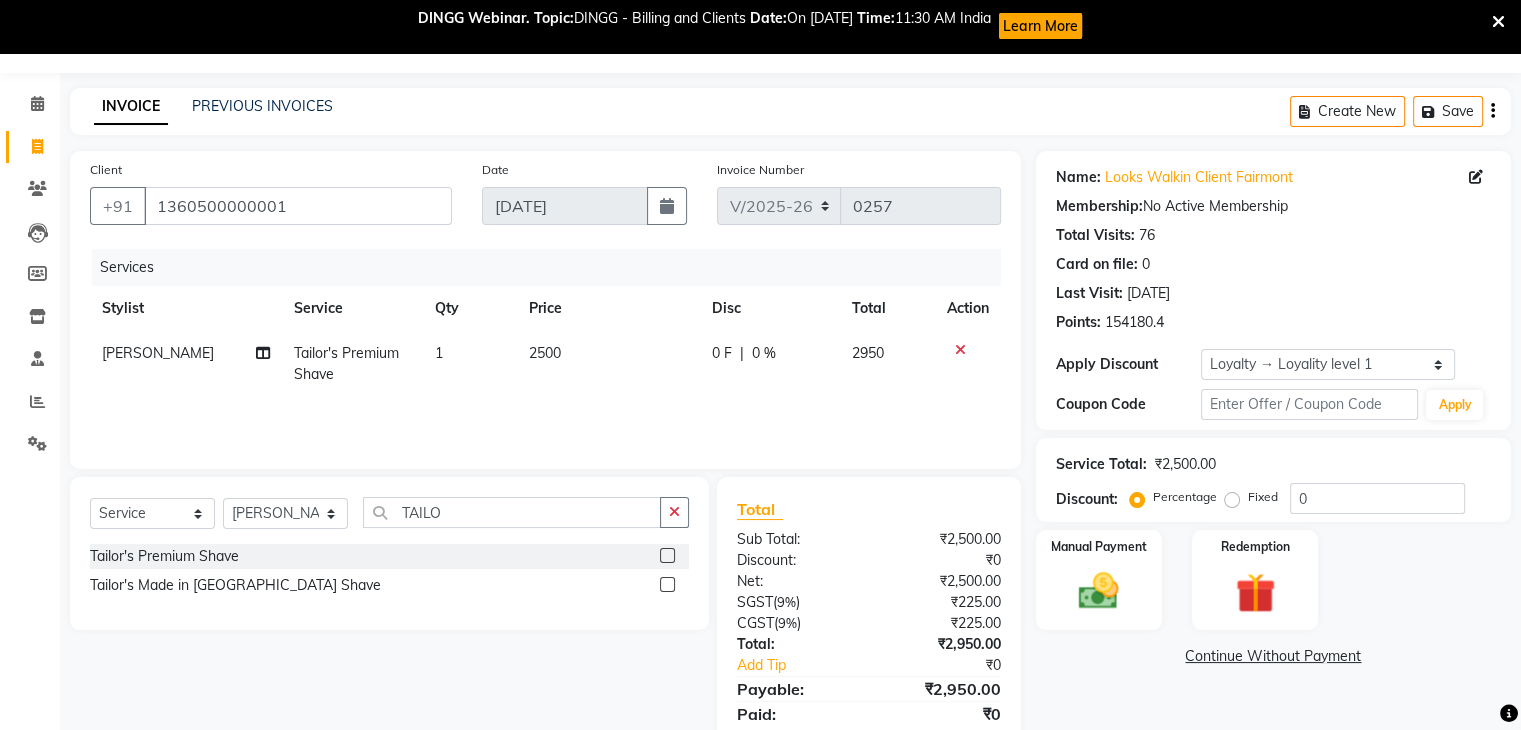 click on "Name: Looks Walkin Client Fairmont Membership:  No Active Membership  Total Visits:  76 Card on file:  0 Last Visit:   [DATE] Points:   154180.4  Apply Discount Select  Loyalty → Loyality level 1  Coupon Code Apply Service Total:  ₹2,500.00  Discount:  Percentage   Fixed  0 Manual Payment Redemption  Continue Without Payment" 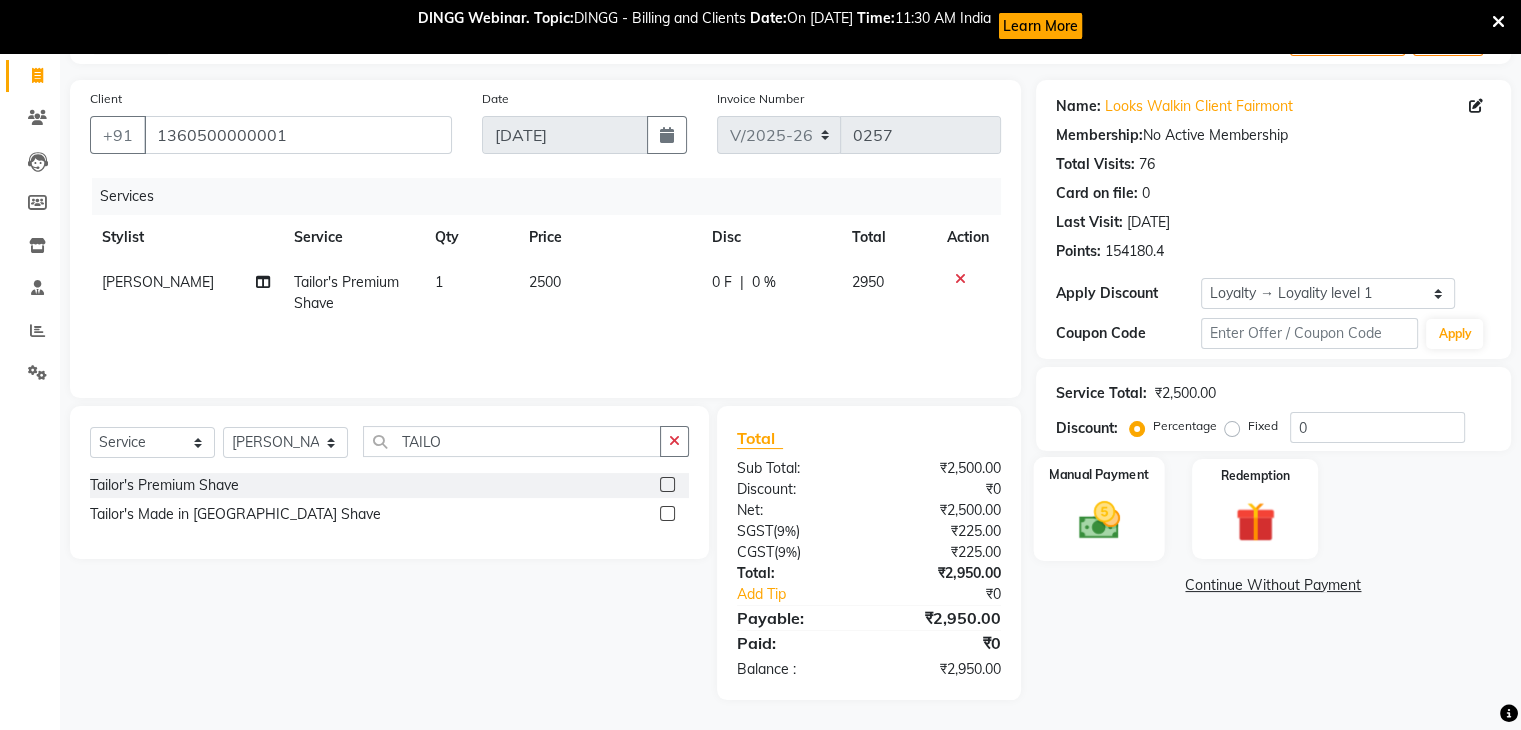 click 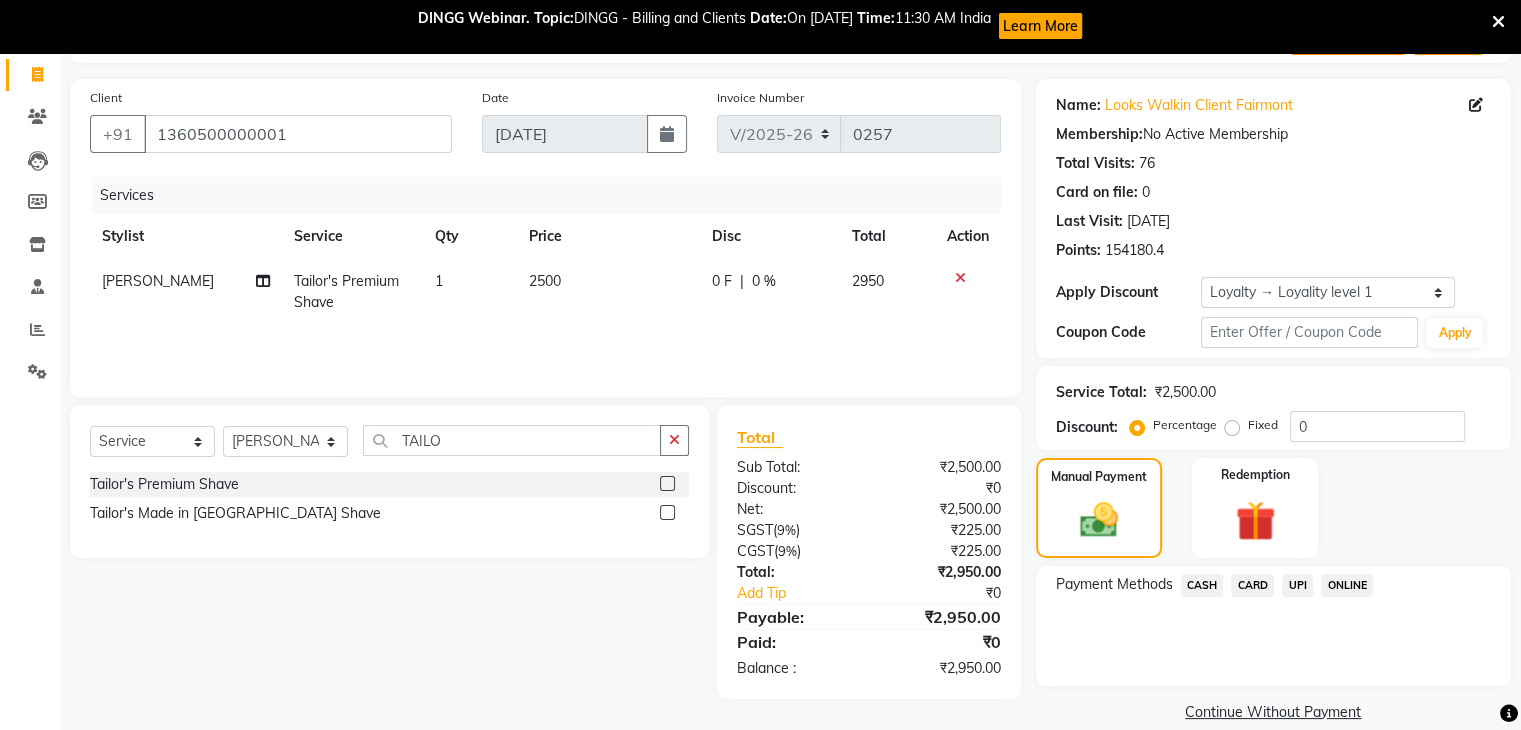 scroll, scrollTop: 150, scrollLeft: 0, axis: vertical 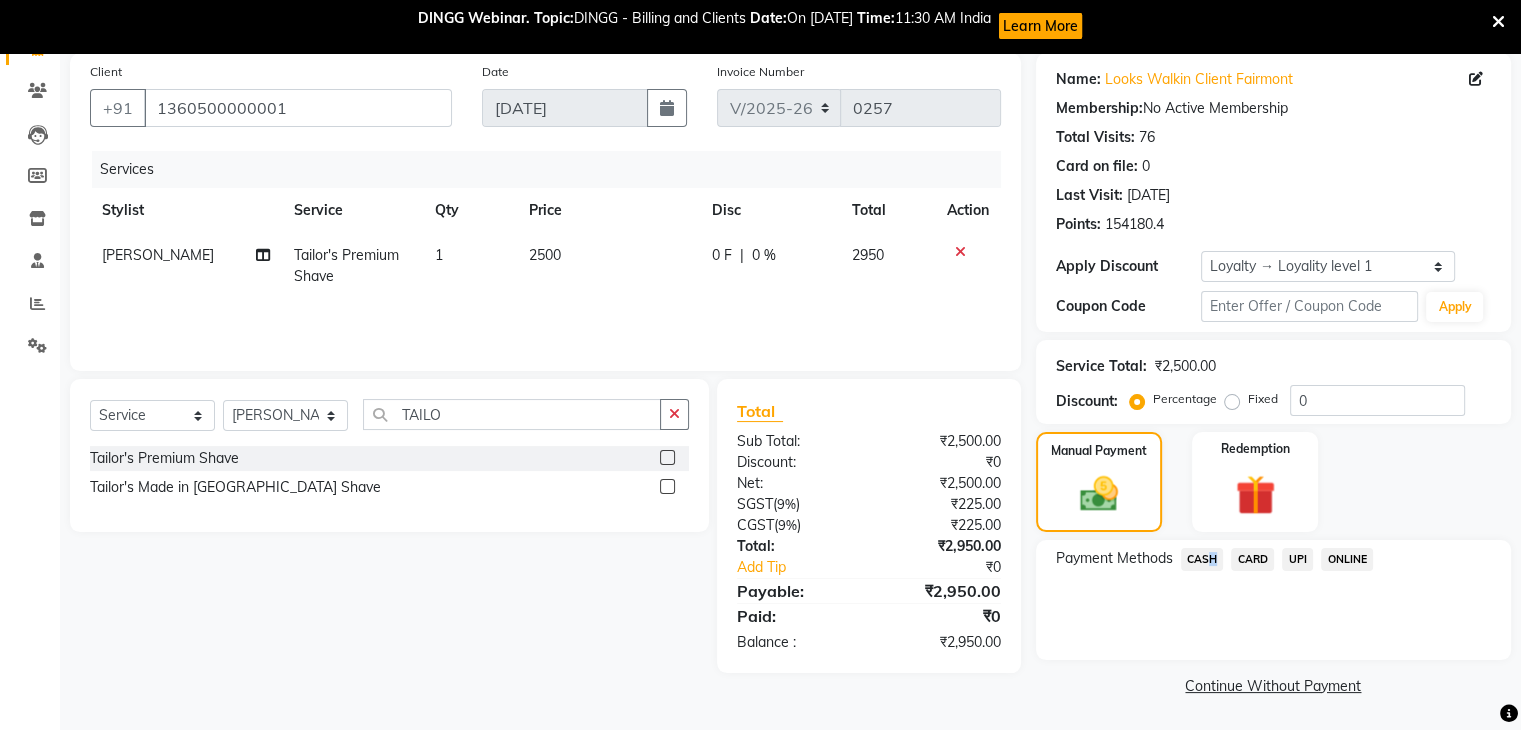 drag, startPoint x: 1204, startPoint y: 561, endPoint x: 1186, endPoint y: 555, distance: 18.973665 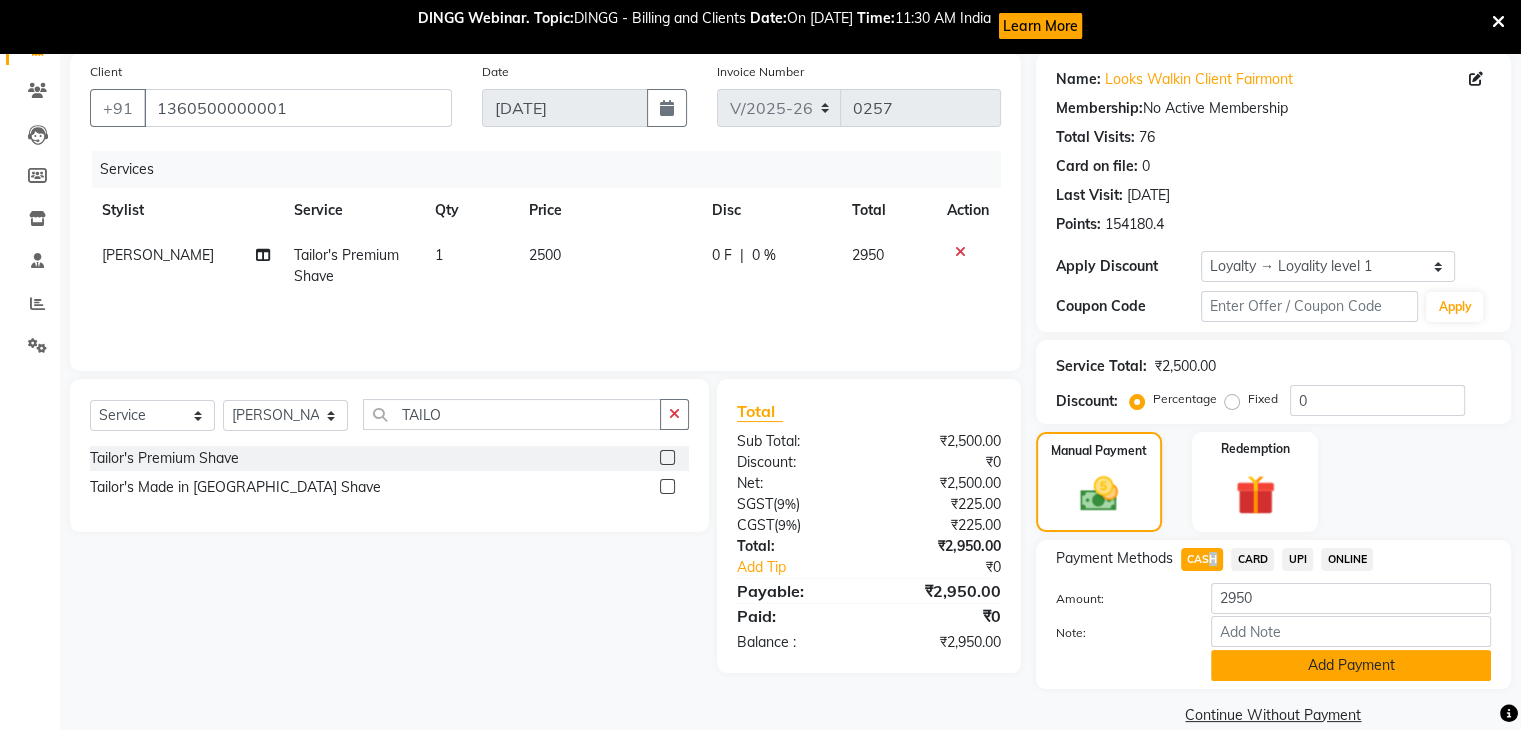 scroll, scrollTop: 181, scrollLeft: 0, axis: vertical 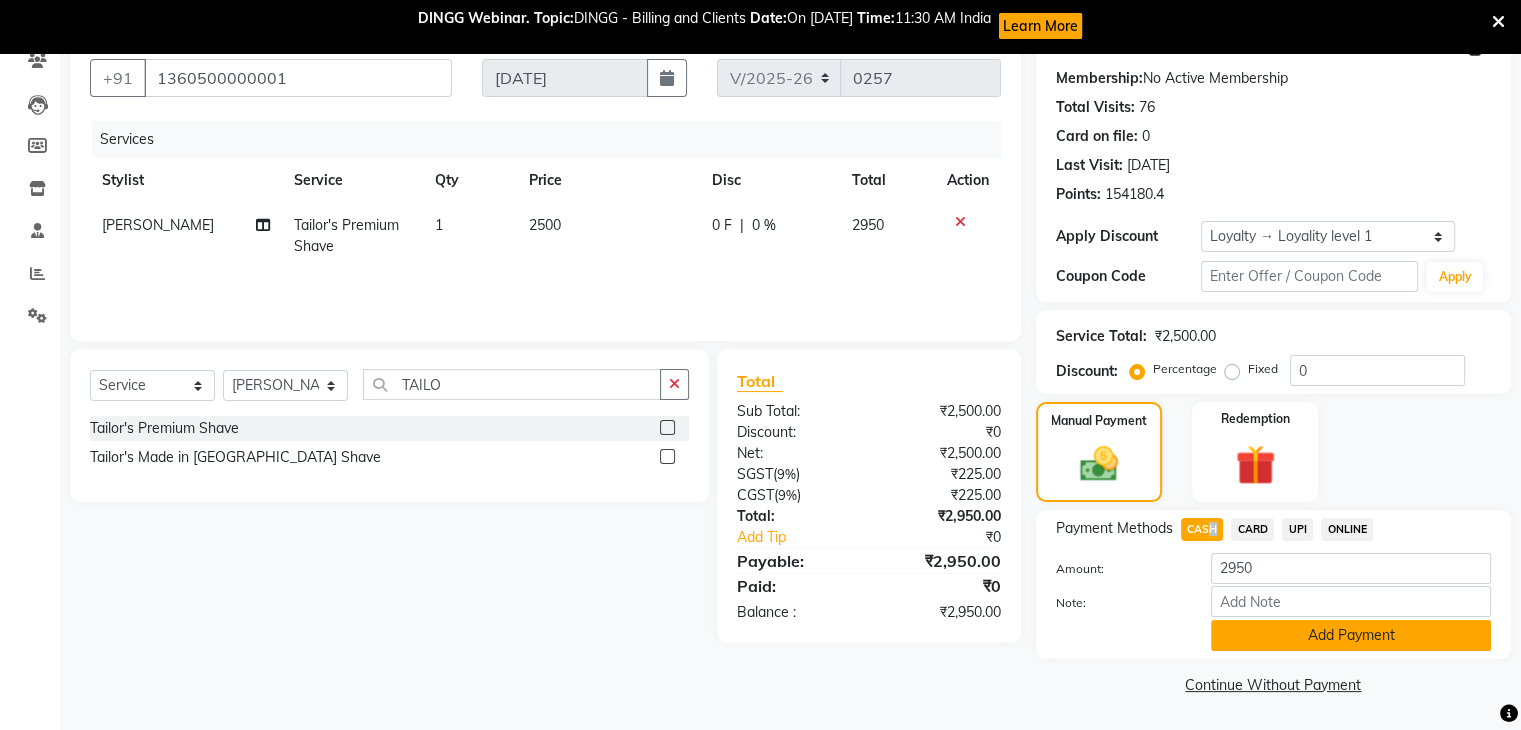 click on "Add Payment" 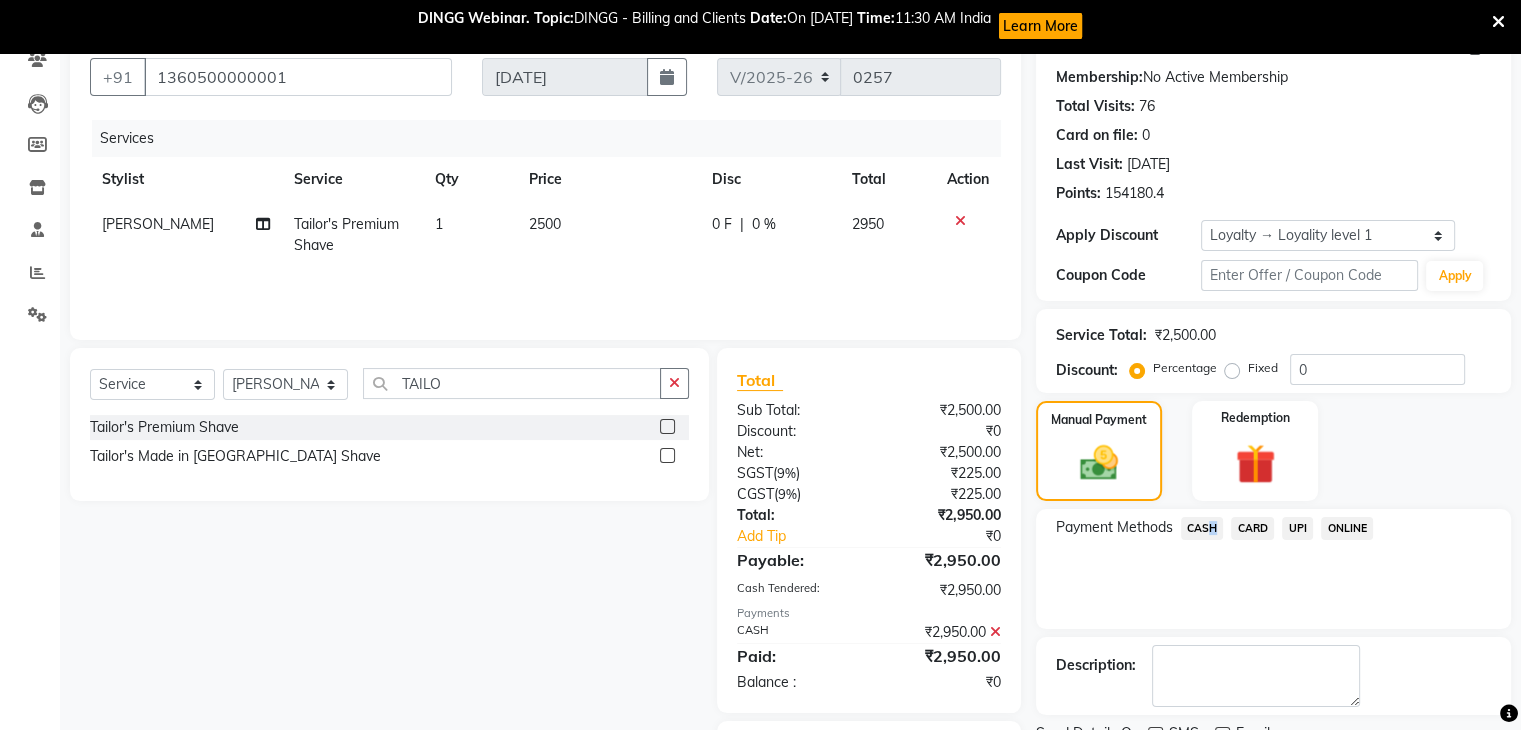 scroll, scrollTop: 295, scrollLeft: 0, axis: vertical 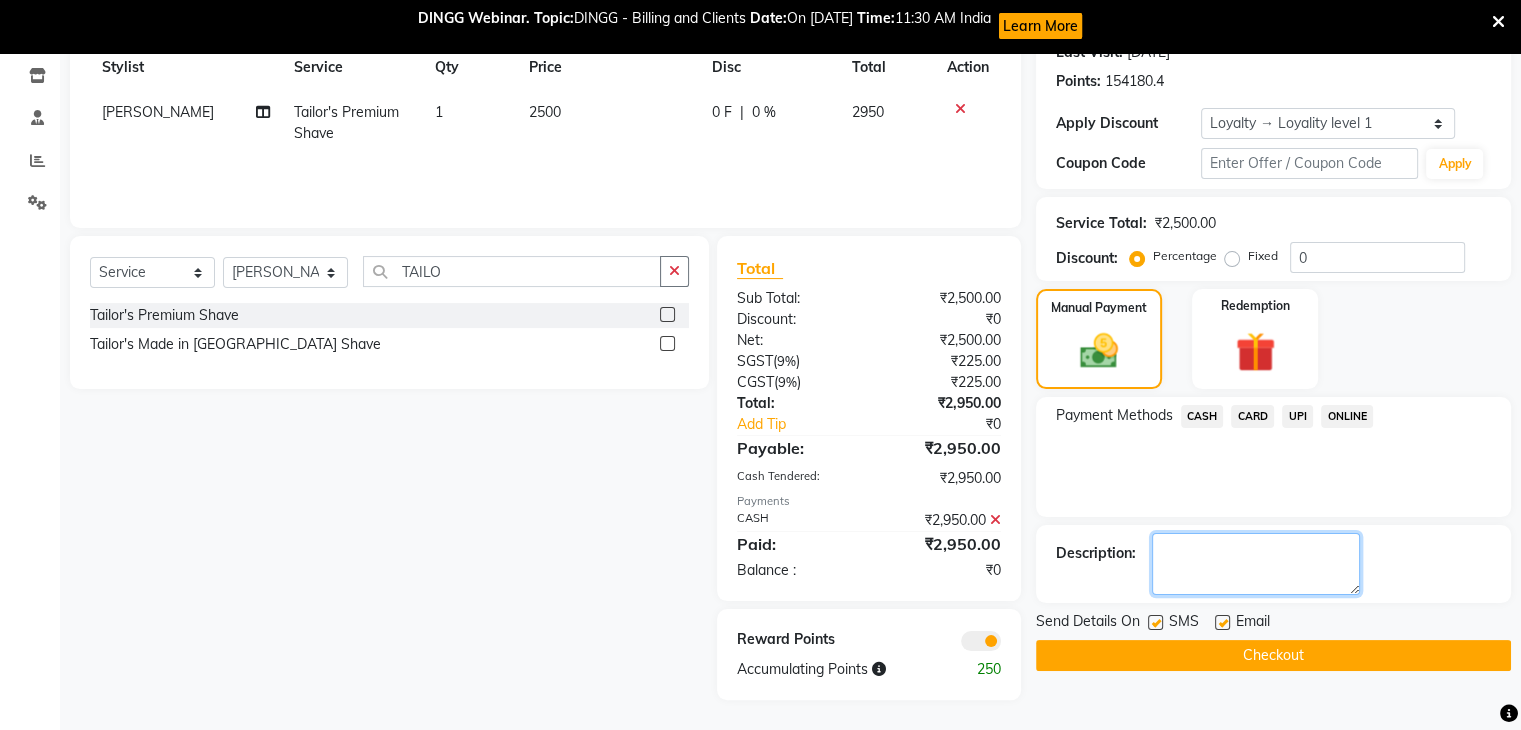 click 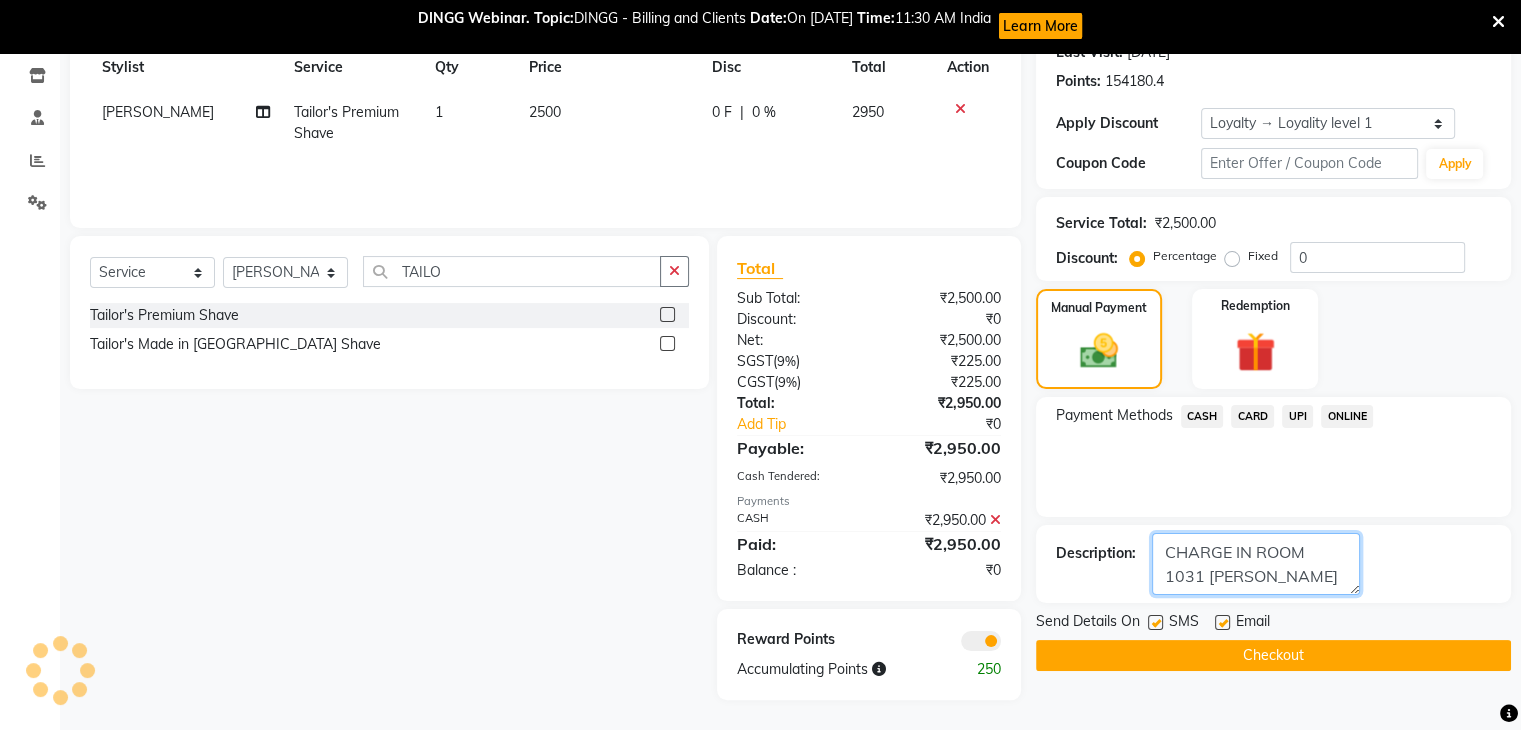 type on "CHARGE IN ROOM 1031 [PERSON_NAME]" 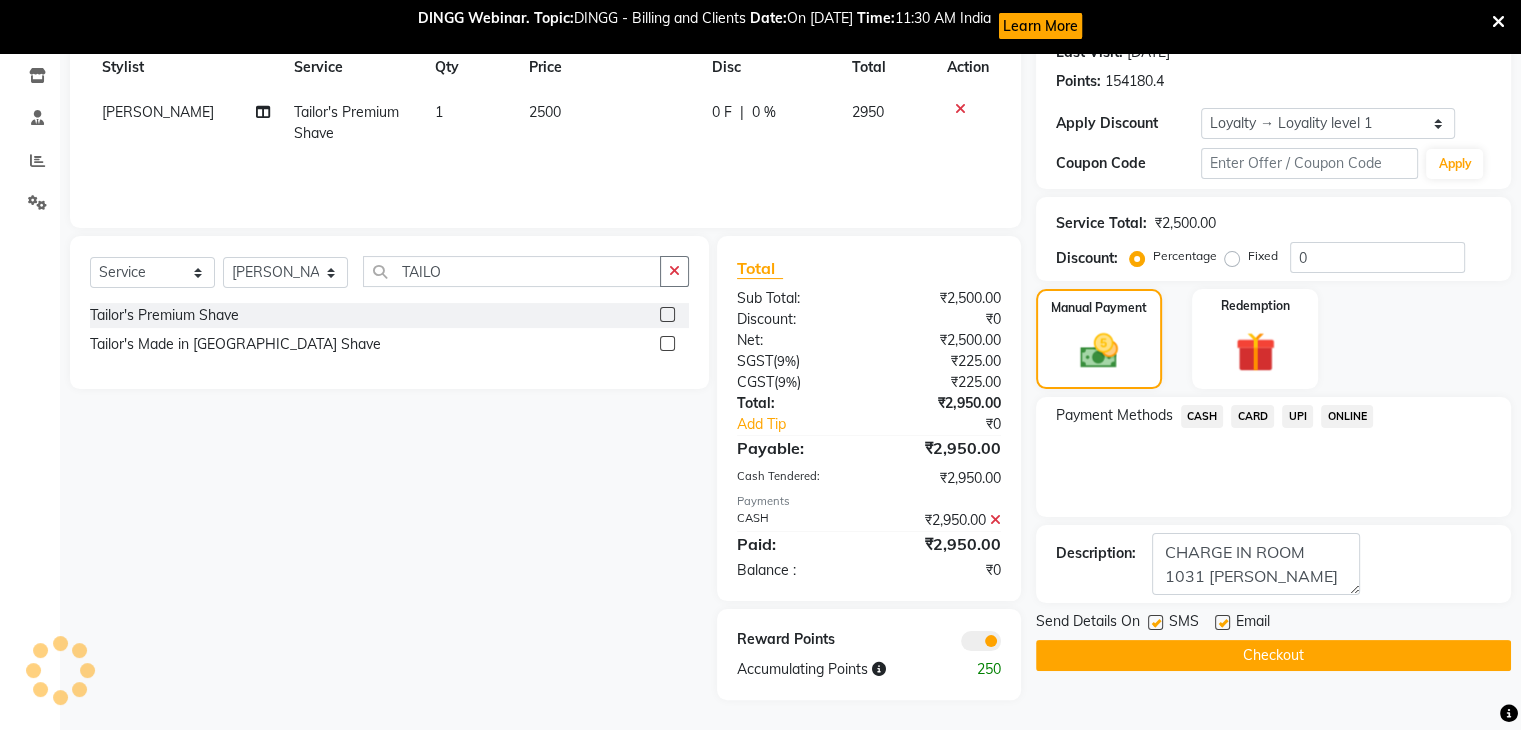 click on "Checkout" 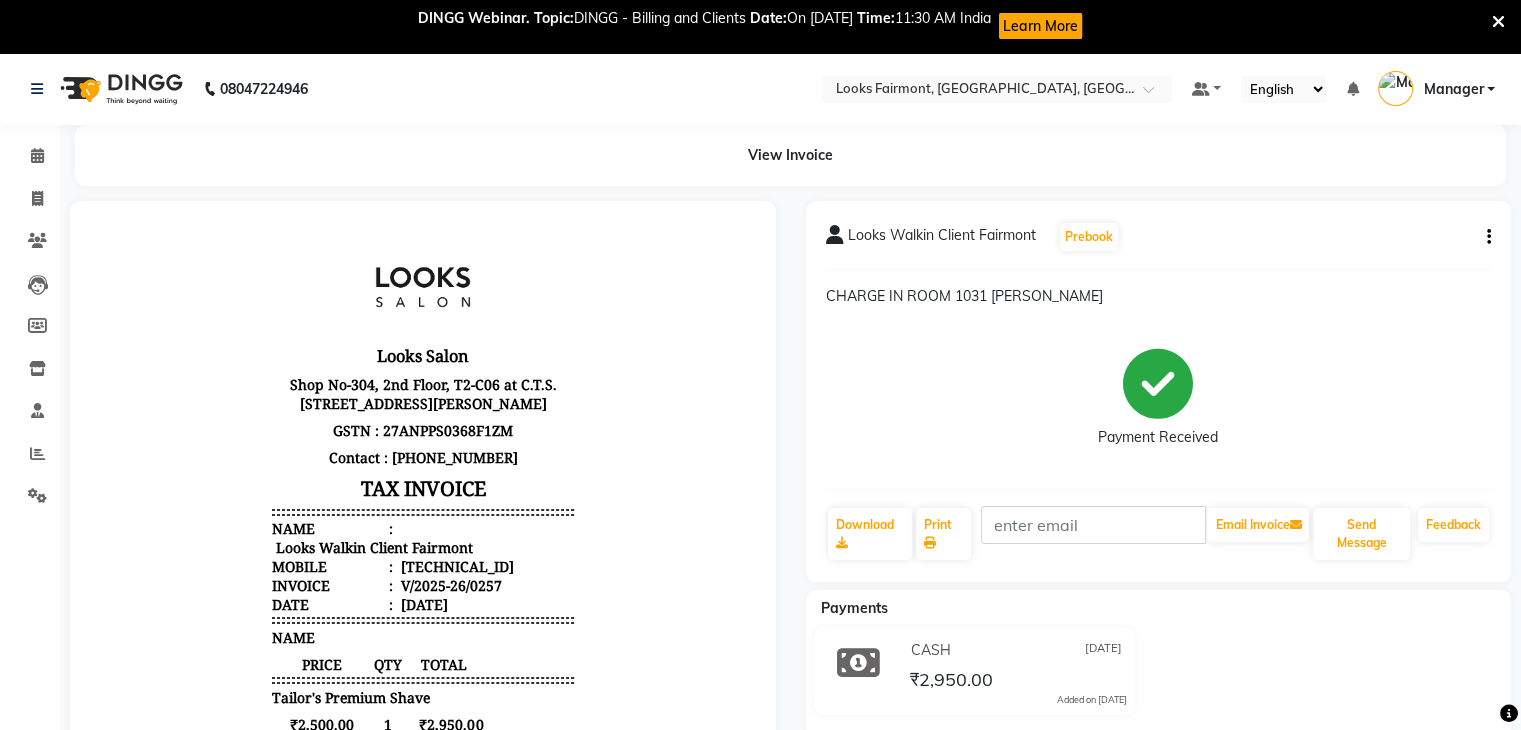 scroll, scrollTop: 16, scrollLeft: 0, axis: vertical 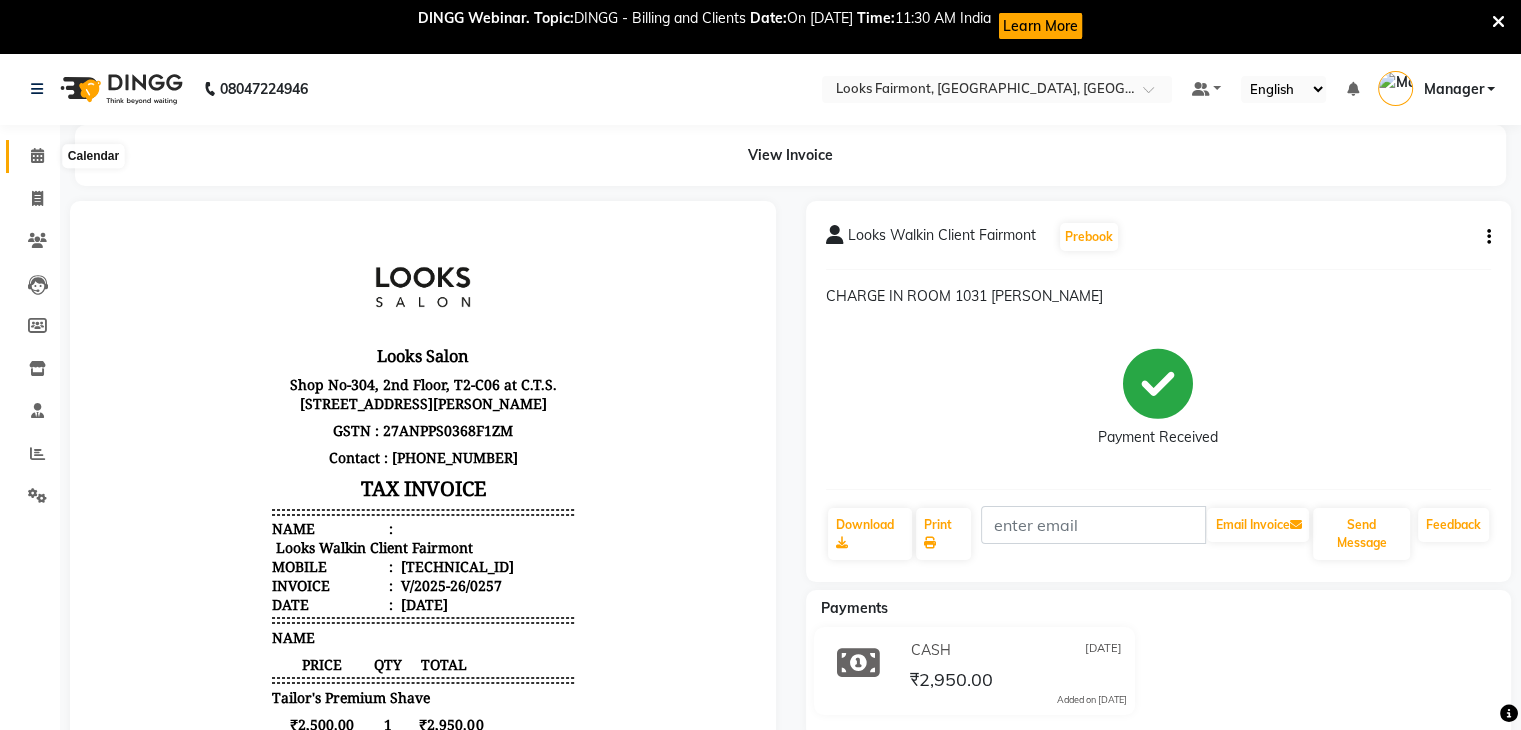 click 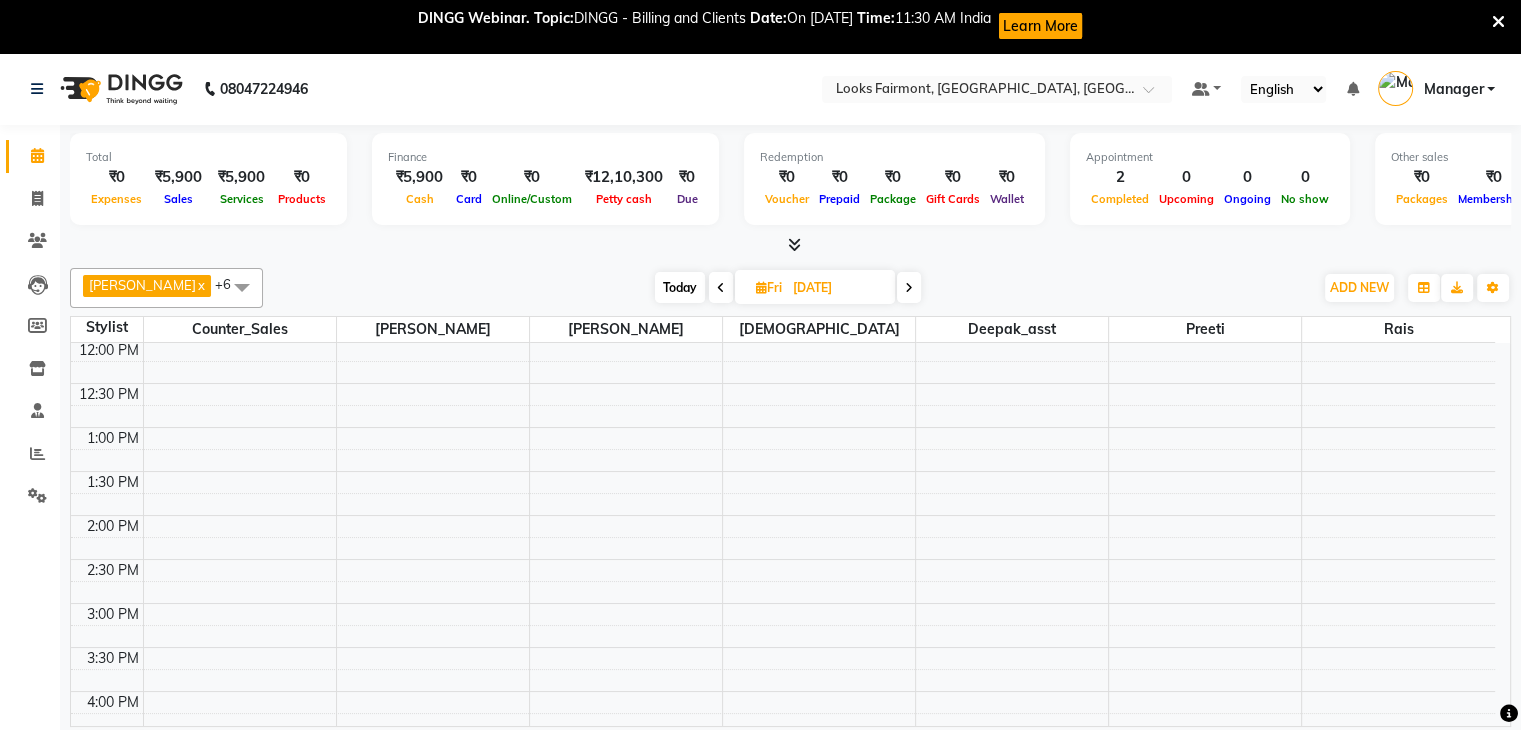 scroll, scrollTop: 400, scrollLeft: 0, axis: vertical 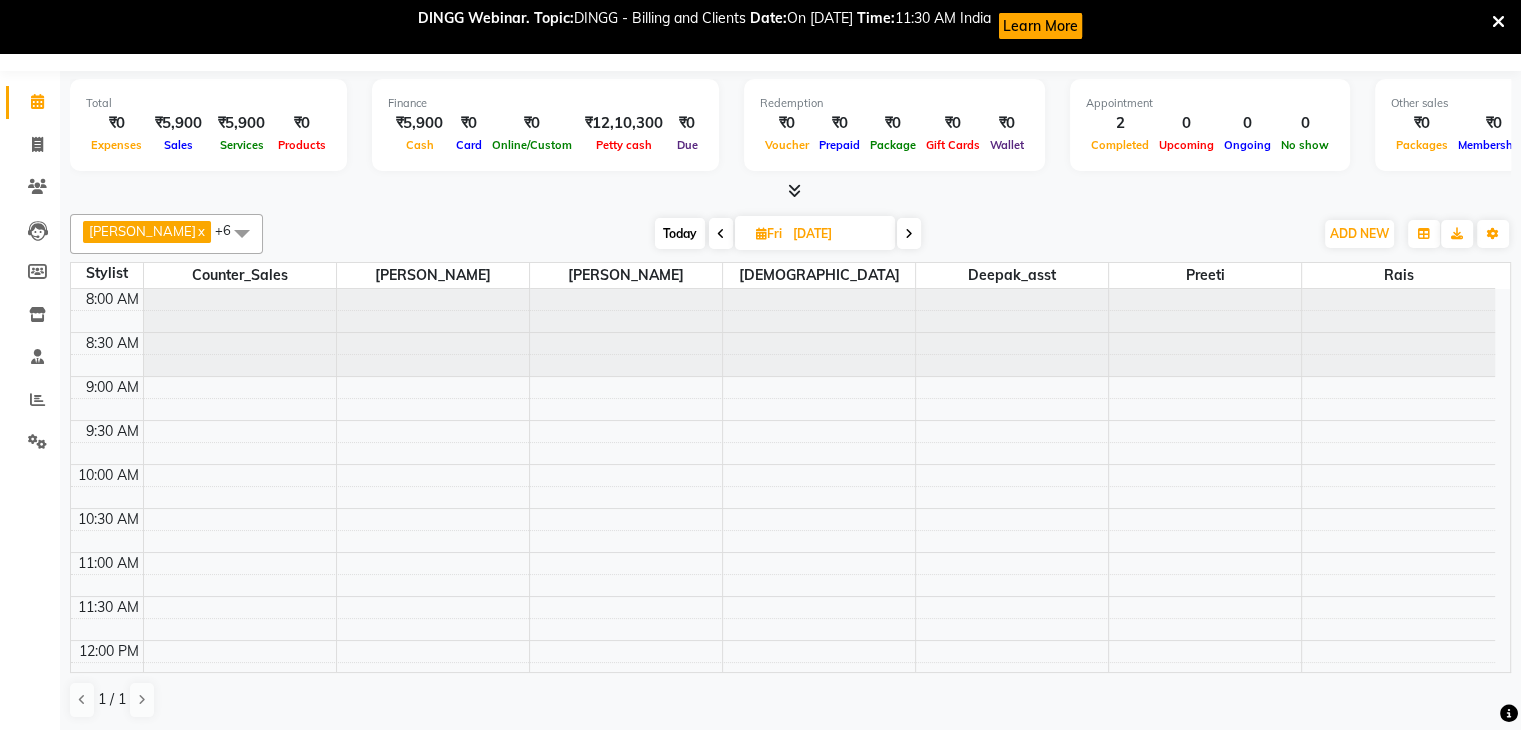 click at bounding box center [721, 233] 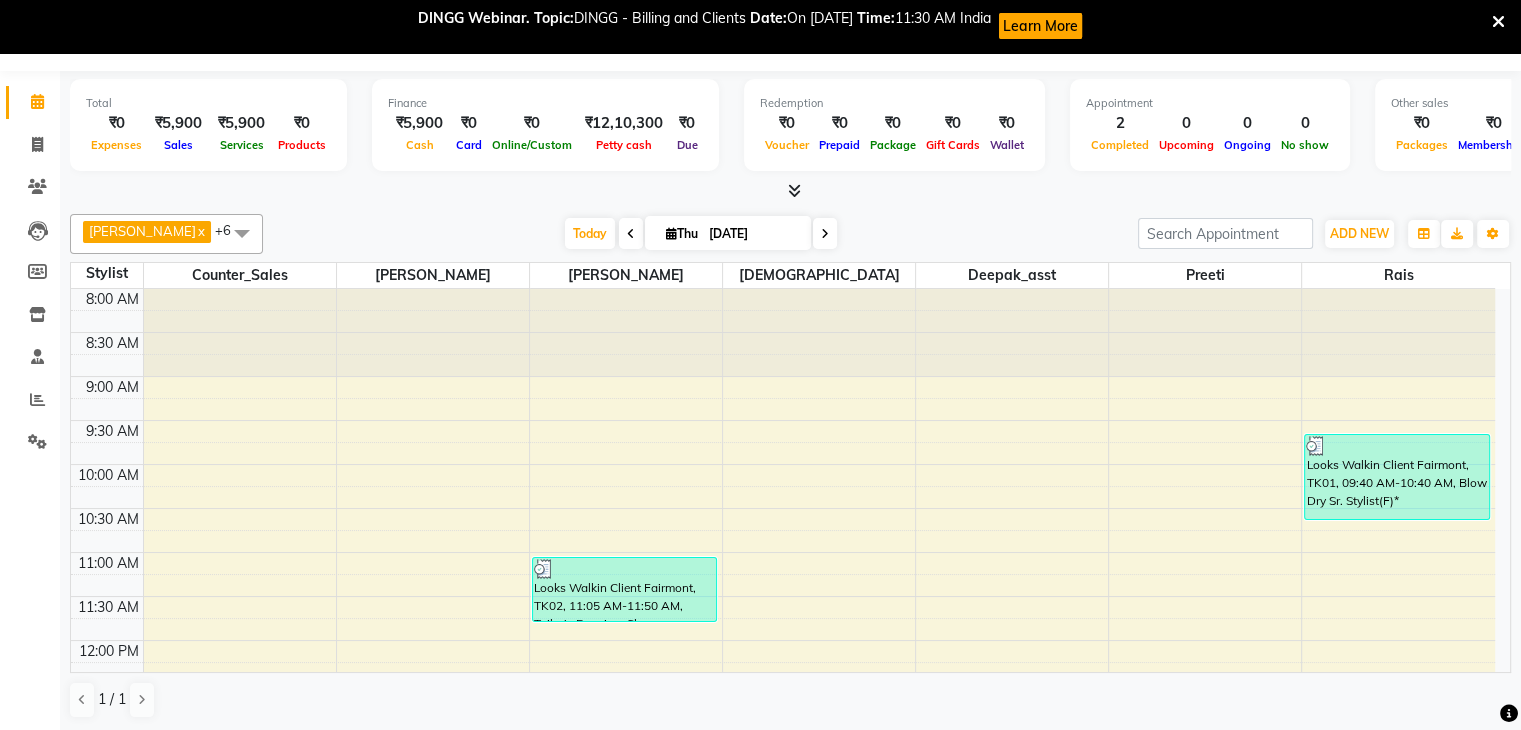 scroll, scrollTop: 0, scrollLeft: 0, axis: both 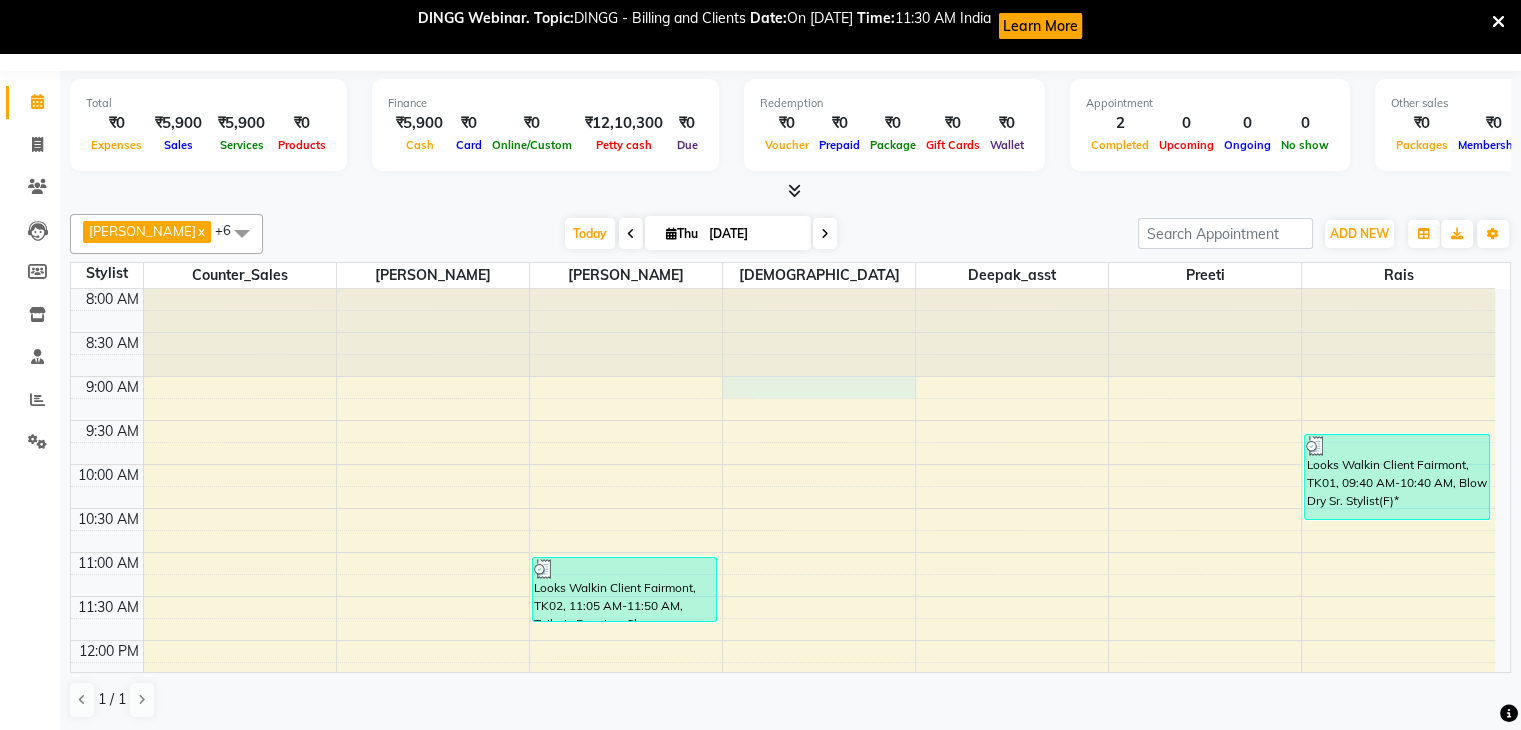 click on "8:00 AM 8:30 AM 9:00 AM 9:30 AM 10:00 AM 10:30 AM 11:00 AM 11:30 AM 12:00 PM 12:30 PM 1:00 PM 1:30 PM 2:00 PM 2:30 PM 3:00 PM 3:30 PM 4:00 PM 4:30 PM 5:00 PM 5:30 PM 6:00 PM 6:30 PM 7:00 PM 7:30 PM 8:00 PM 8:30 PM     Looks Walkin Client Fairmont, TK02, 11:05 AM-11:50 AM, Tailor's Premium Shave     Looks Walkin Client Fairmont, TK01, 09:40 AM-10:40 AM, Blow Dry Sr. Stylist(F)*" at bounding box center (783, 860) 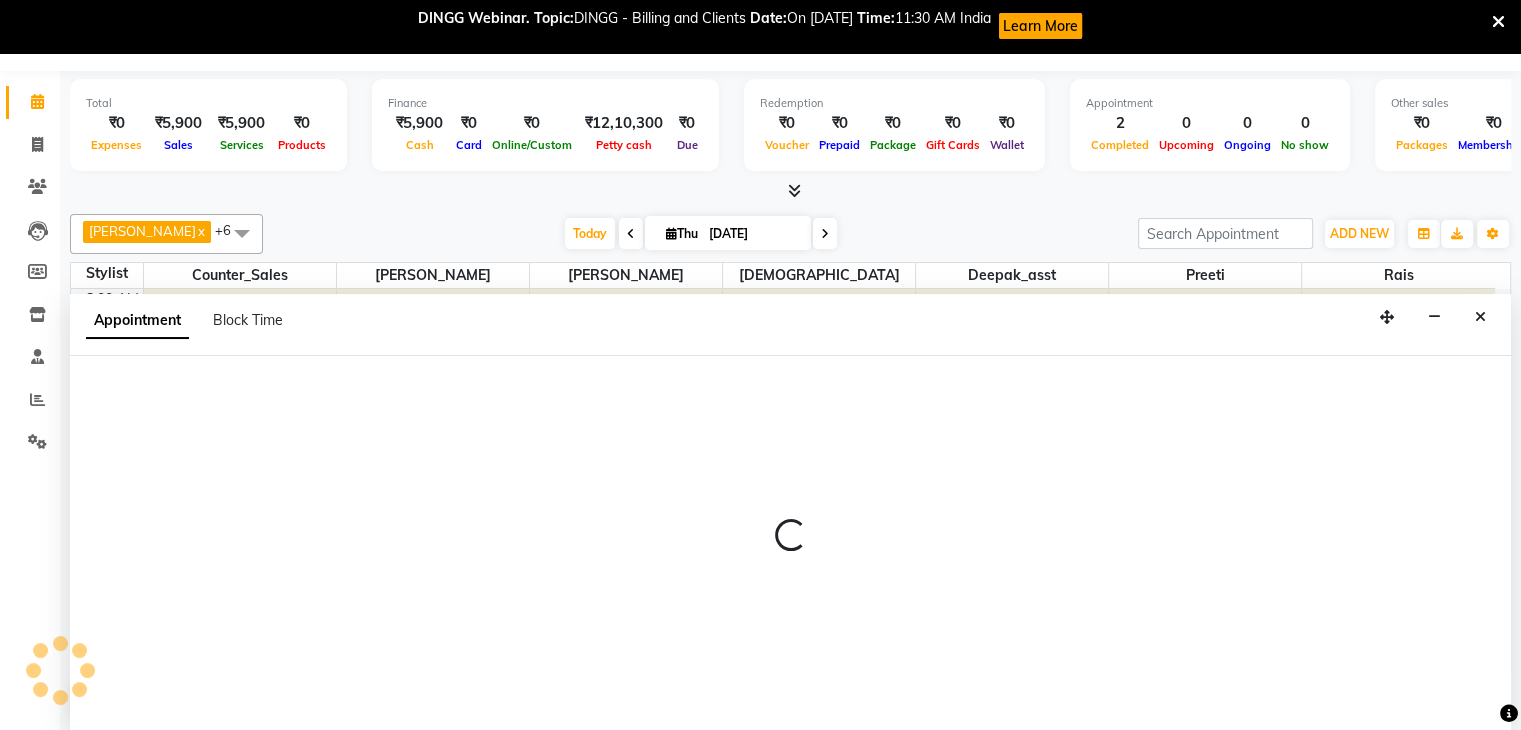 click at bounding box center [790, 544] 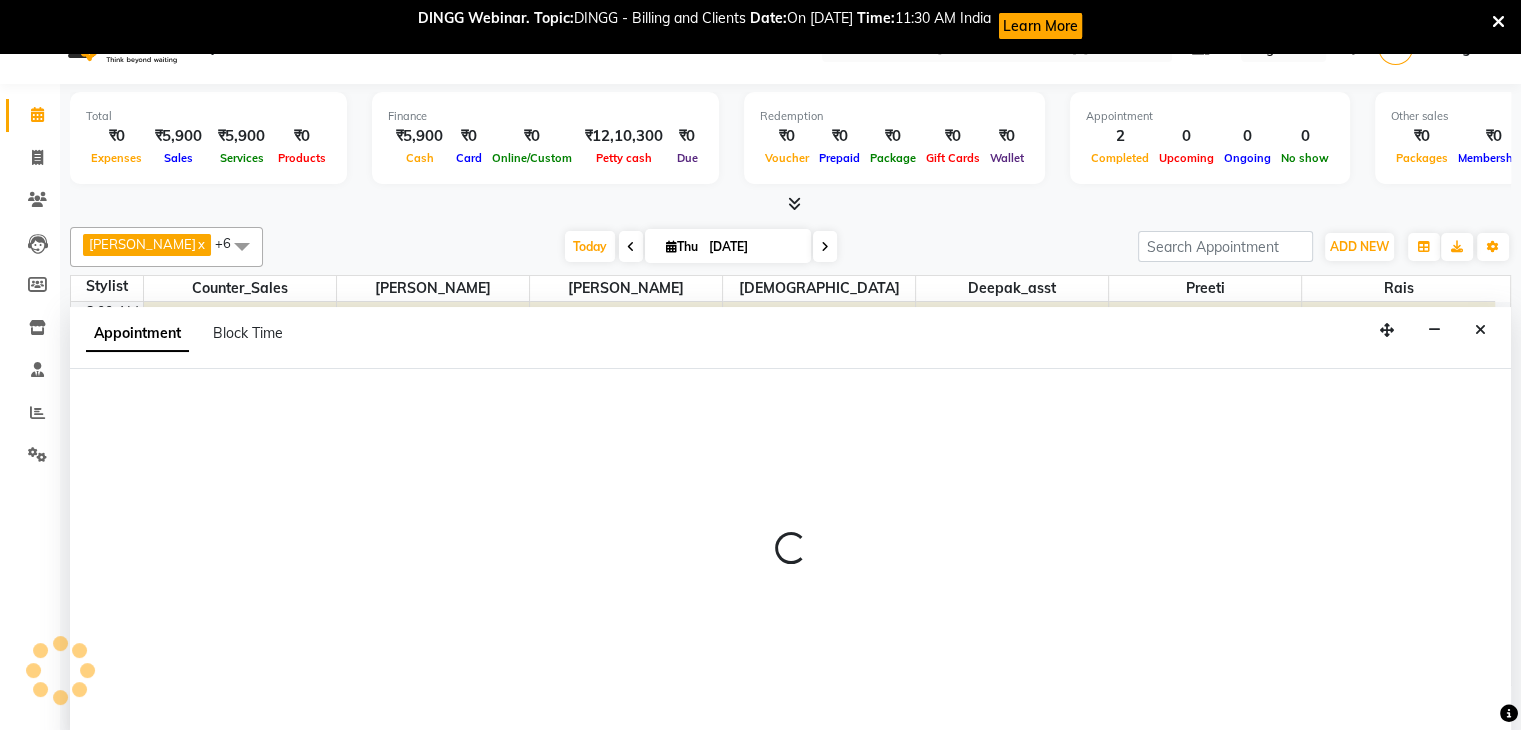select on "76349" 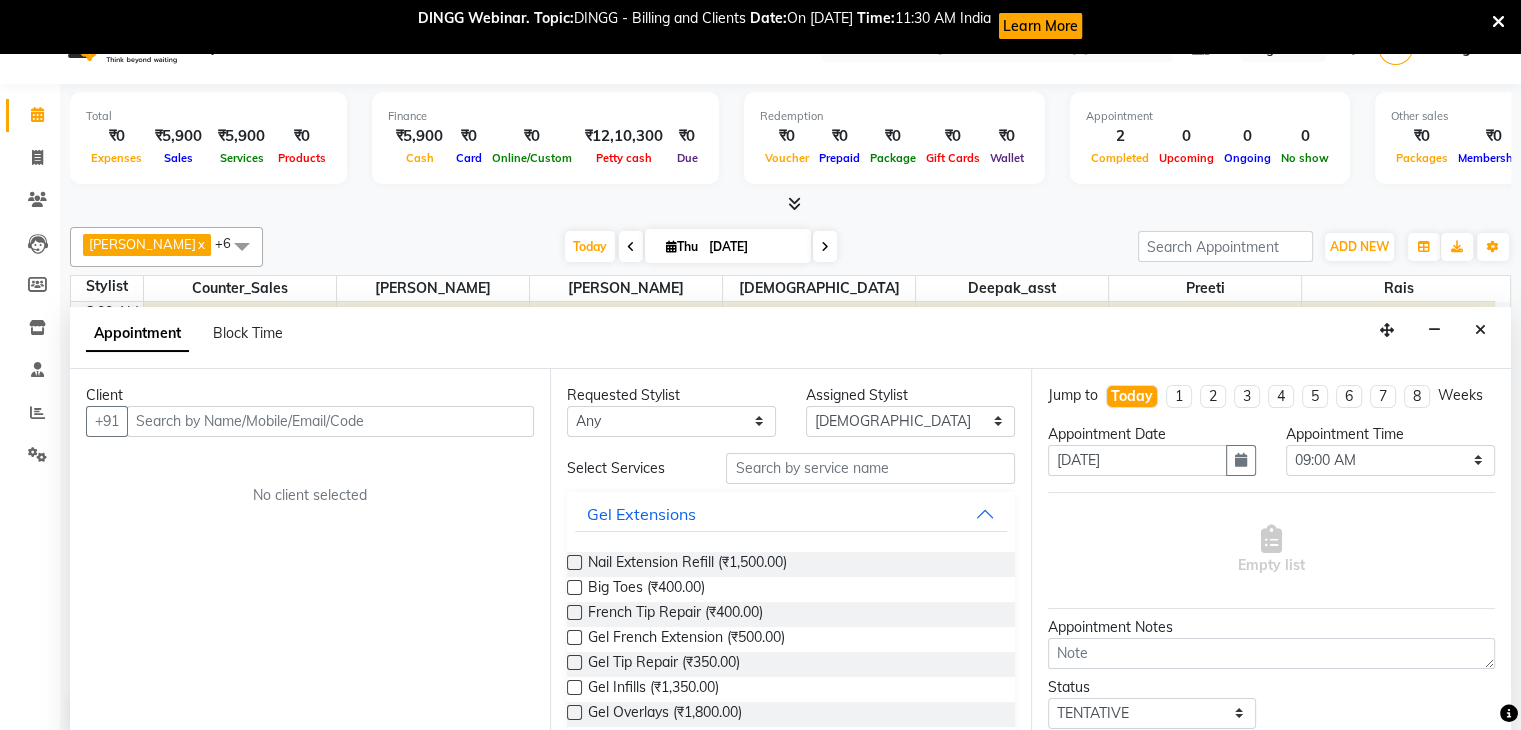 click on "Appointment Block Time" at bounding box center (790, 338) 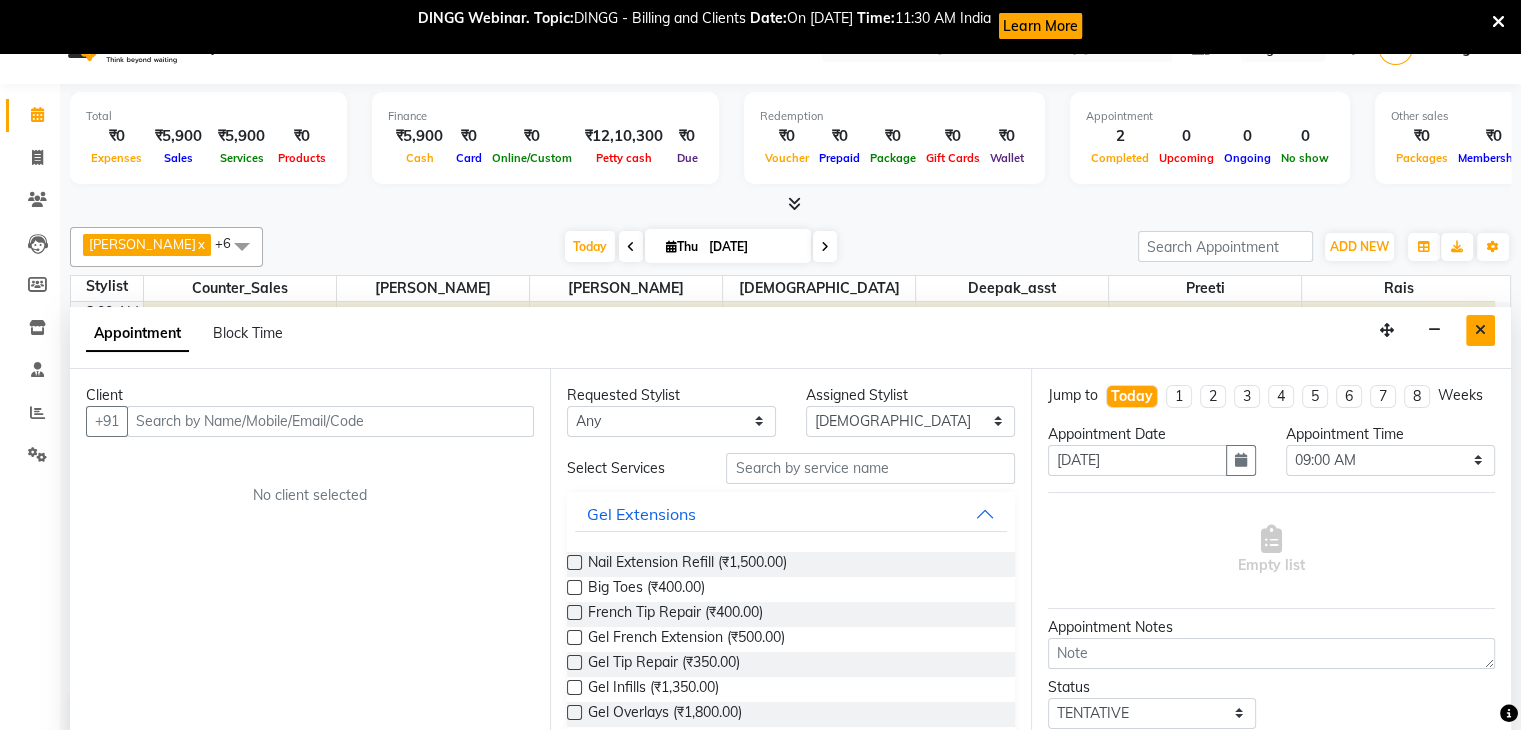 click at bounding box center (1480, 330) 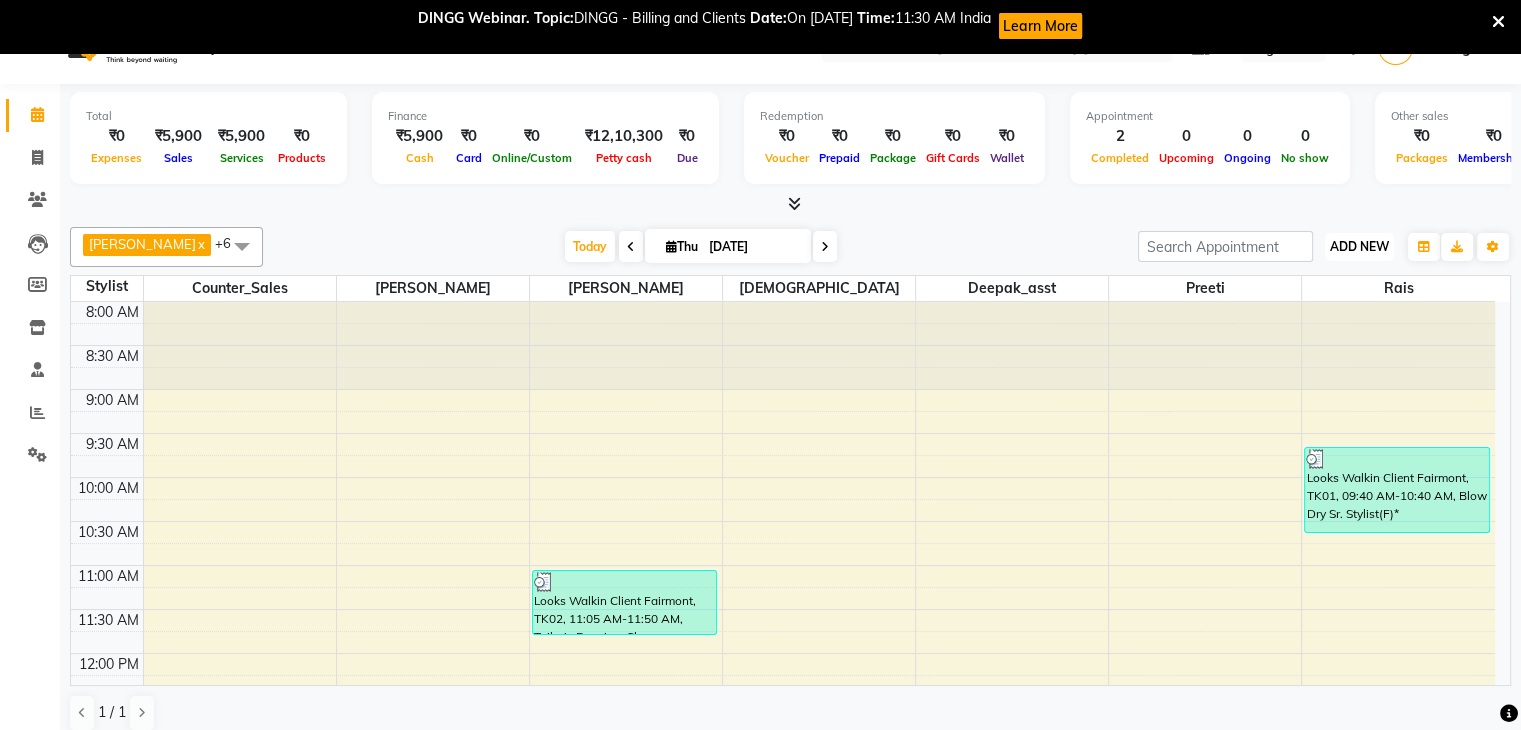 click on "ADD NEW" at bounding box center (1359, 246) 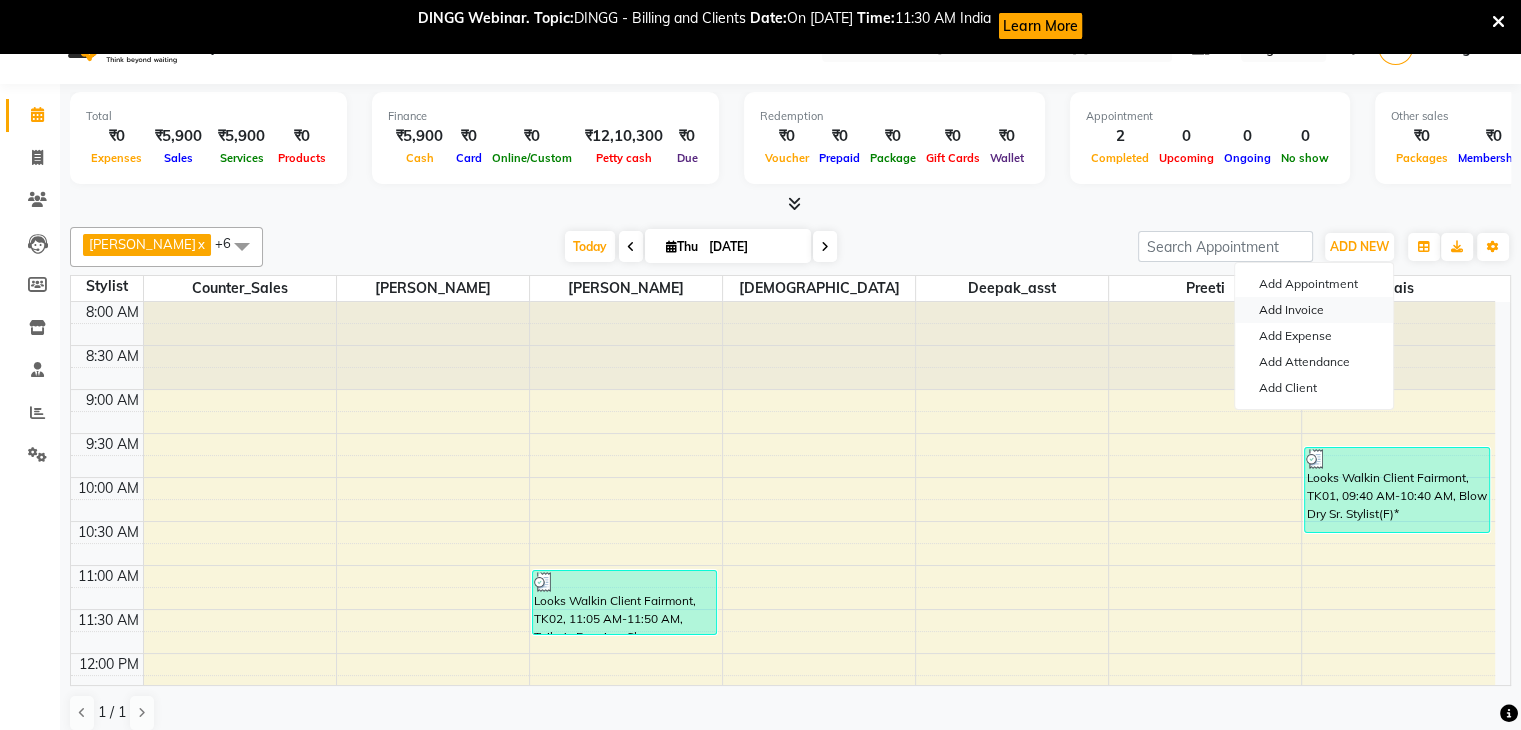 click on "Add Invoice" at bounding box center (1314, 310) 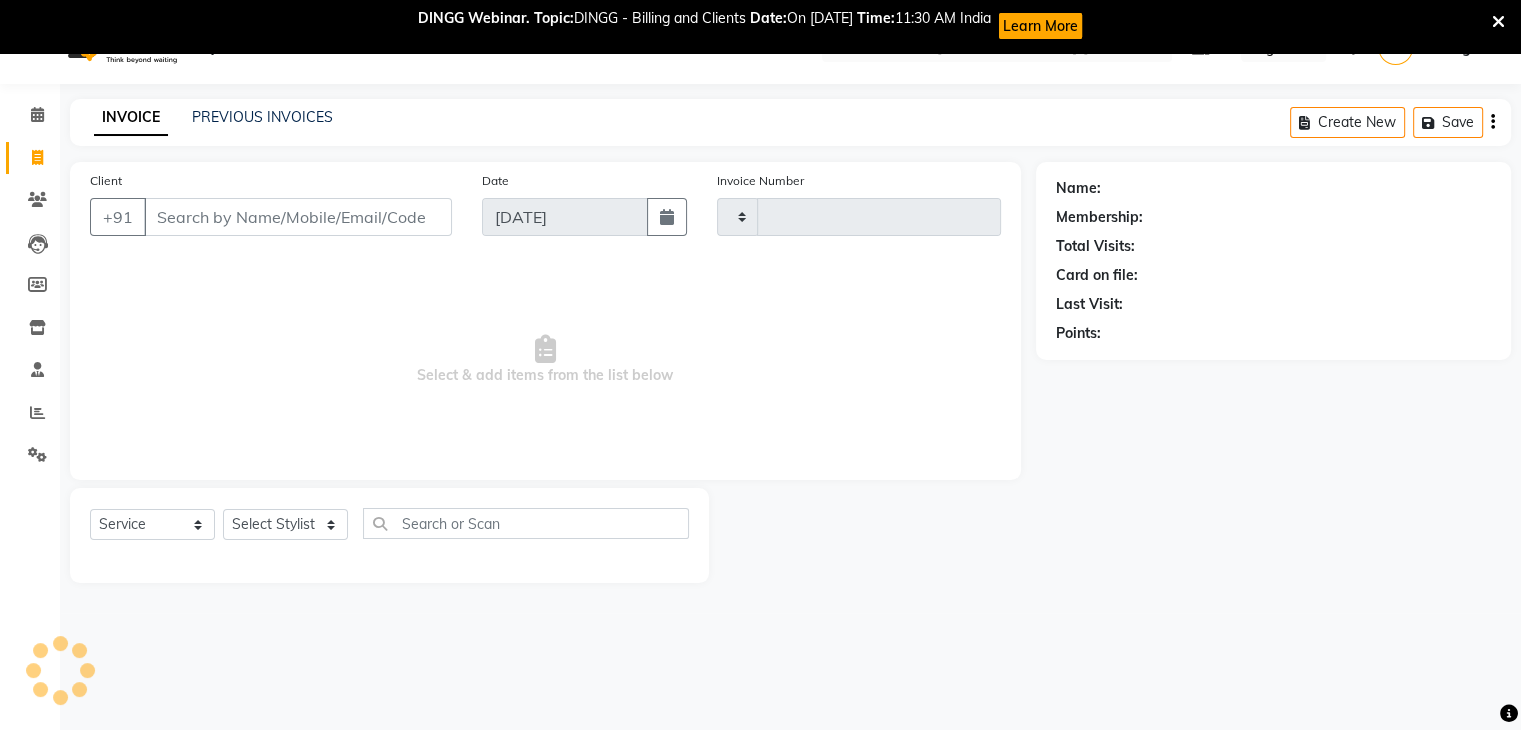 type on "0258" 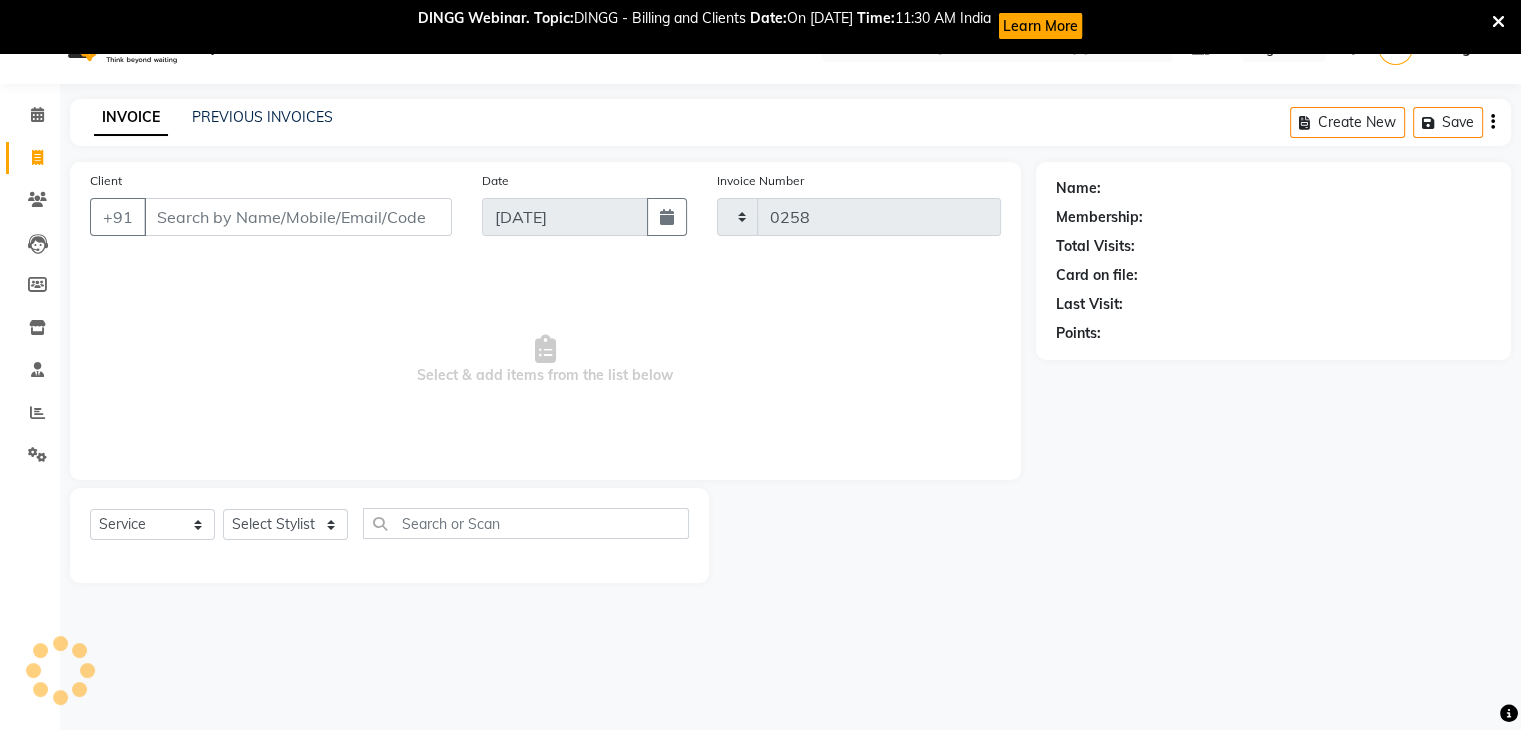 select on "8139" 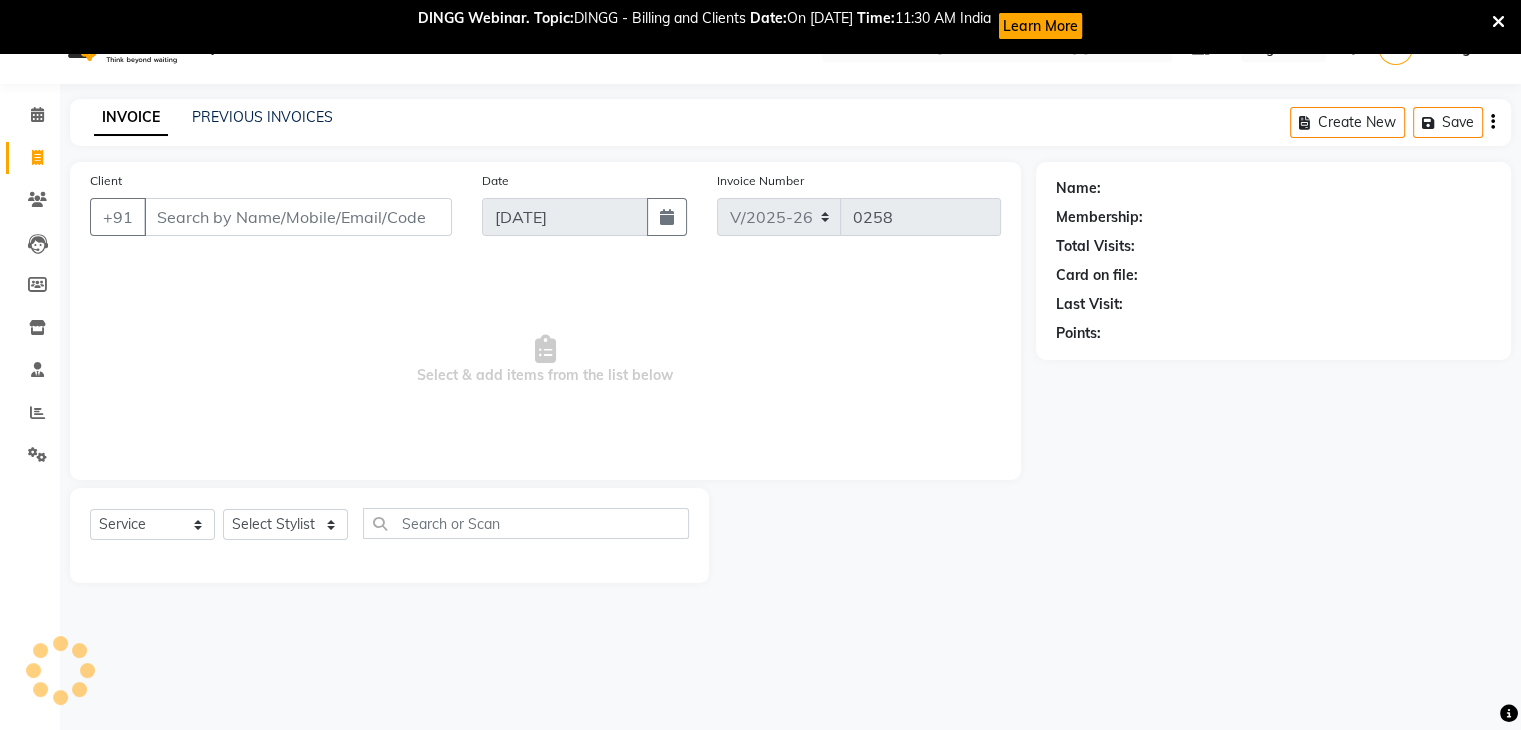 click on "Client" at bounding box center [298, 217] 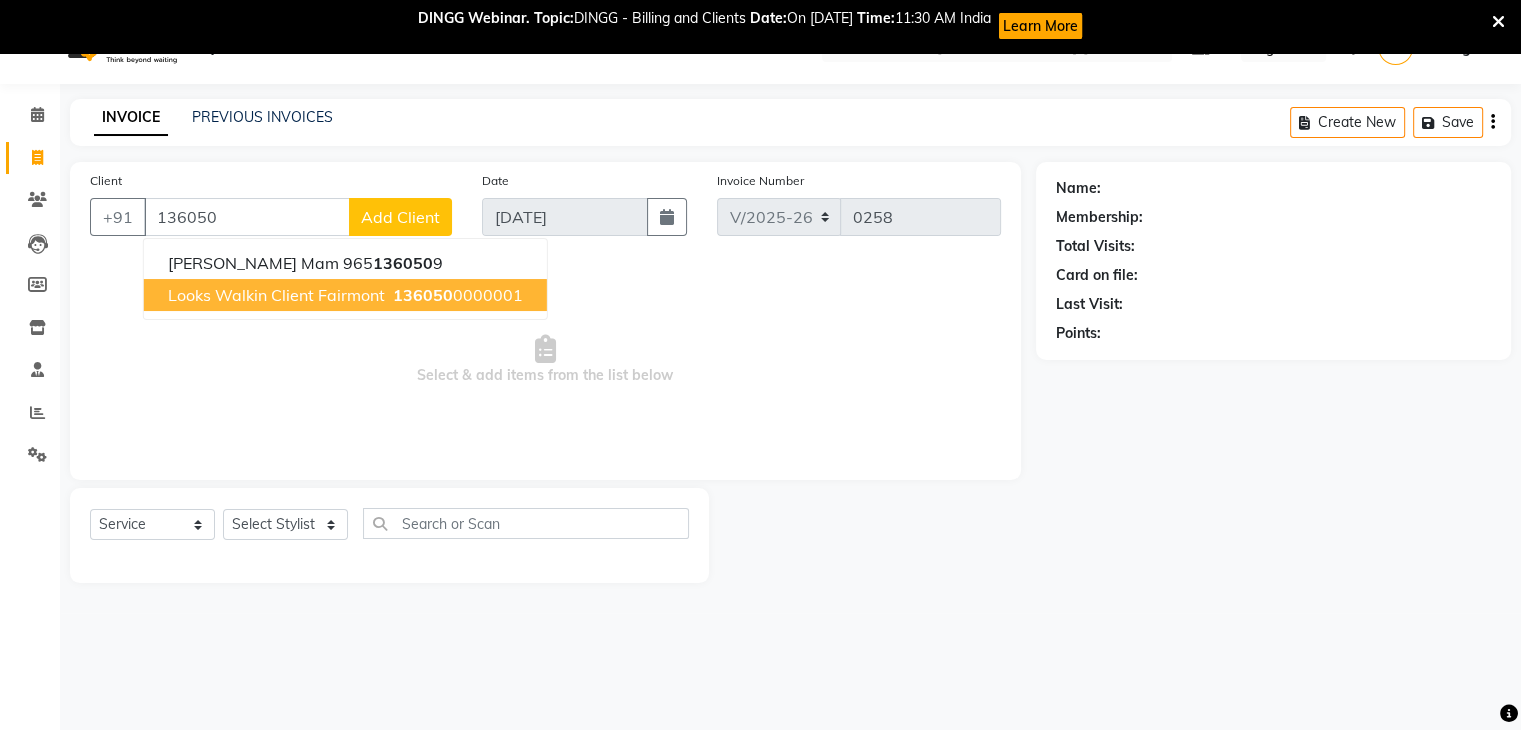 click on "Looks Walkin Client Fairmont" at bounding box center [276, 295] 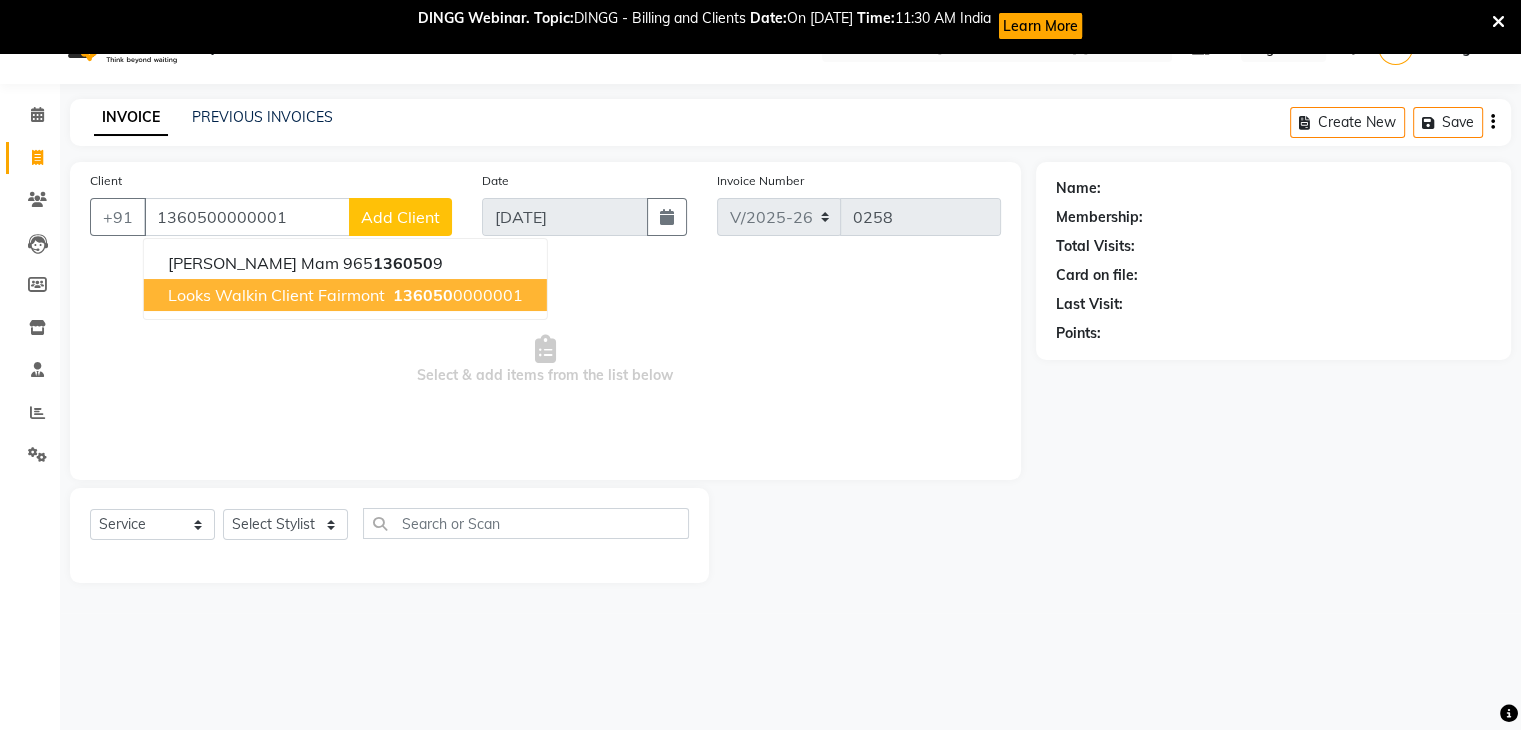 type on "1360500000001" 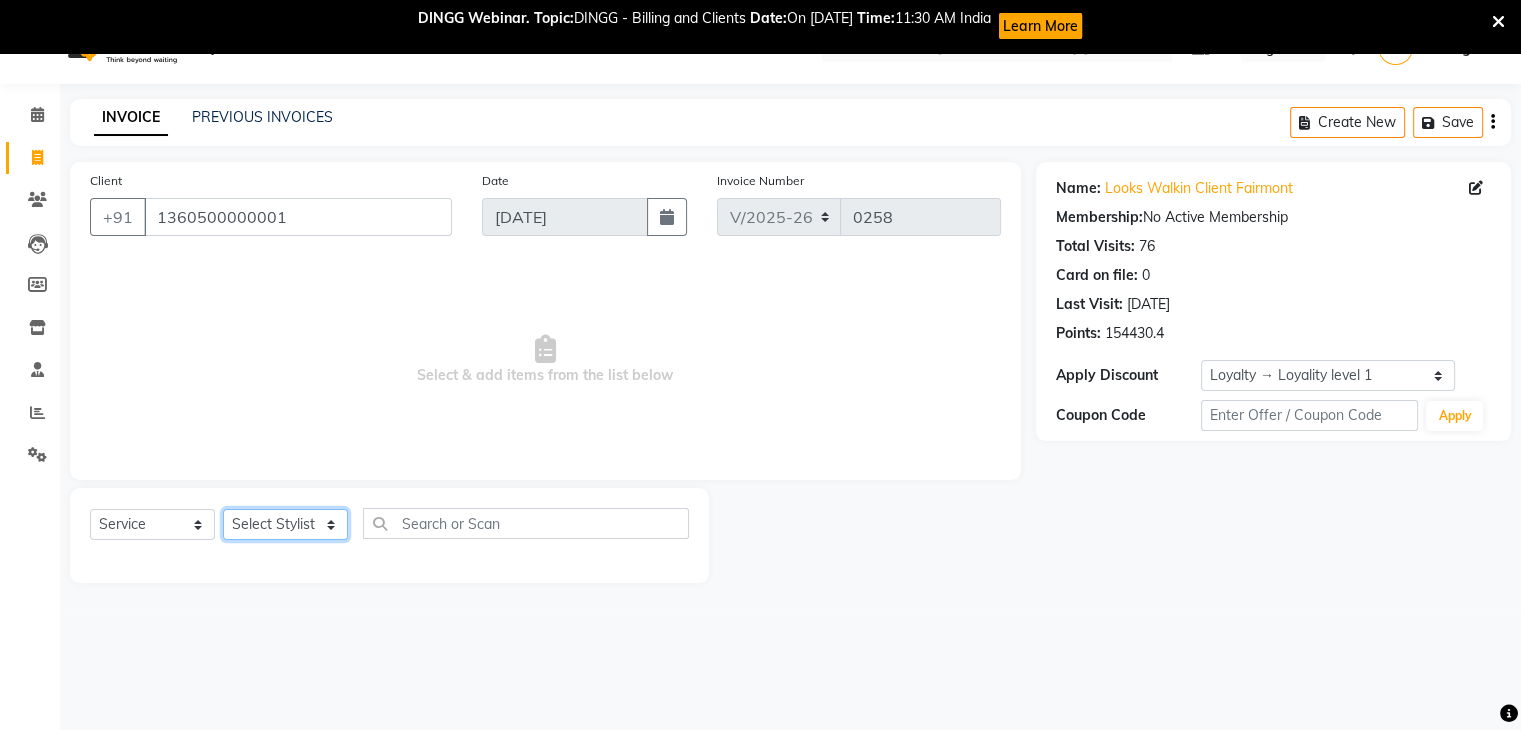 click on "Select Stylist [PERSON_NAME] Counter_Sales Deepak_asst Manager [PERSON_NAME] Soring_mgr [PERSON_NAME]" 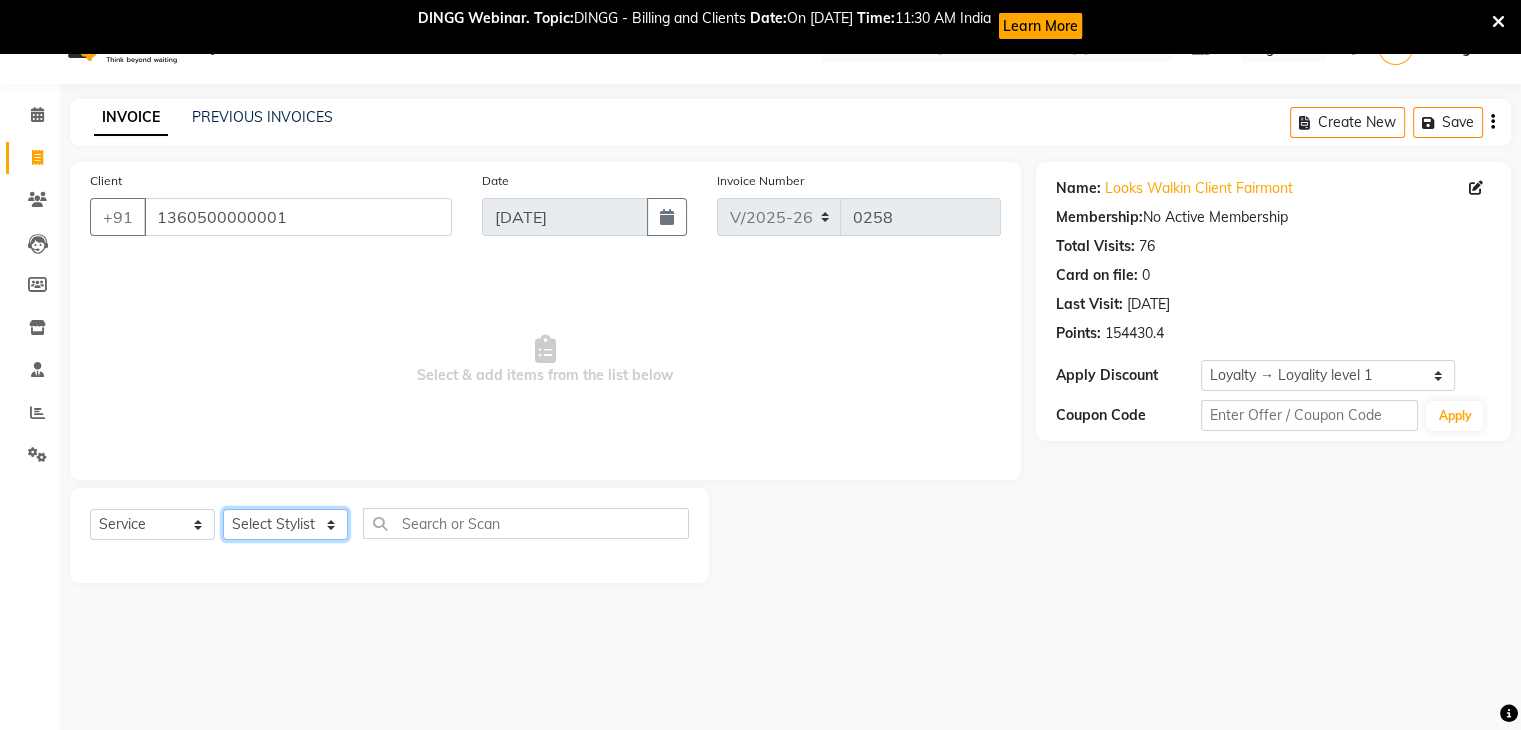 select on "76346" 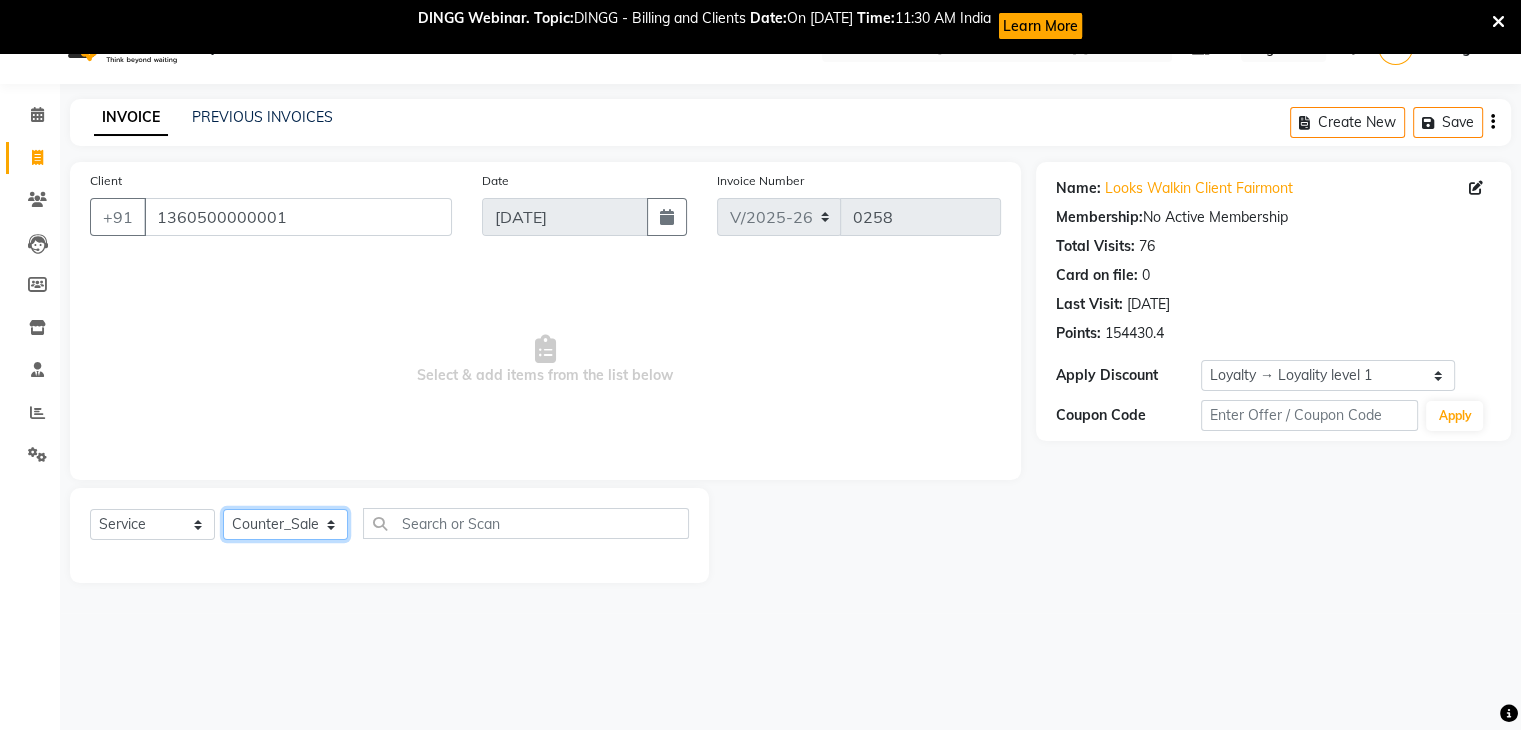 click on "Select Stylist [PERSON_NAME] Counter_Sales Deepak_asst Manager [PERSON_NAME] Soring_mgr [PERSON_NAME]" 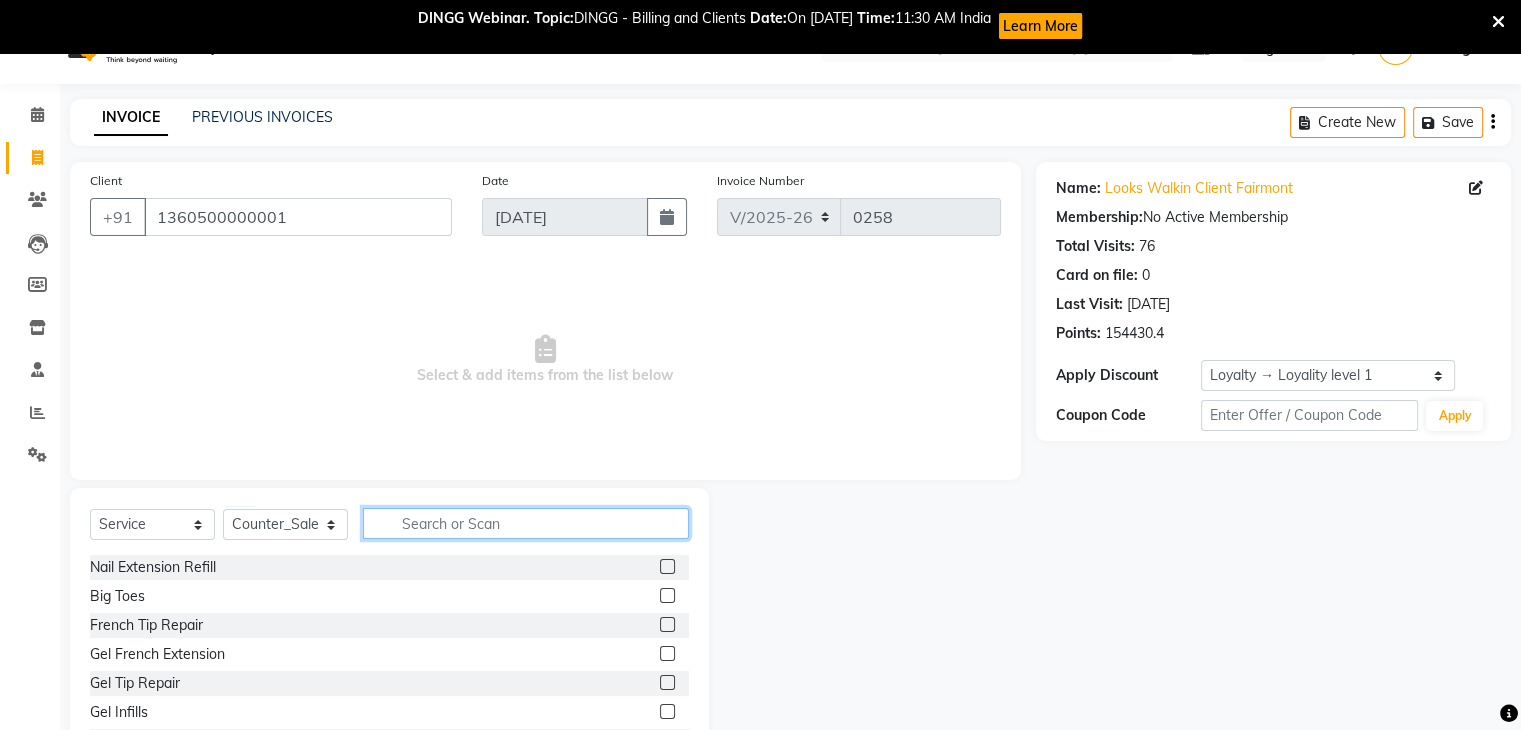 click 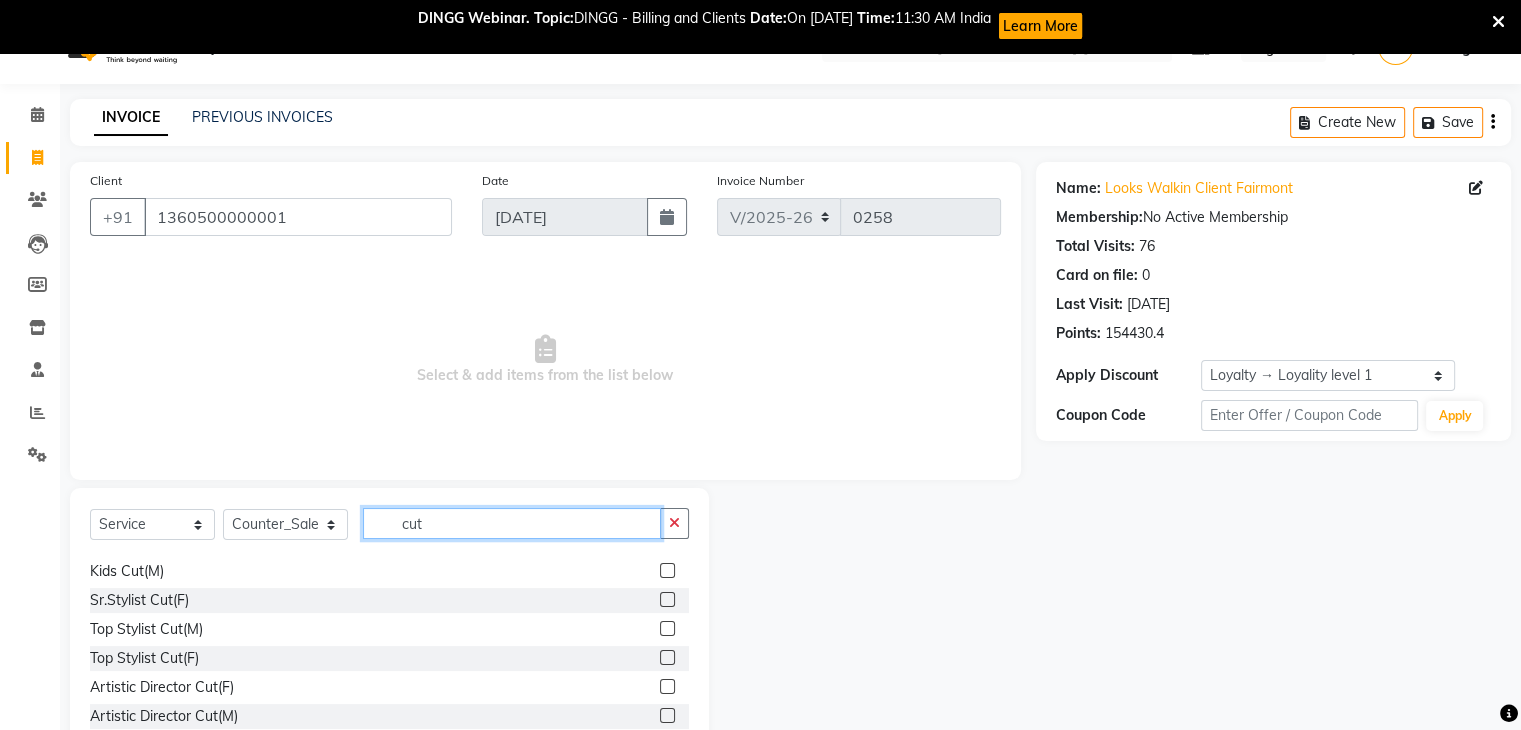 scroll, scrollTop: 200, scrollLeft: 0, axis: vertical 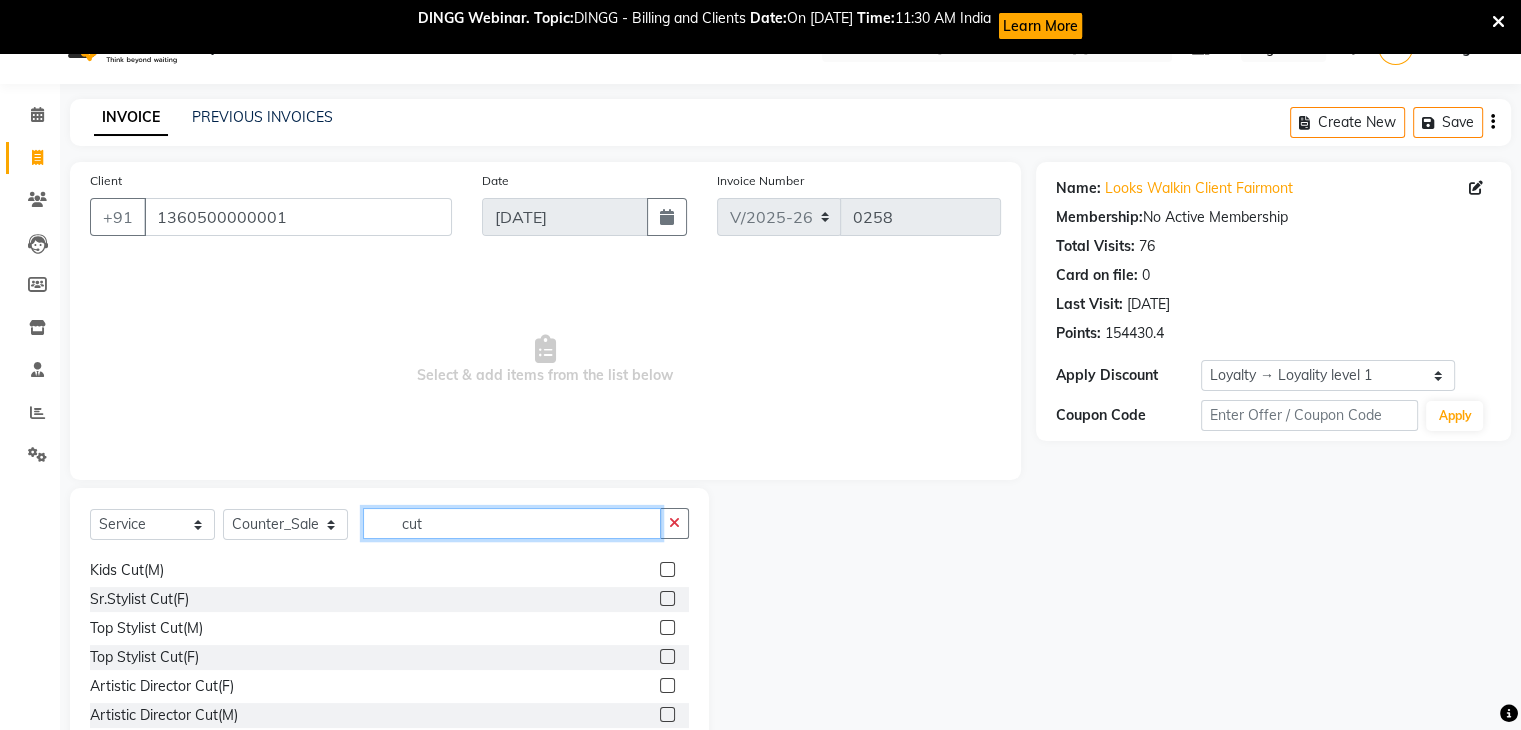 type on "cut" 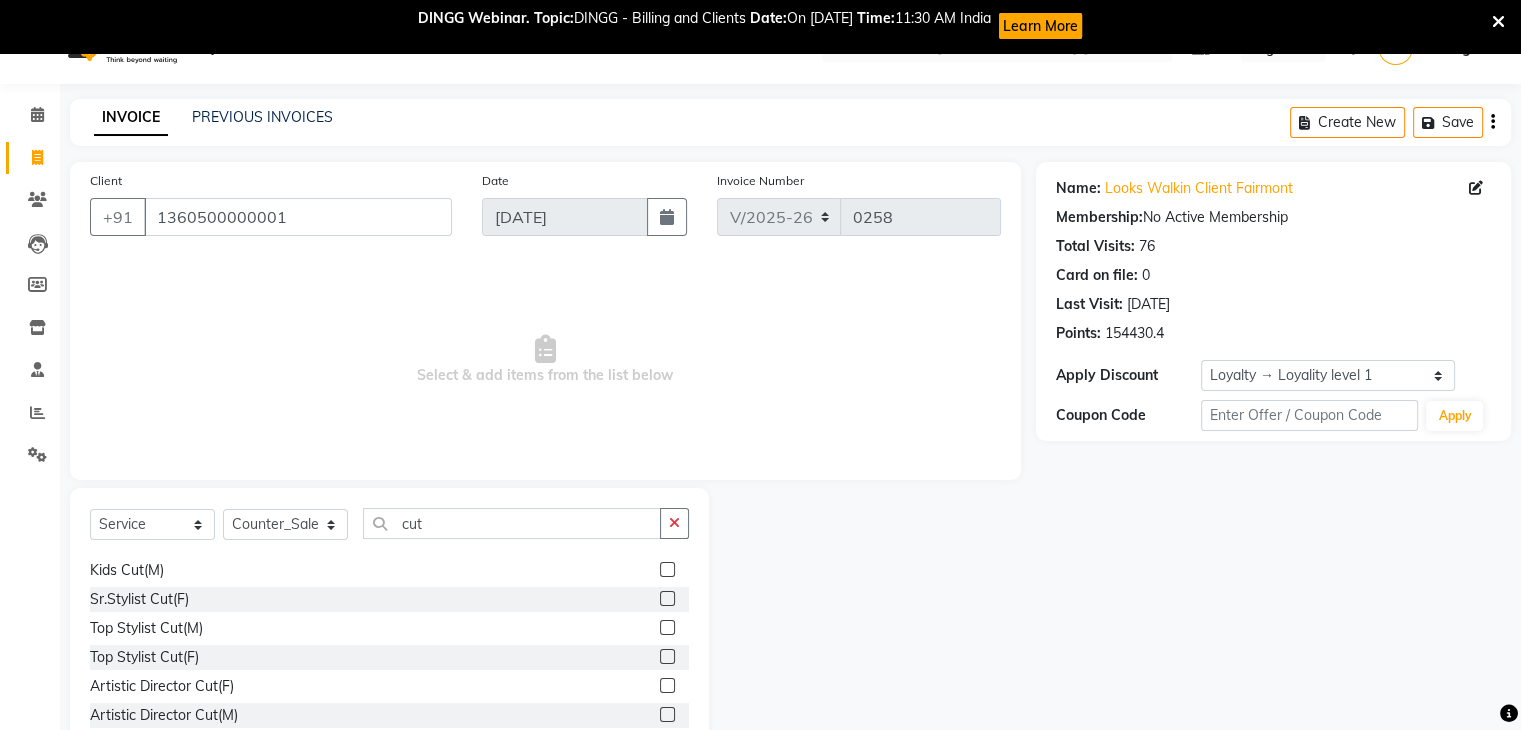 click 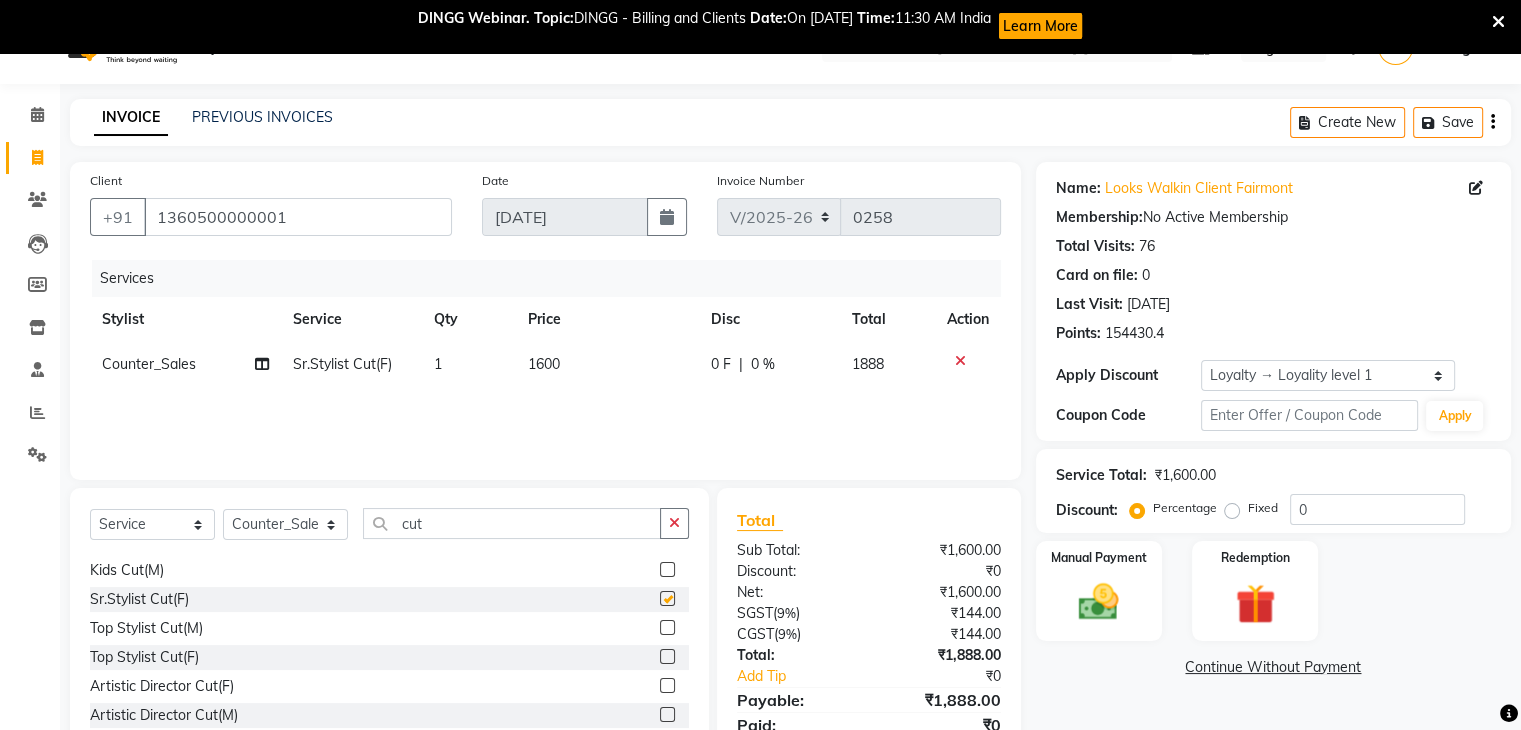 checkbox on "false" 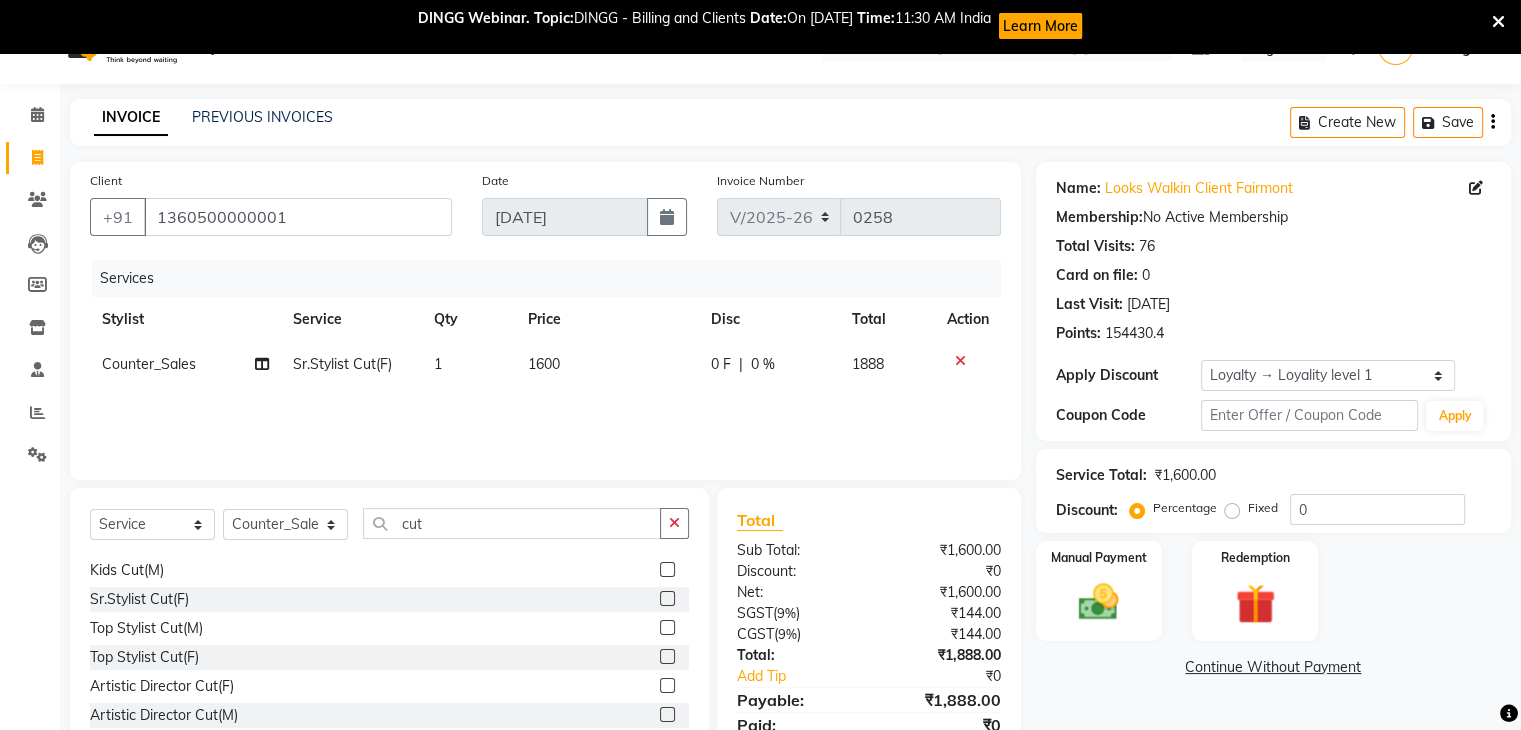 click on "1600" 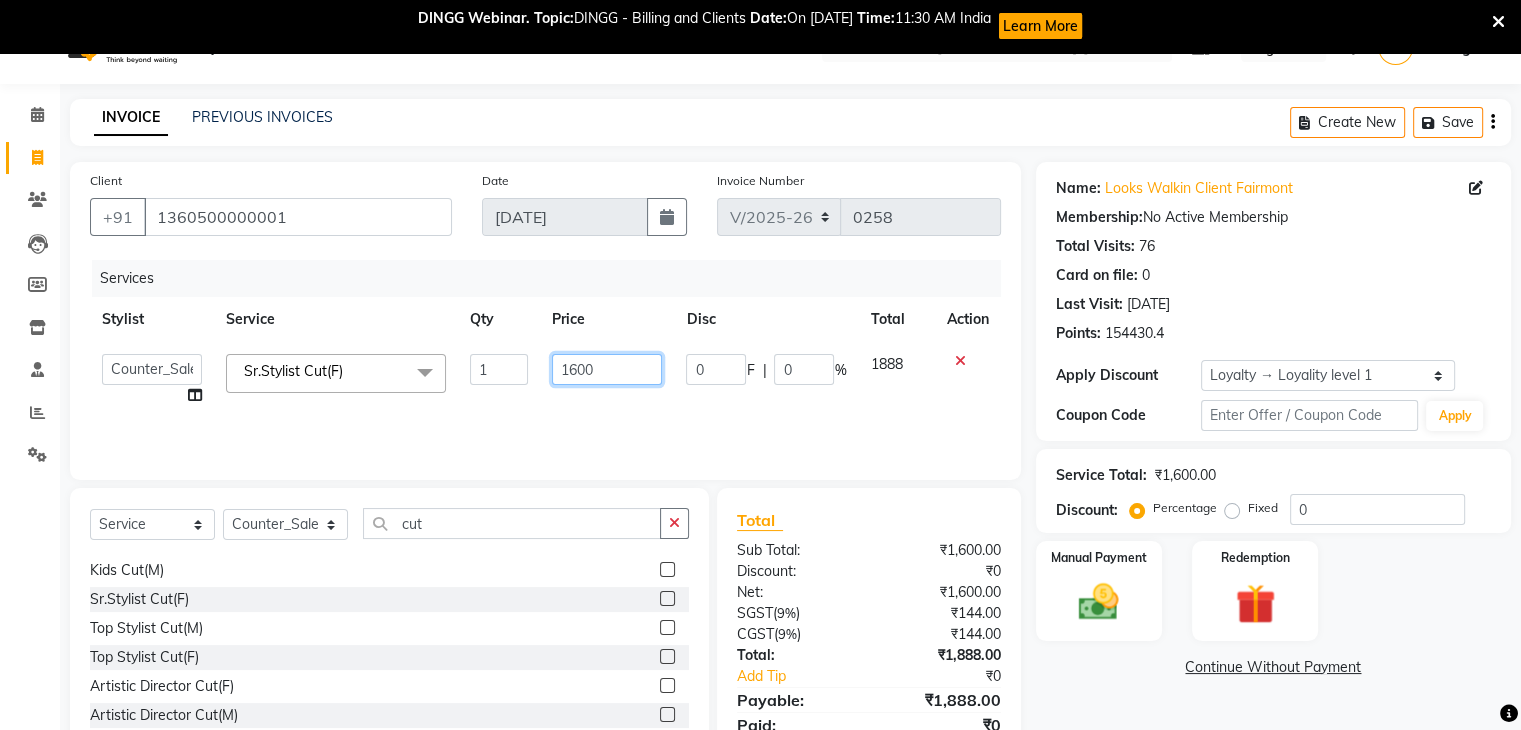 click on "1600" 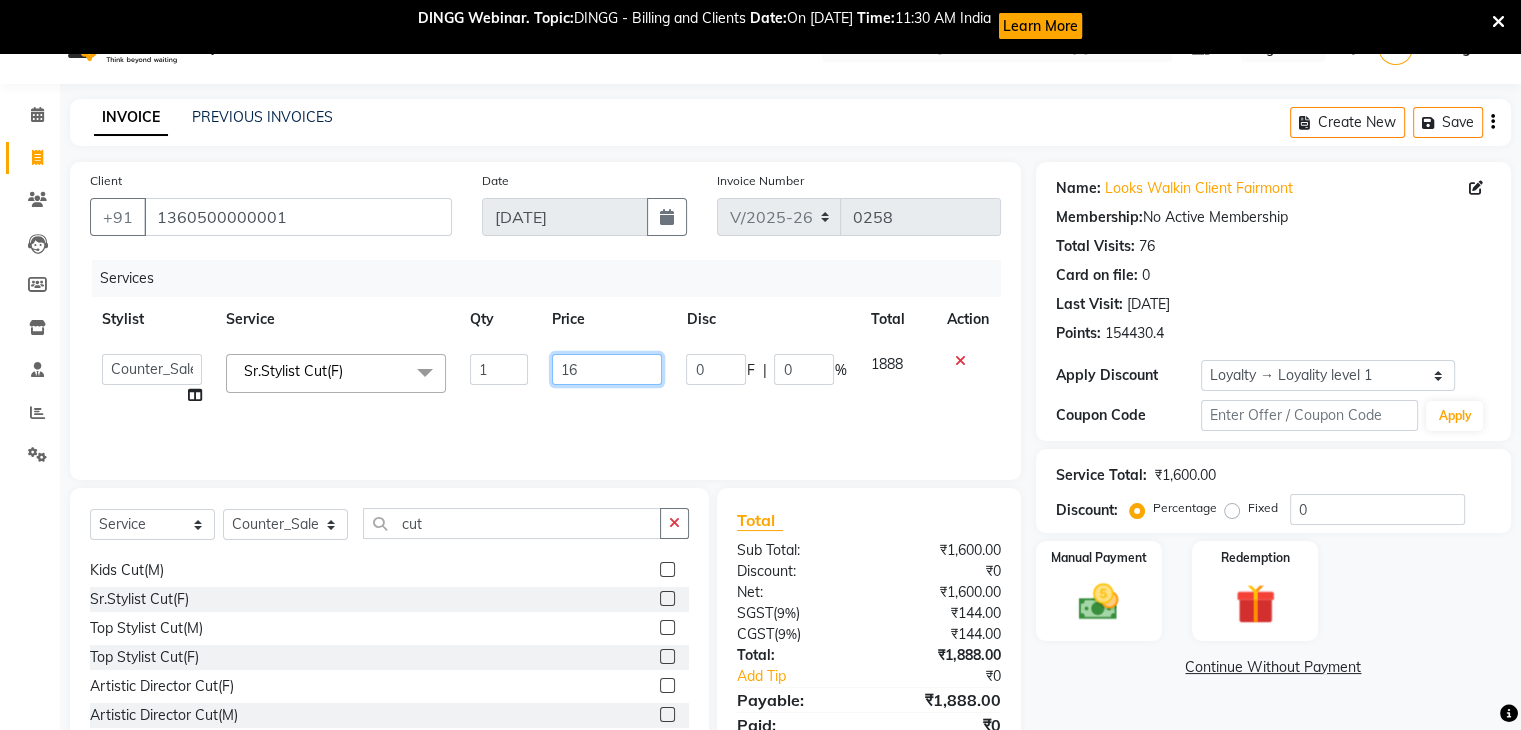 type on "1" 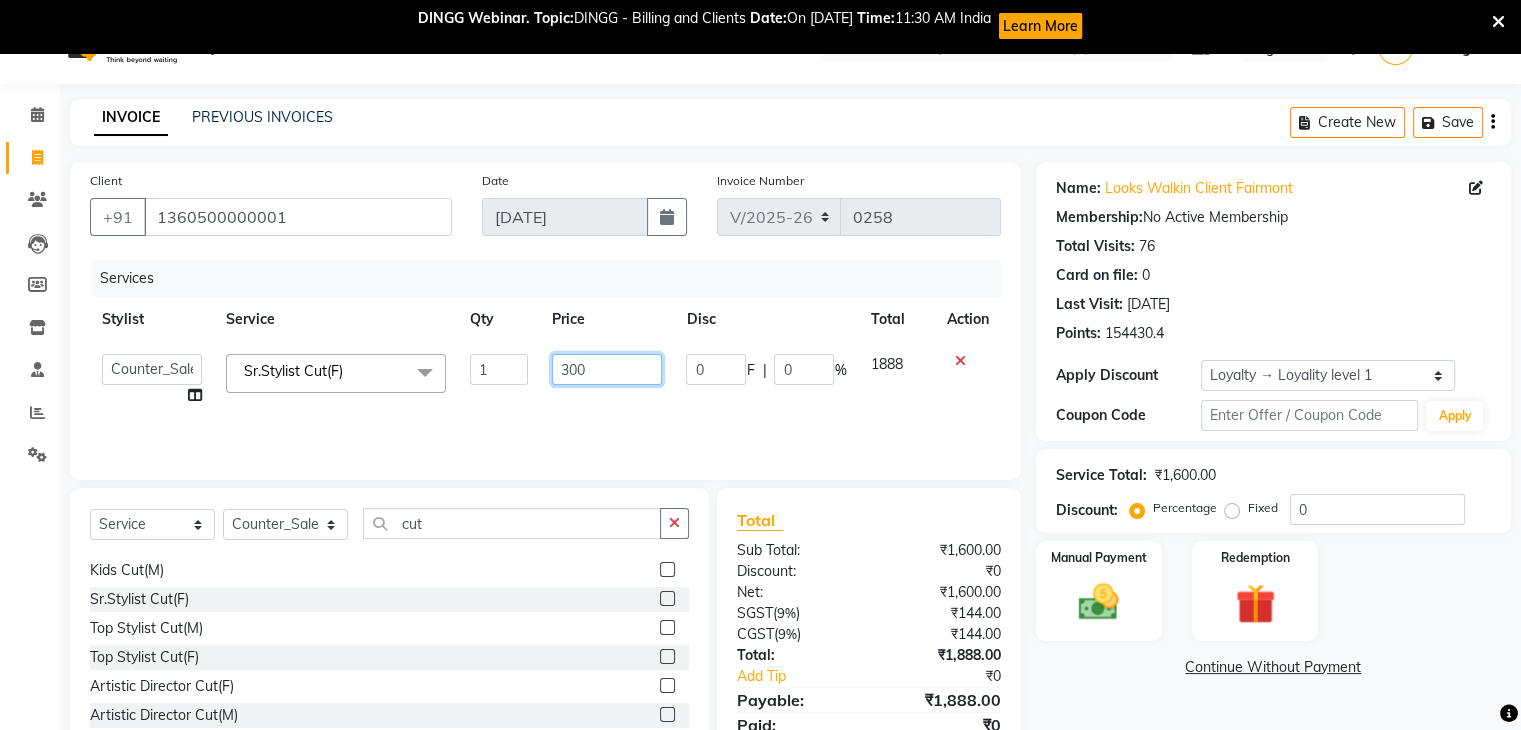 type on "3000" 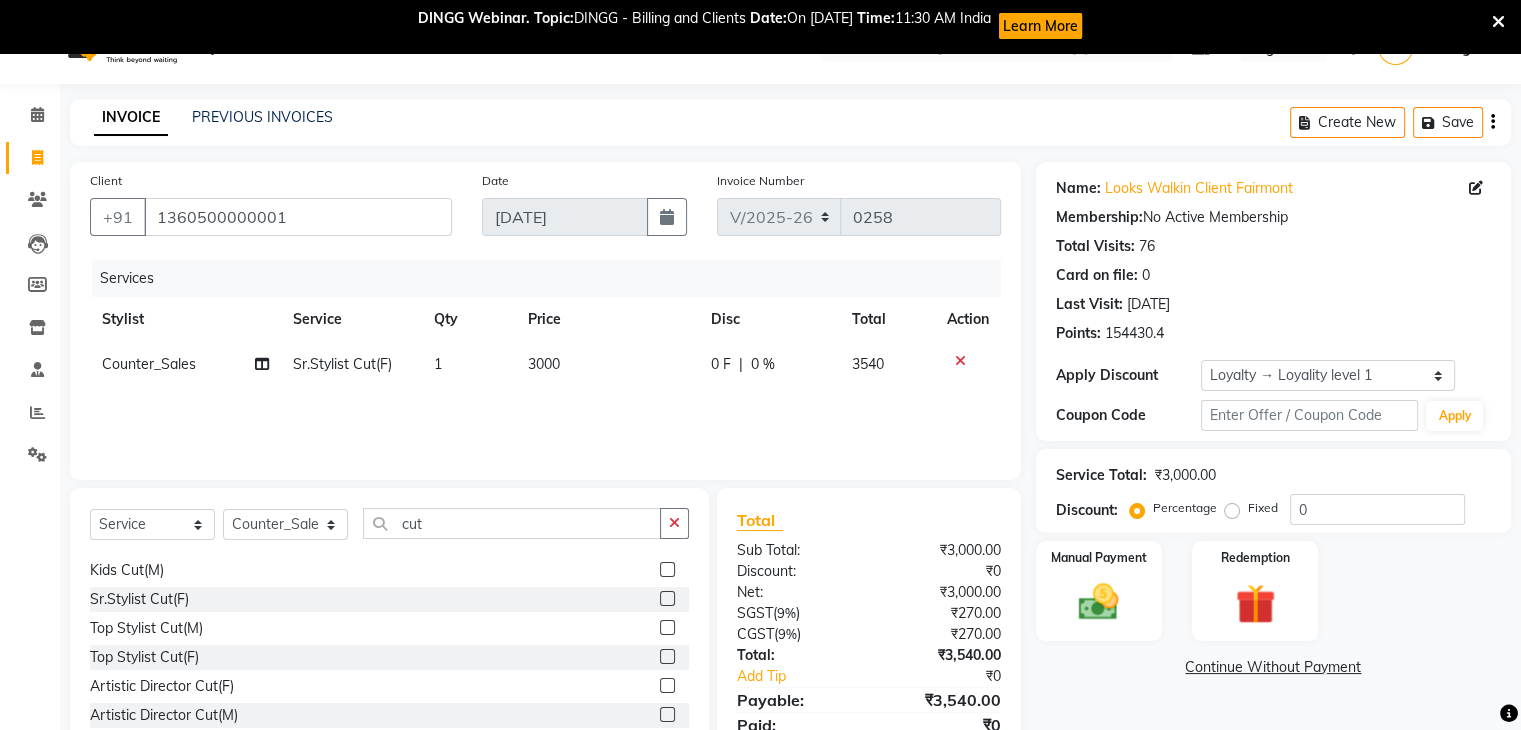 click on "Continue Without Payment" 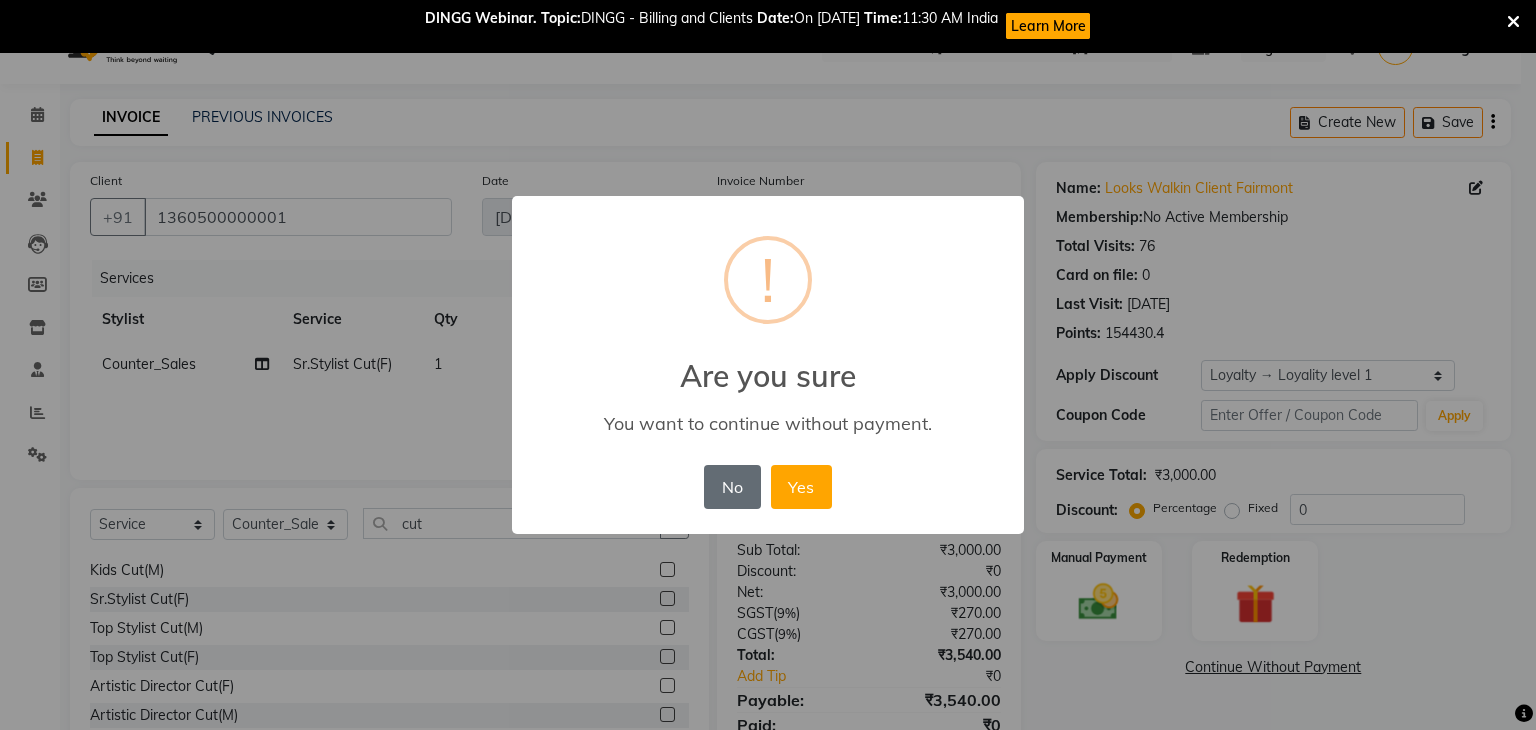 click on "No" at bounding box center [732, 487] 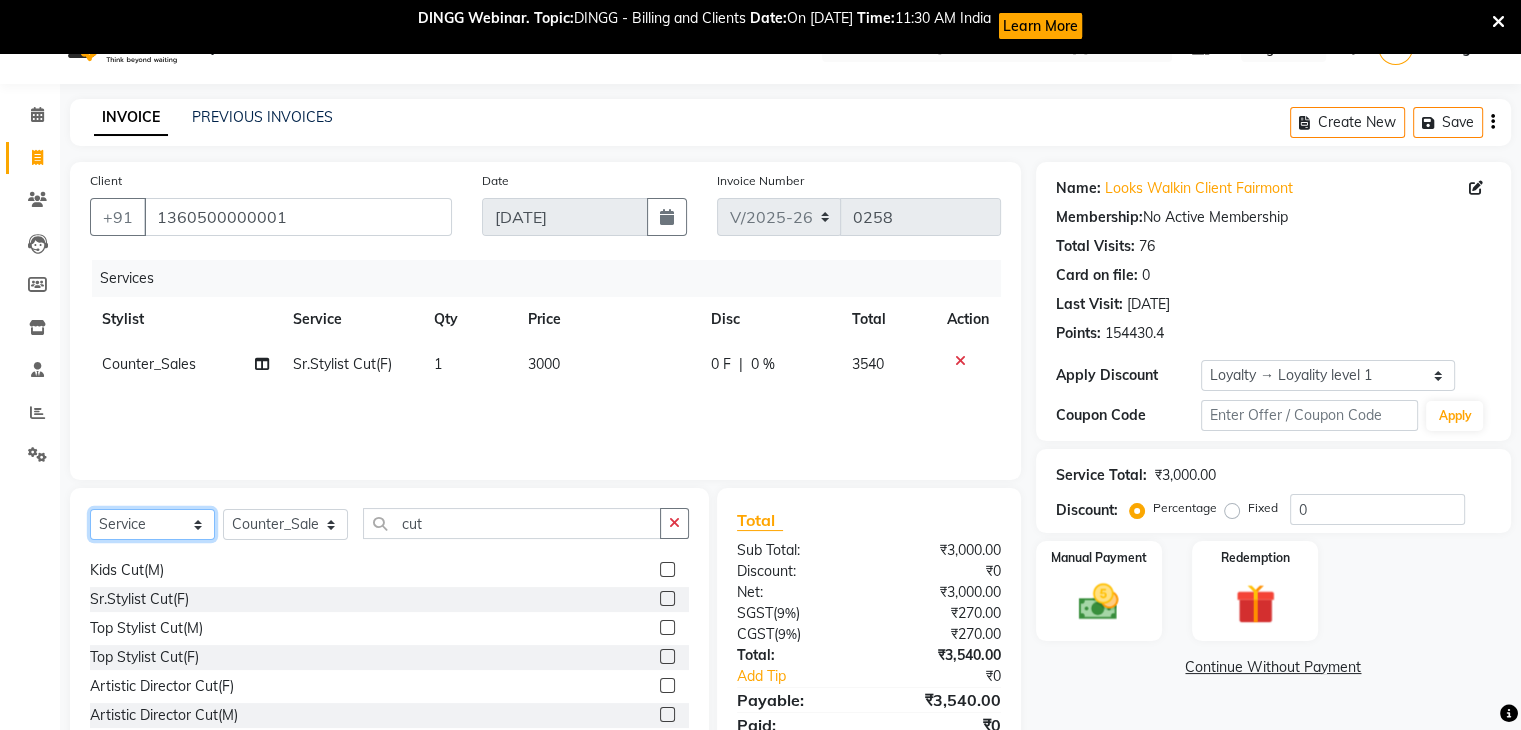 click on "Select  Service  Product  Membership  Package Voucher Prepaid Gift Card" 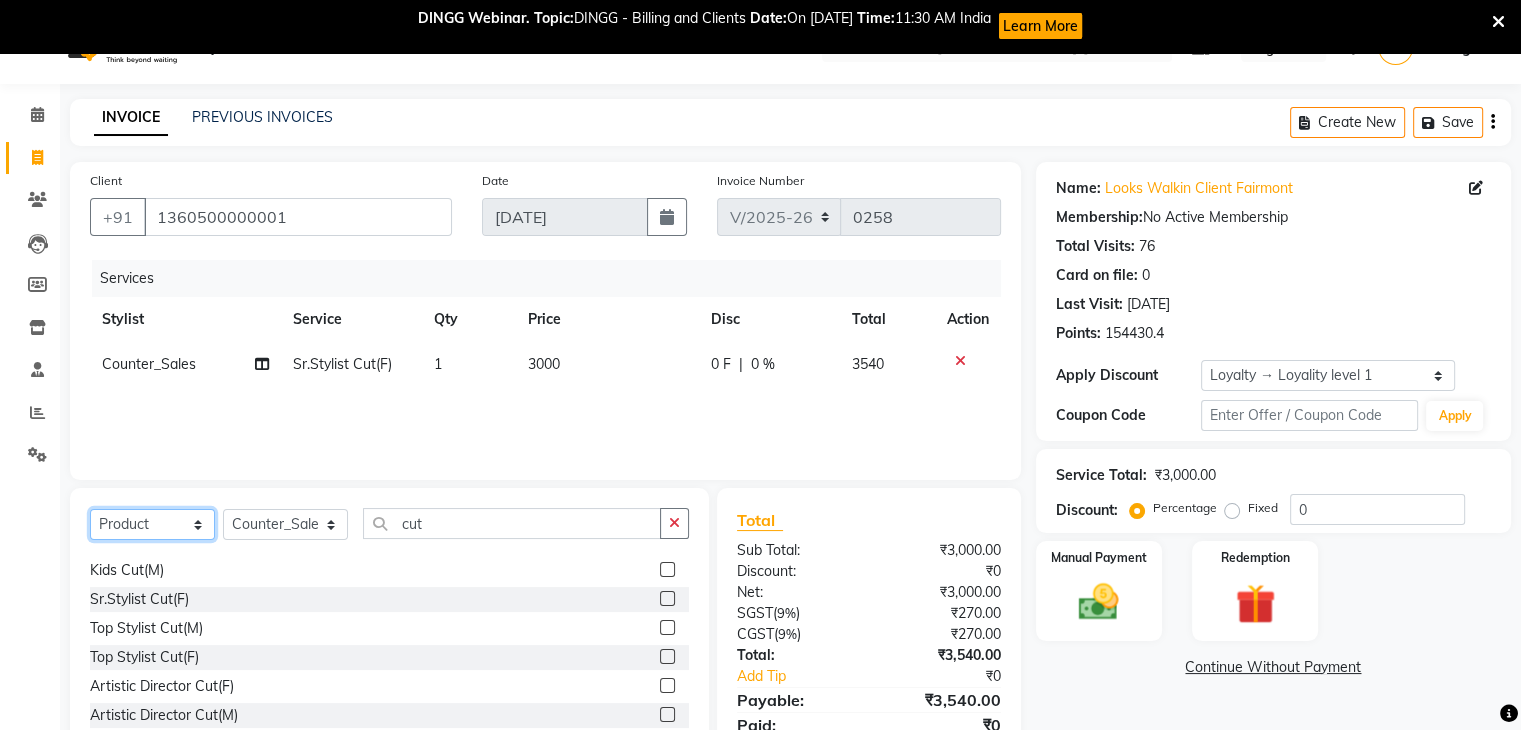 click on "Select  Service  Product  Membership  Package Voucher Prepaid Gift Card" 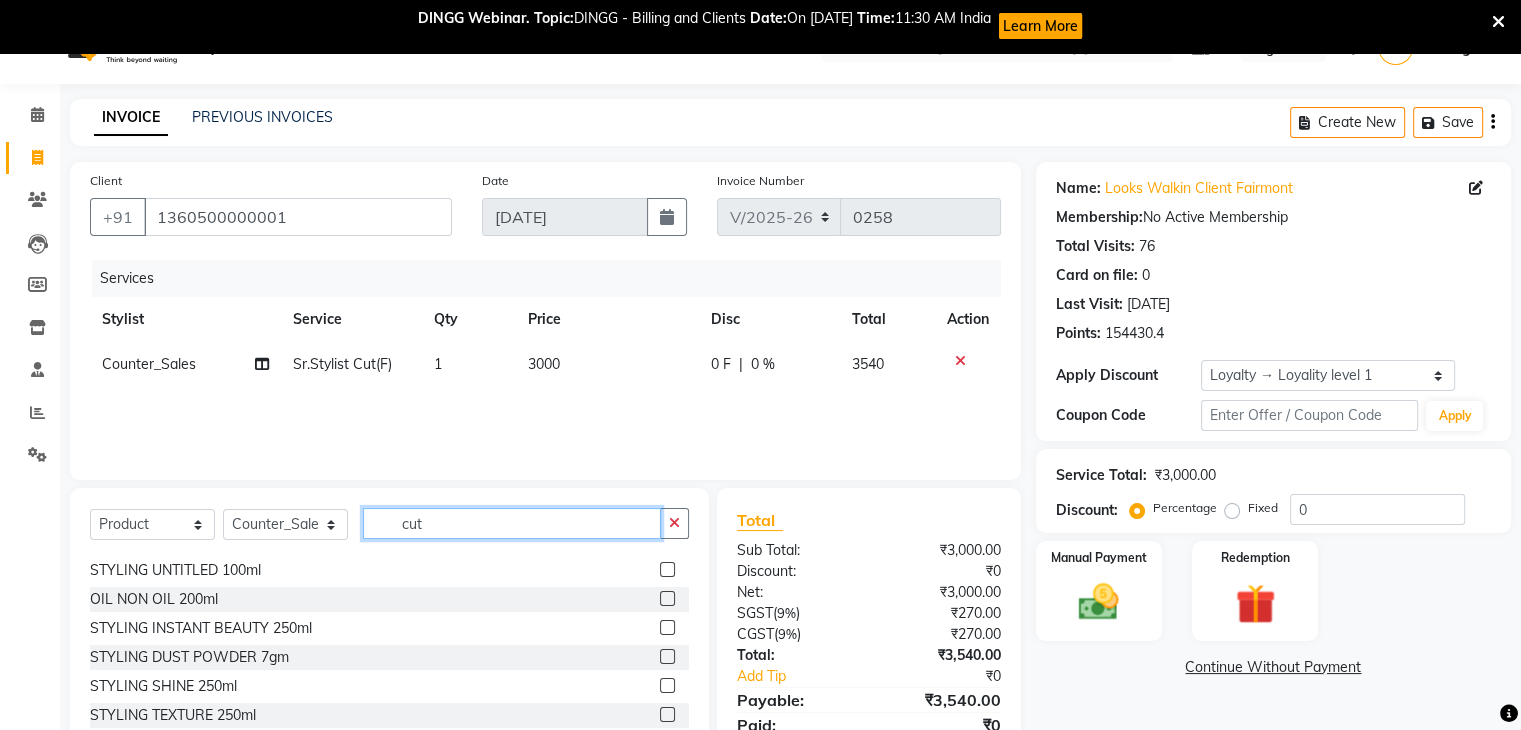 click on "cut" 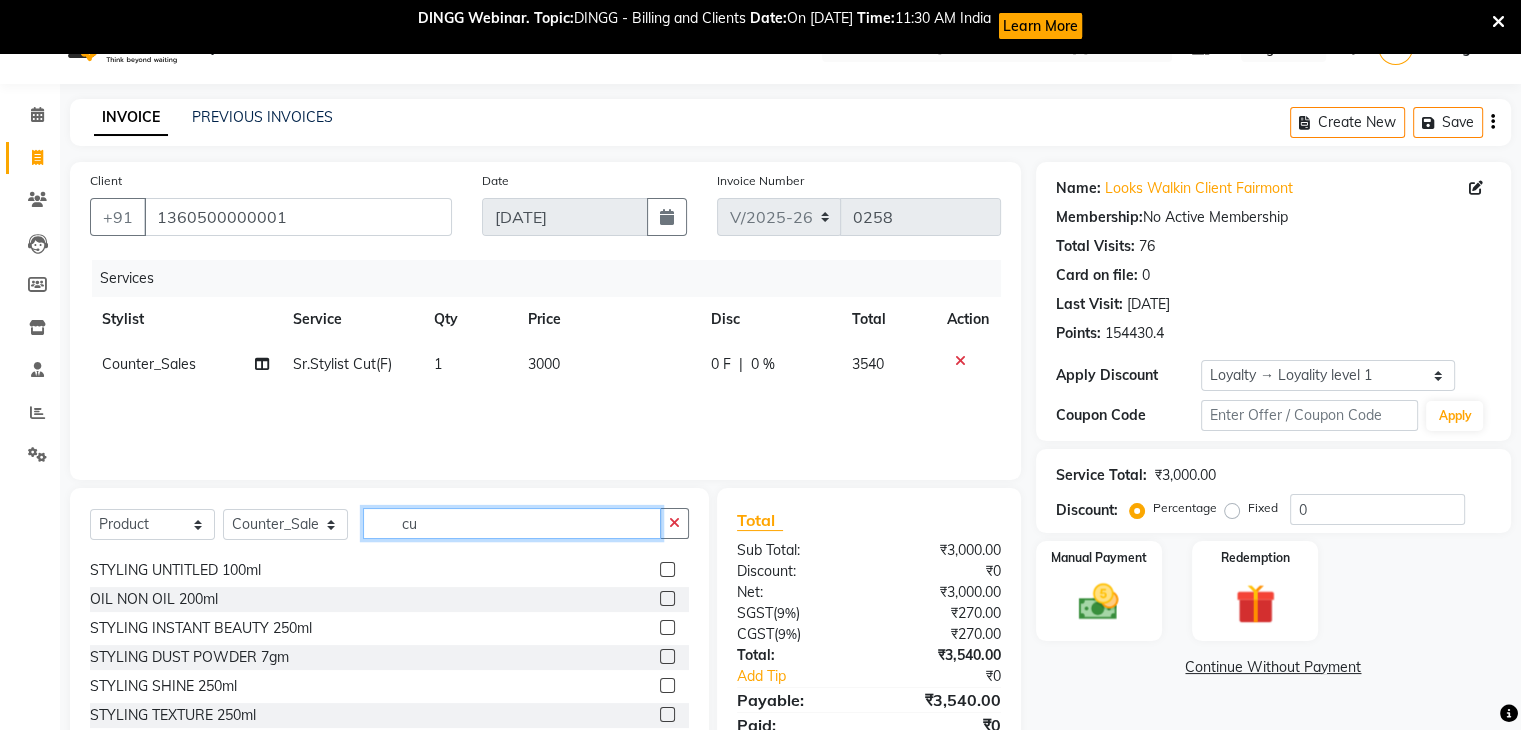 type on "c" 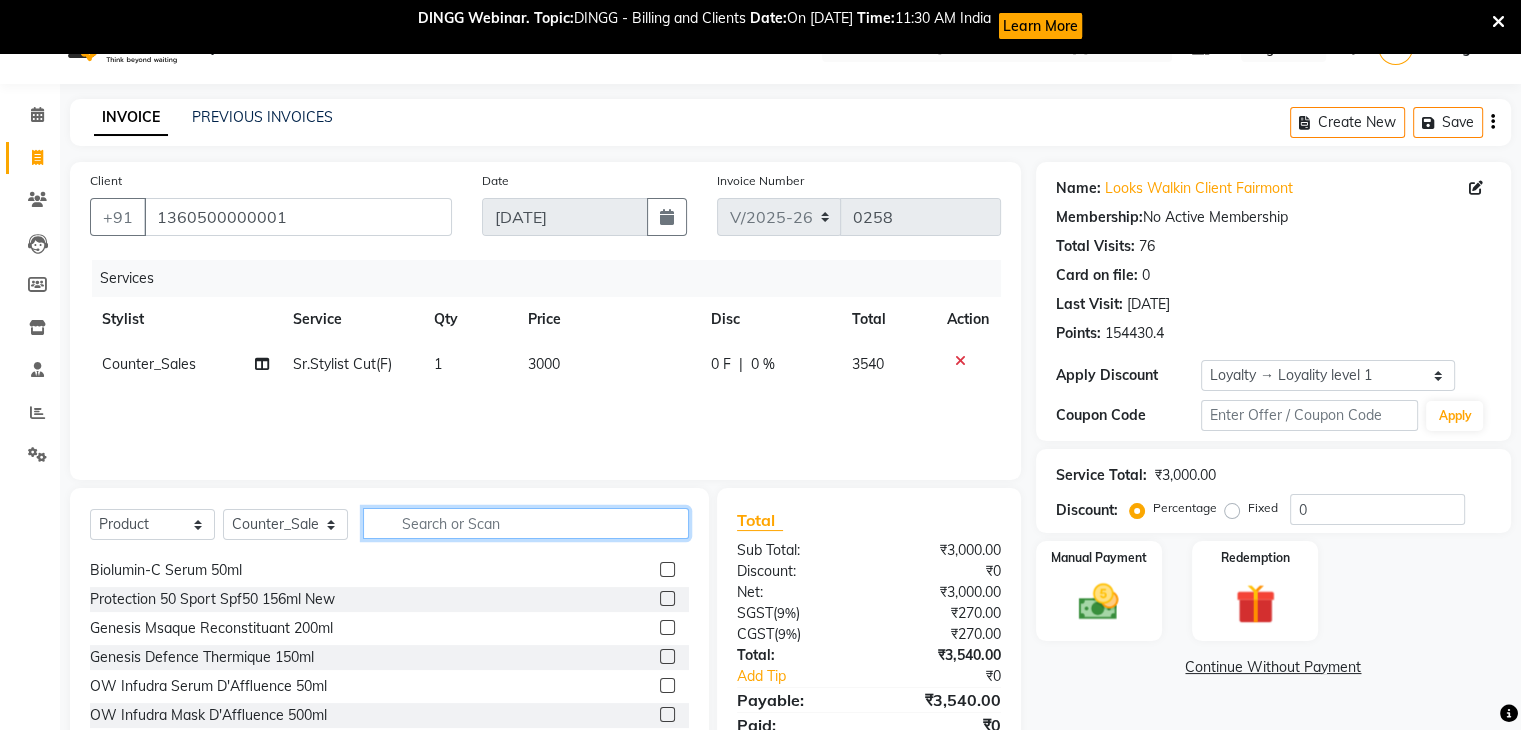 scroll, scrollTop: 692, scrollLeft: 0, axis: vertical 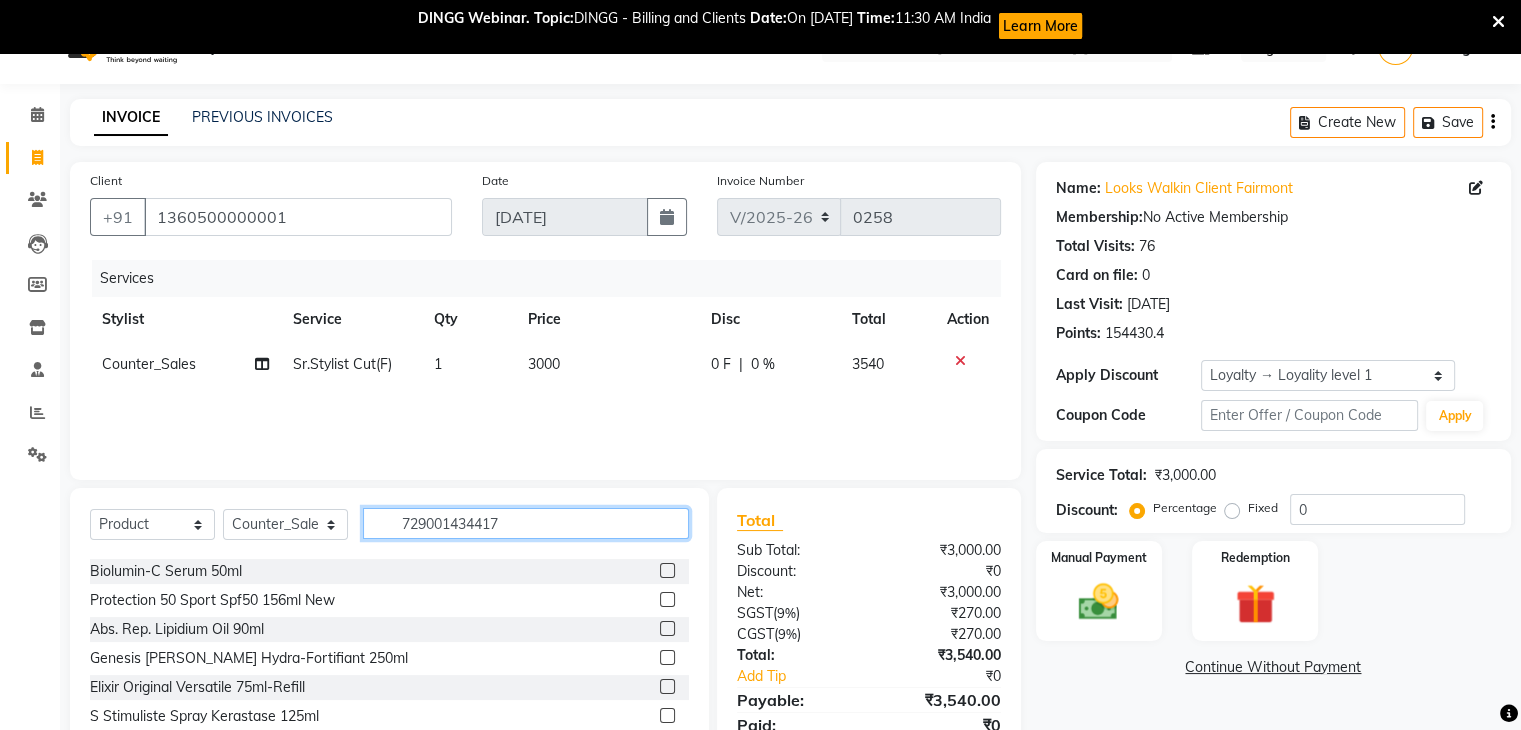 type on "7290014344174" 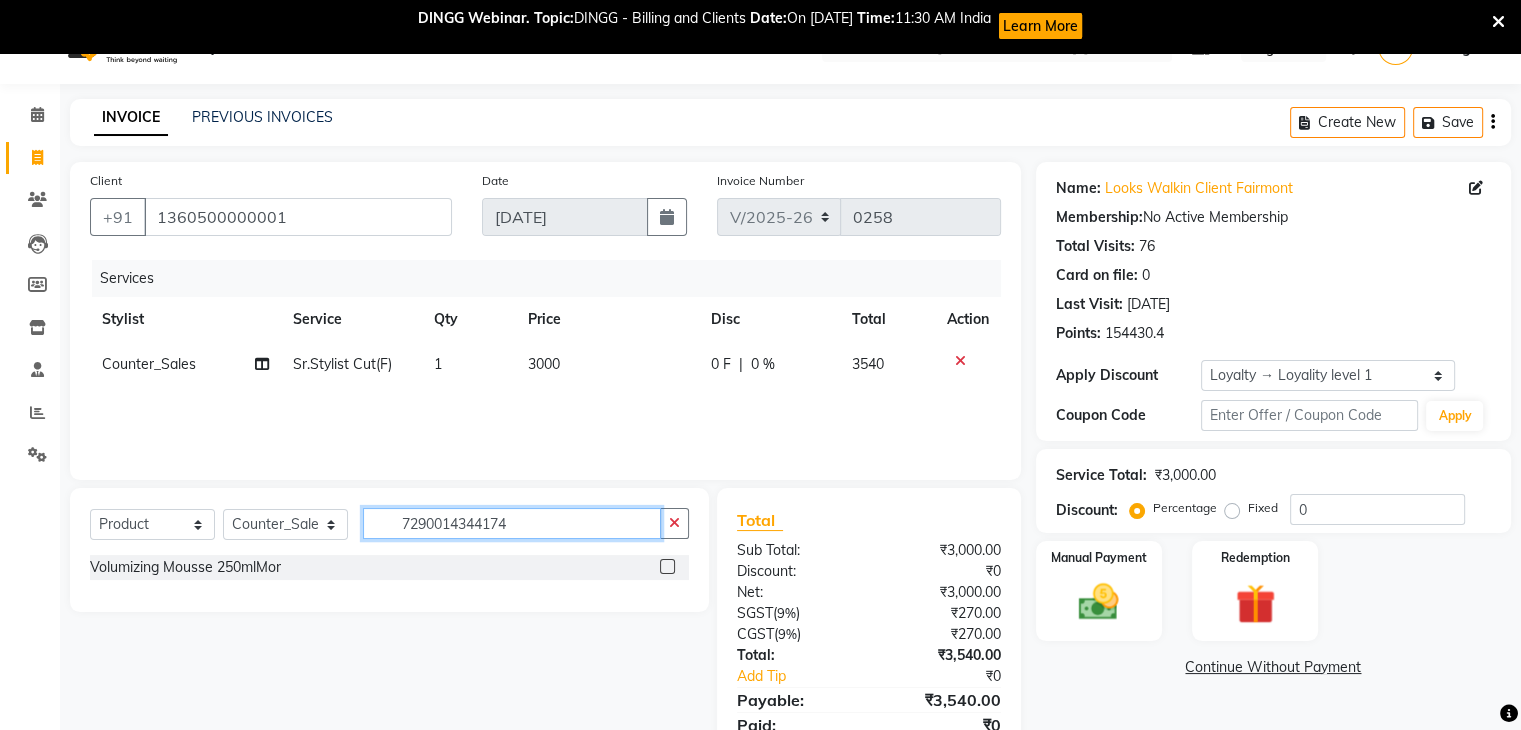 scroll, scrollTop: 0, scrollLeft: 0, axis: both 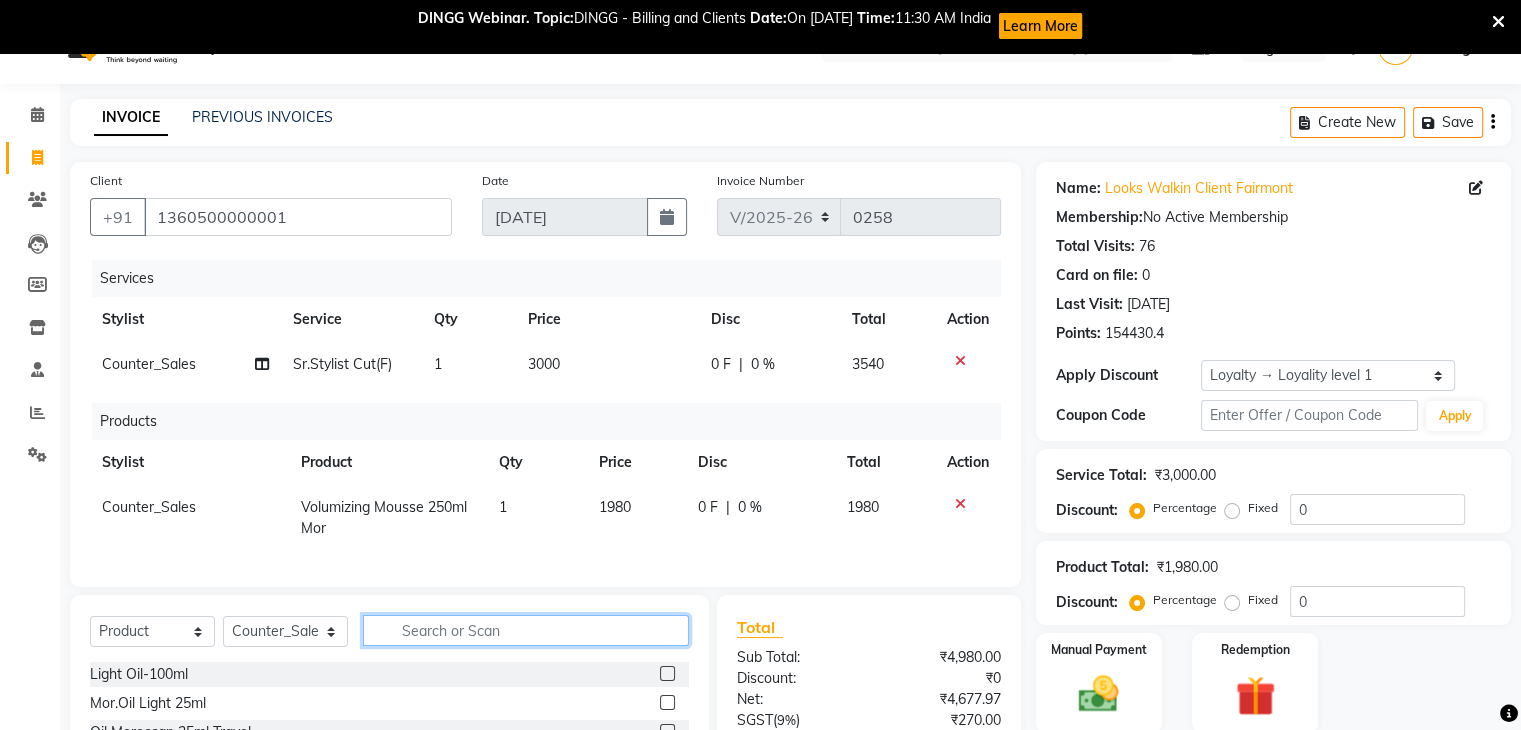 type 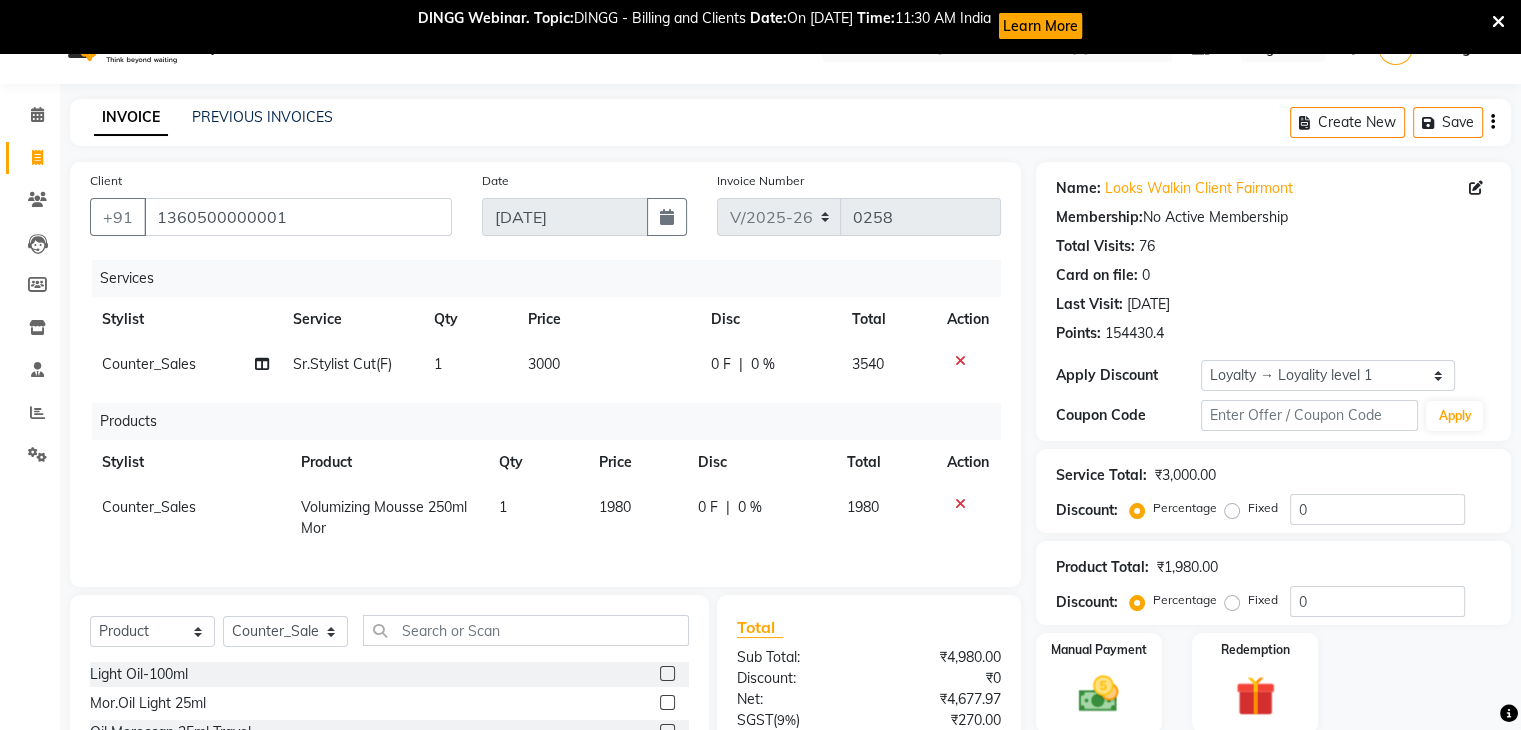 click on "1980" 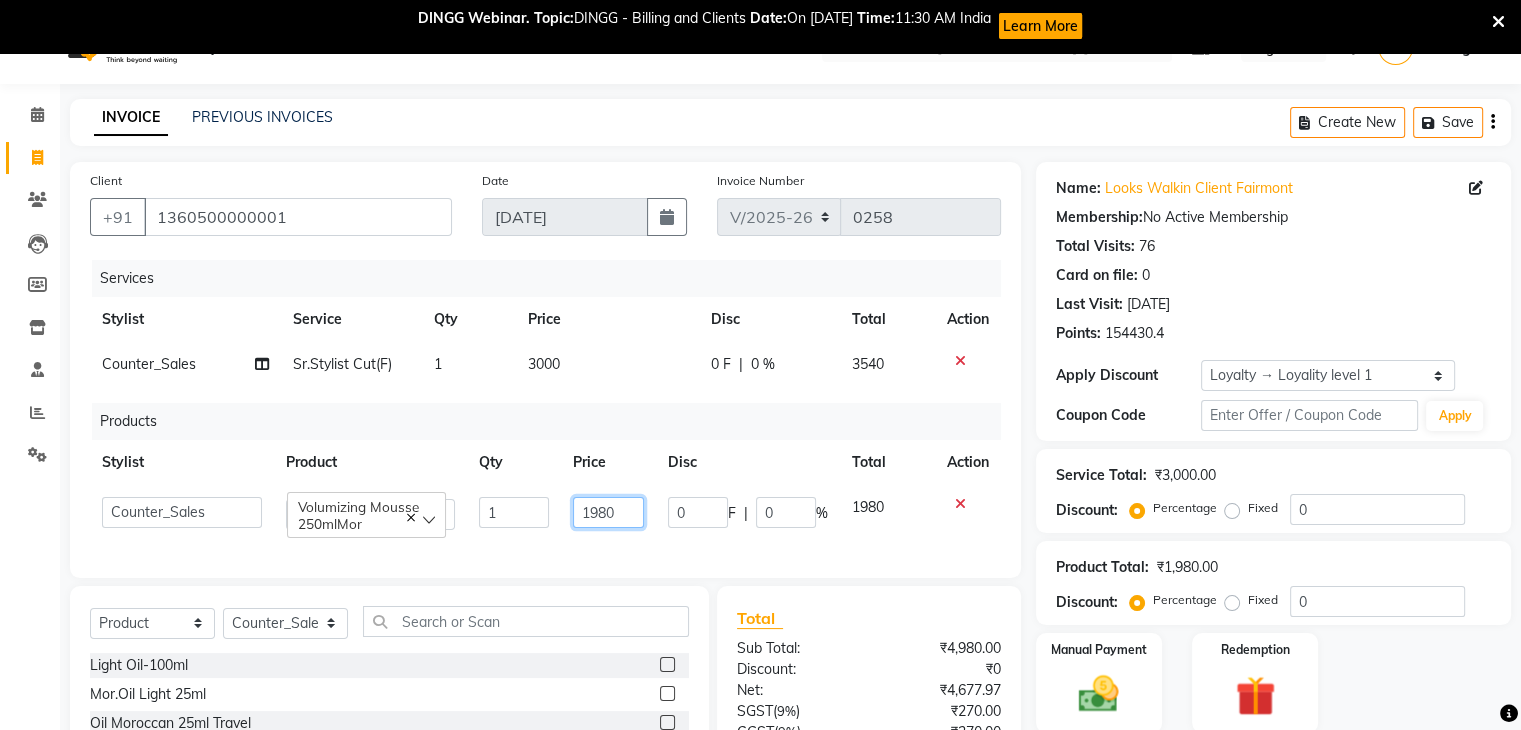 click on "1980" 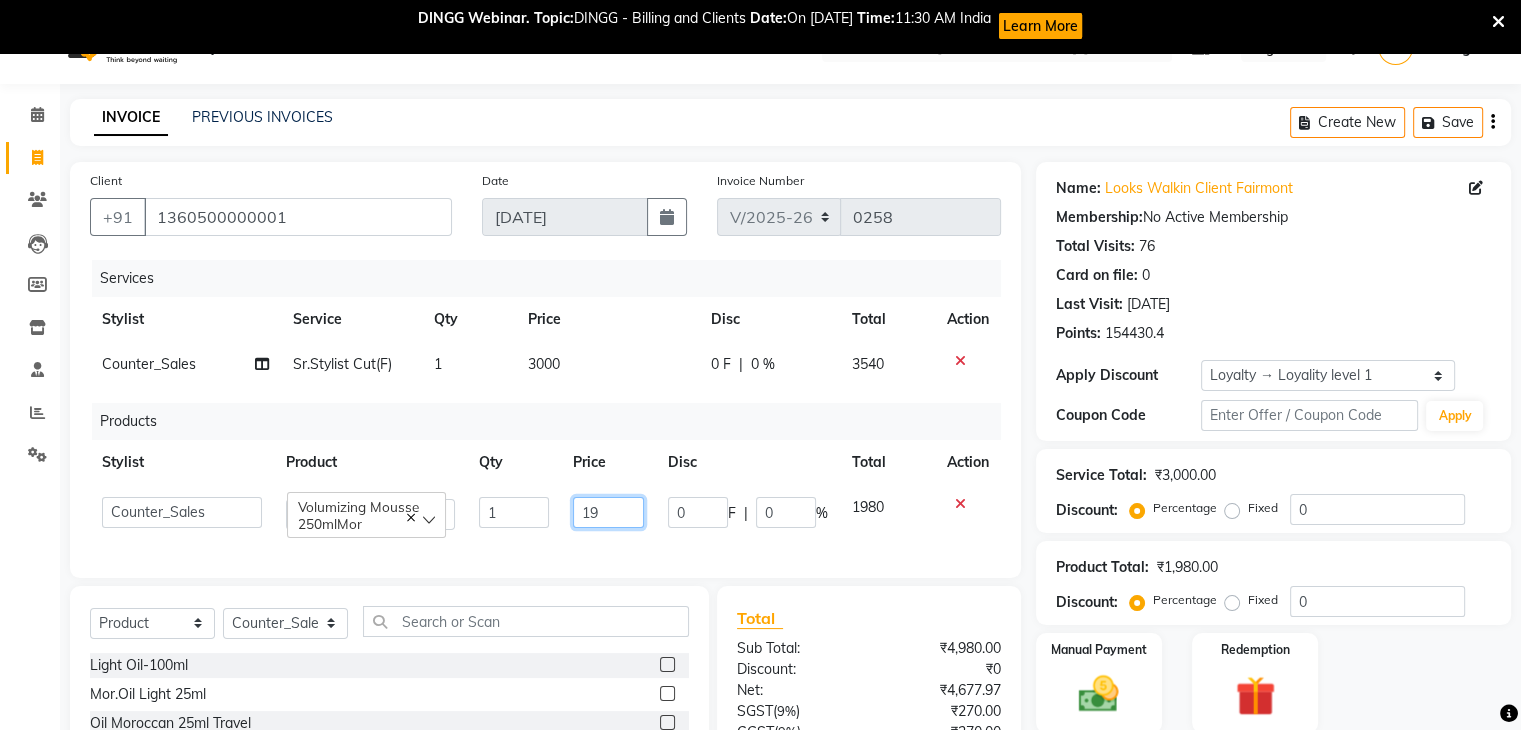 type on "1" 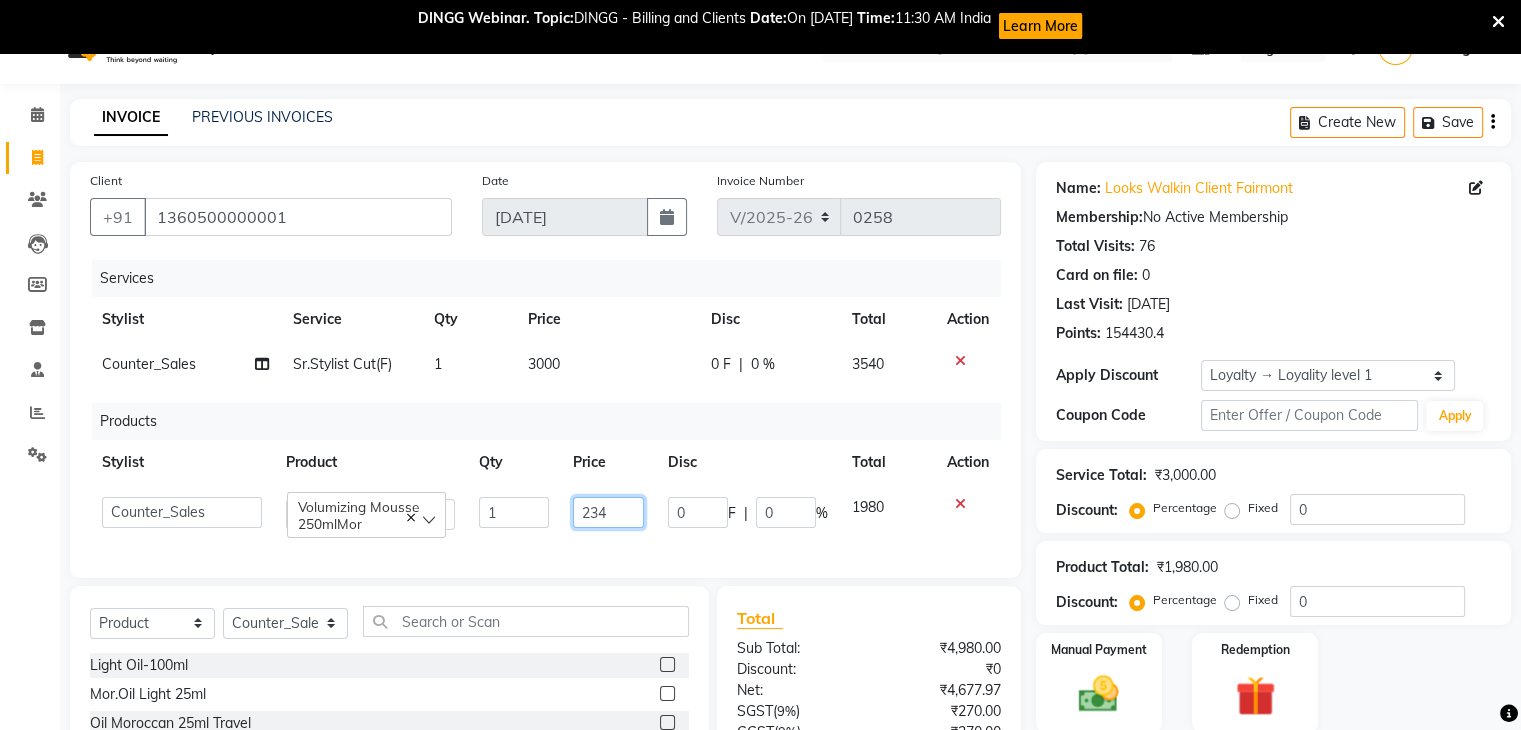 type on "2340" 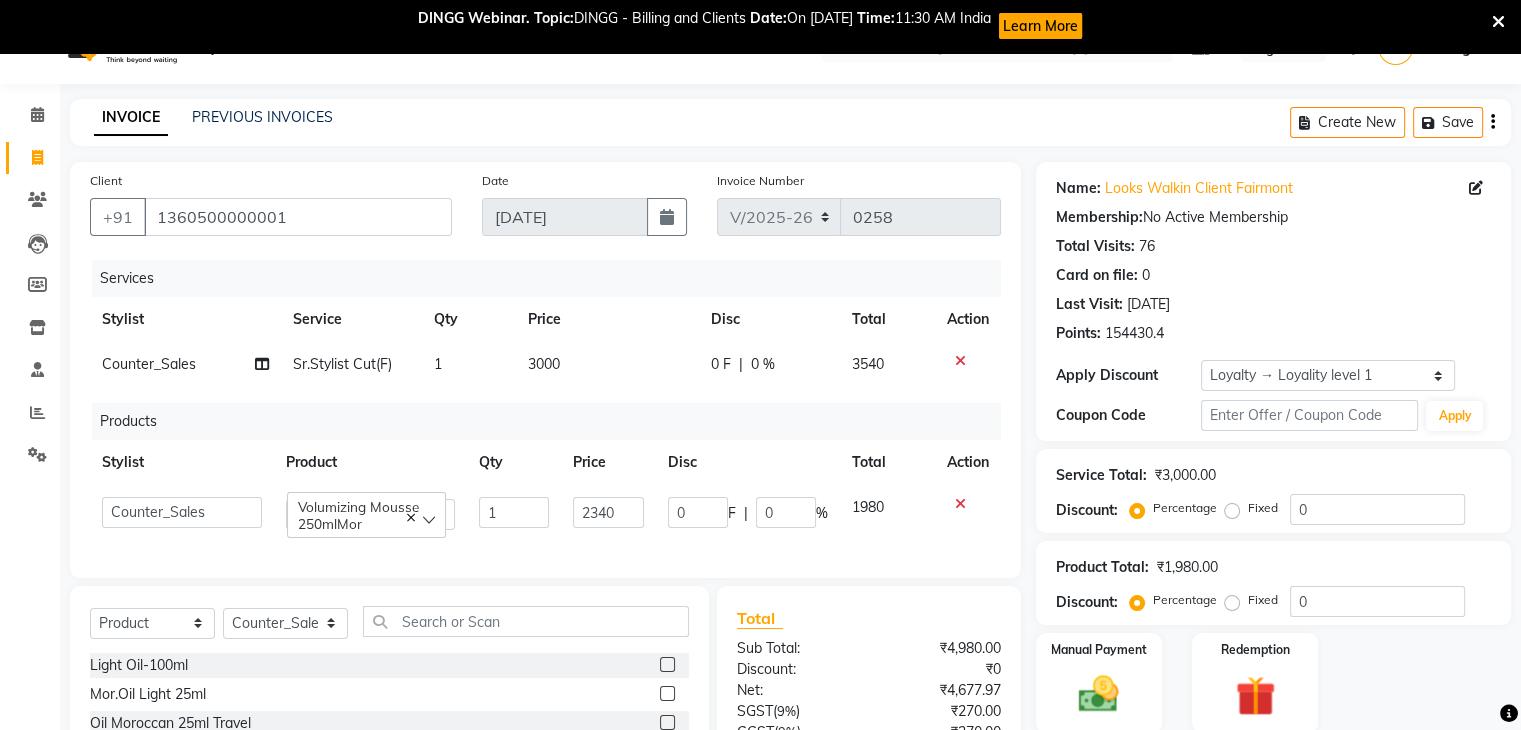click on "Manual Payment Redemption" 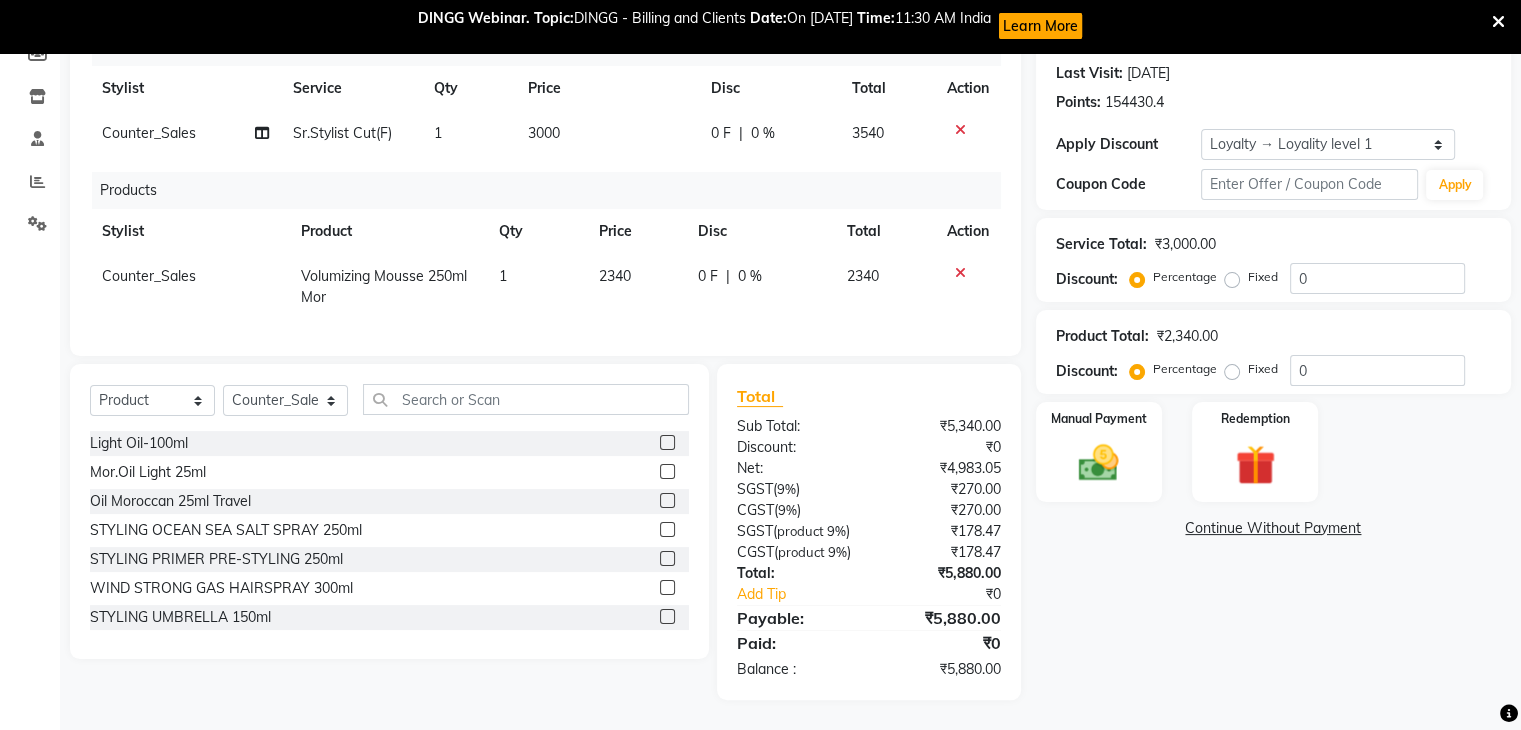 scroll, scrollTop: 209, scrollLeft: 0, axis: vertical 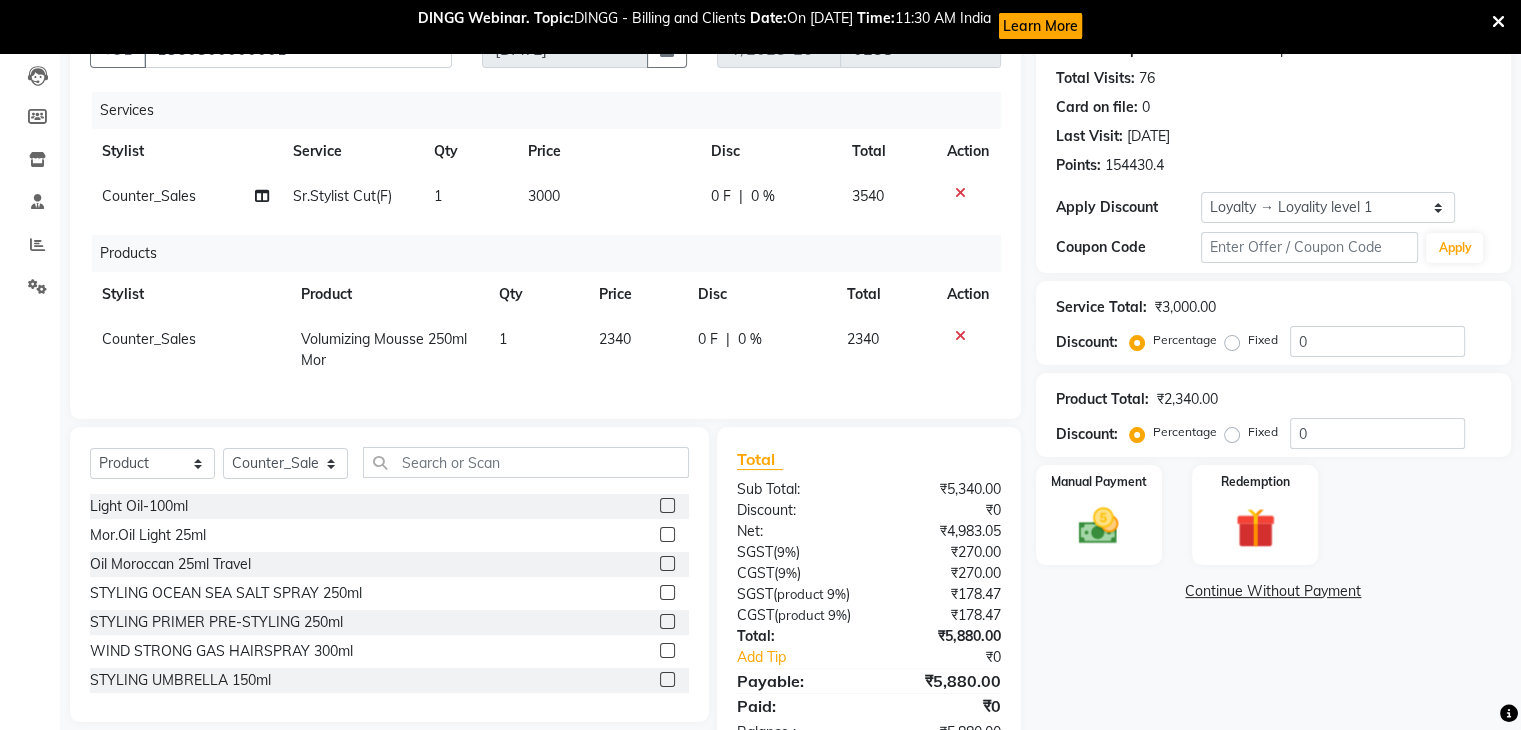 click 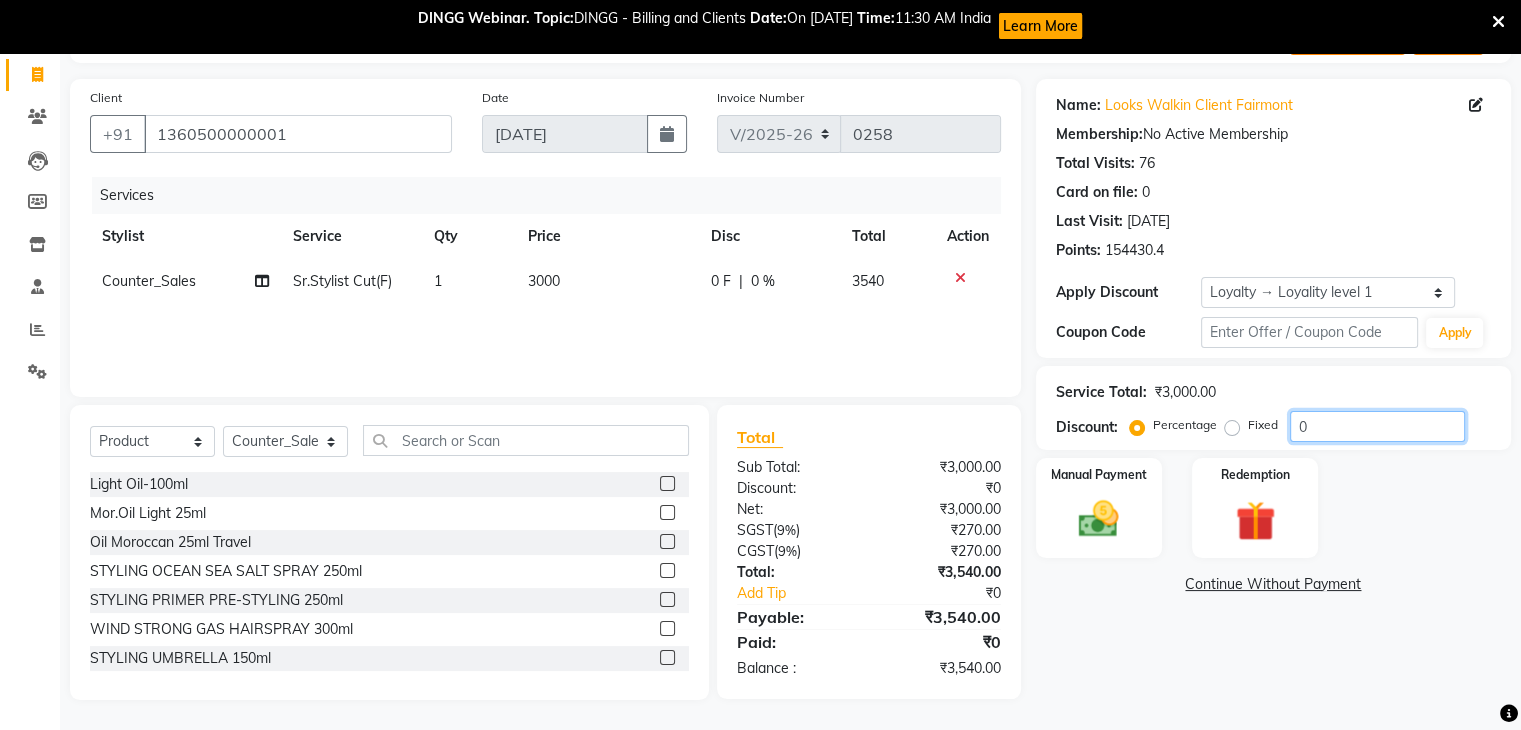 click on "0" 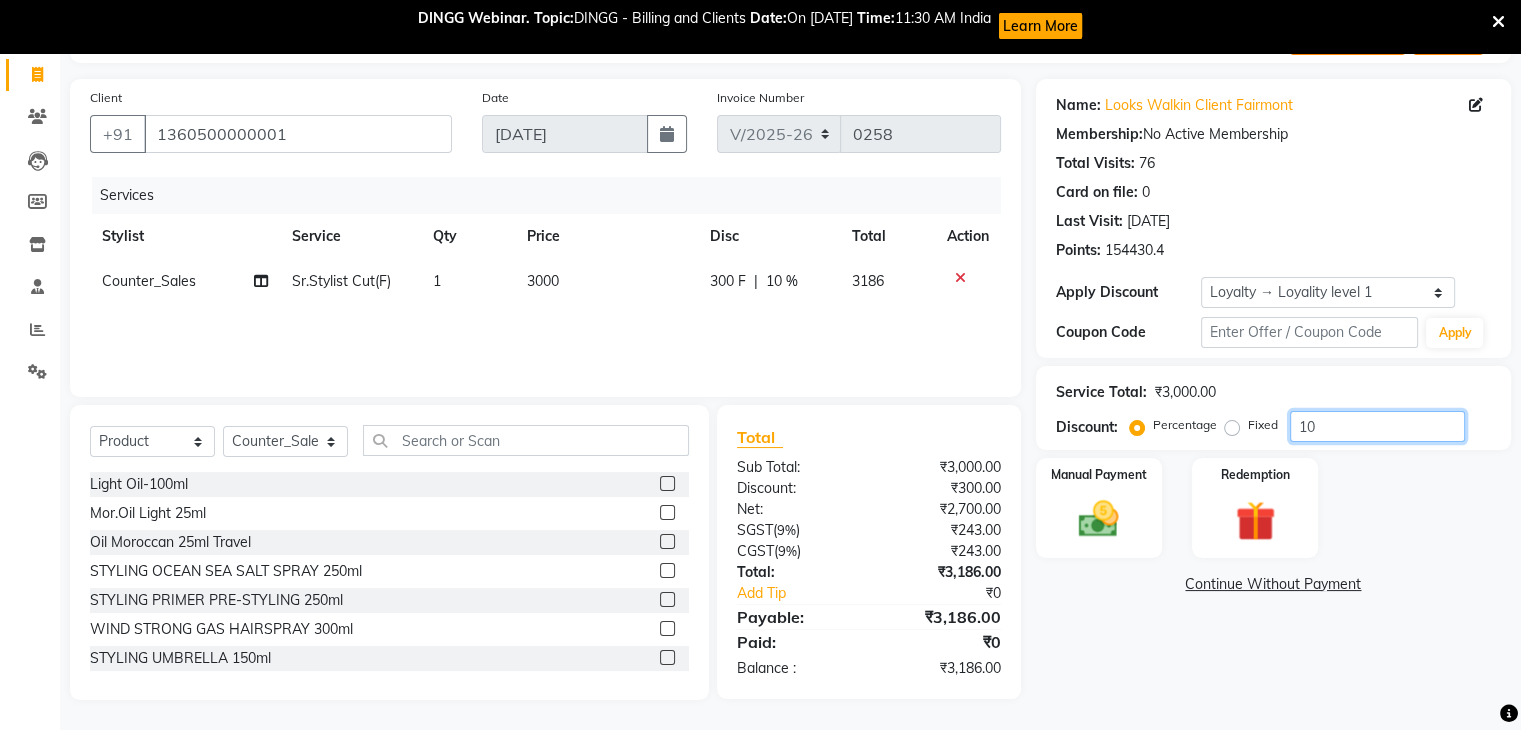 type on "10" 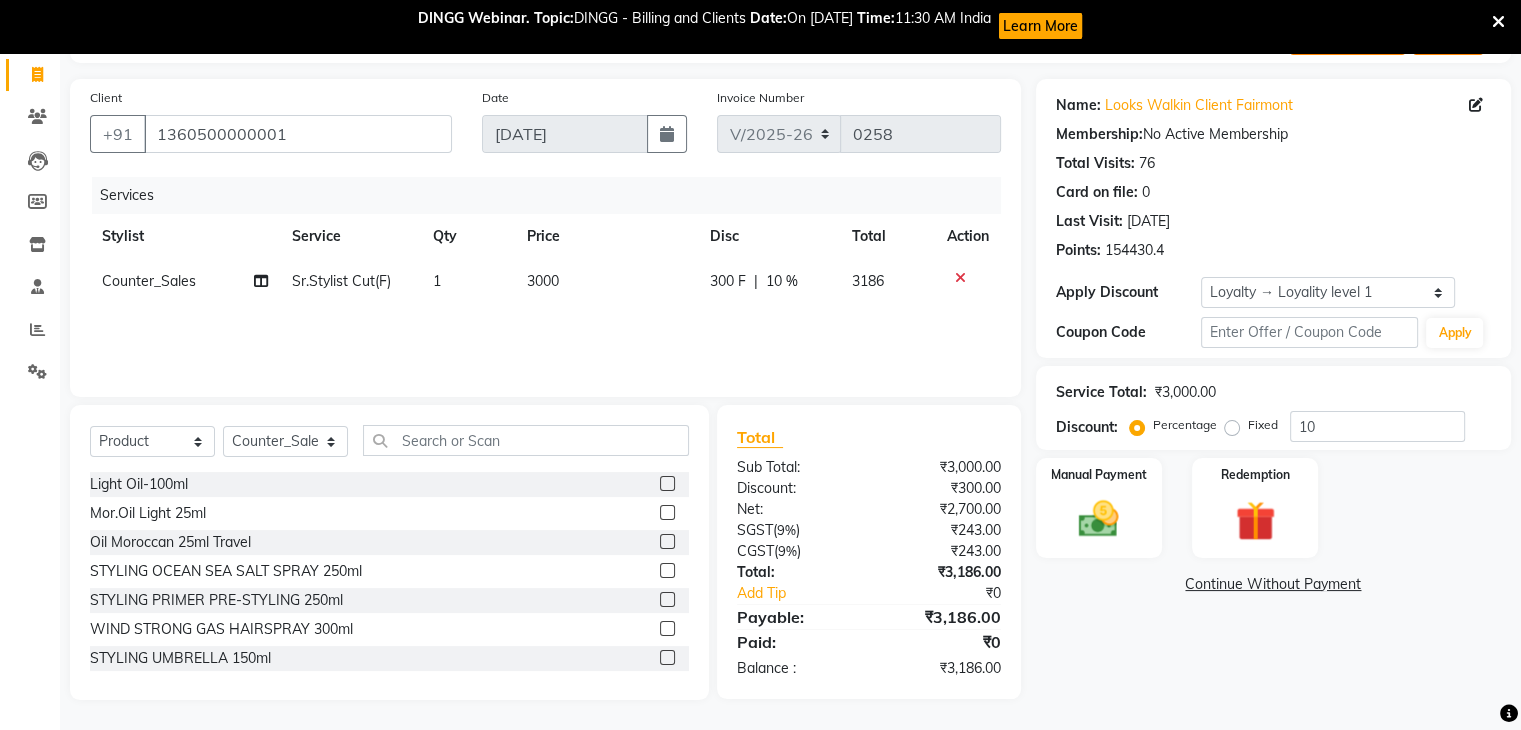 click on "Name: Looks Walkin Client Fairmont Membership:  No Active Membership  Total Visits:  76 Card on file:  0 Last Visit:   [DATE] Points:   154430.4  Apply Discount Select  Loyalty → Loyality level 1  Coupon Code Apply Service Total:  ₹3,000.00  Discount:  Percentage   Fixed  10 Manual Payment Redemption  Continue Without Payment" 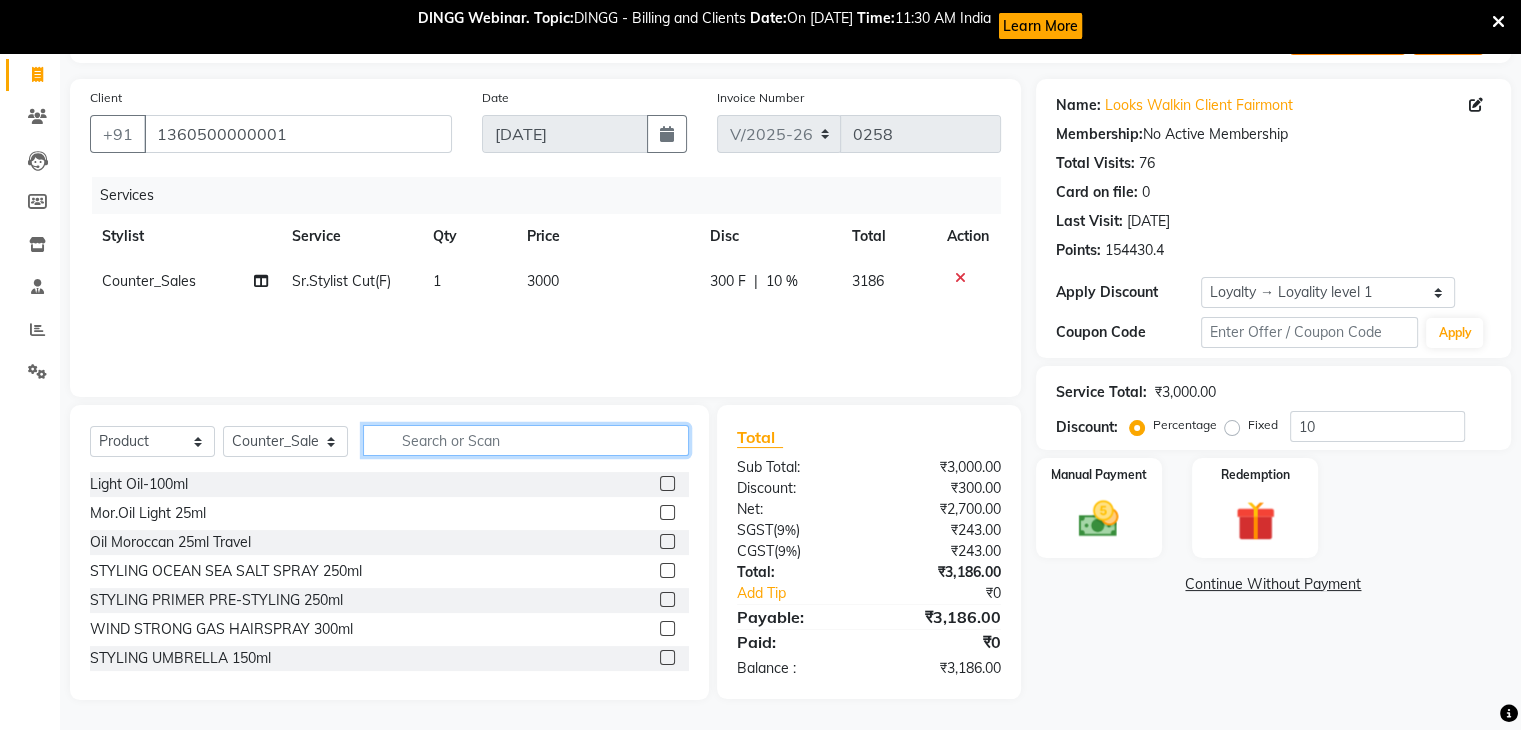 click 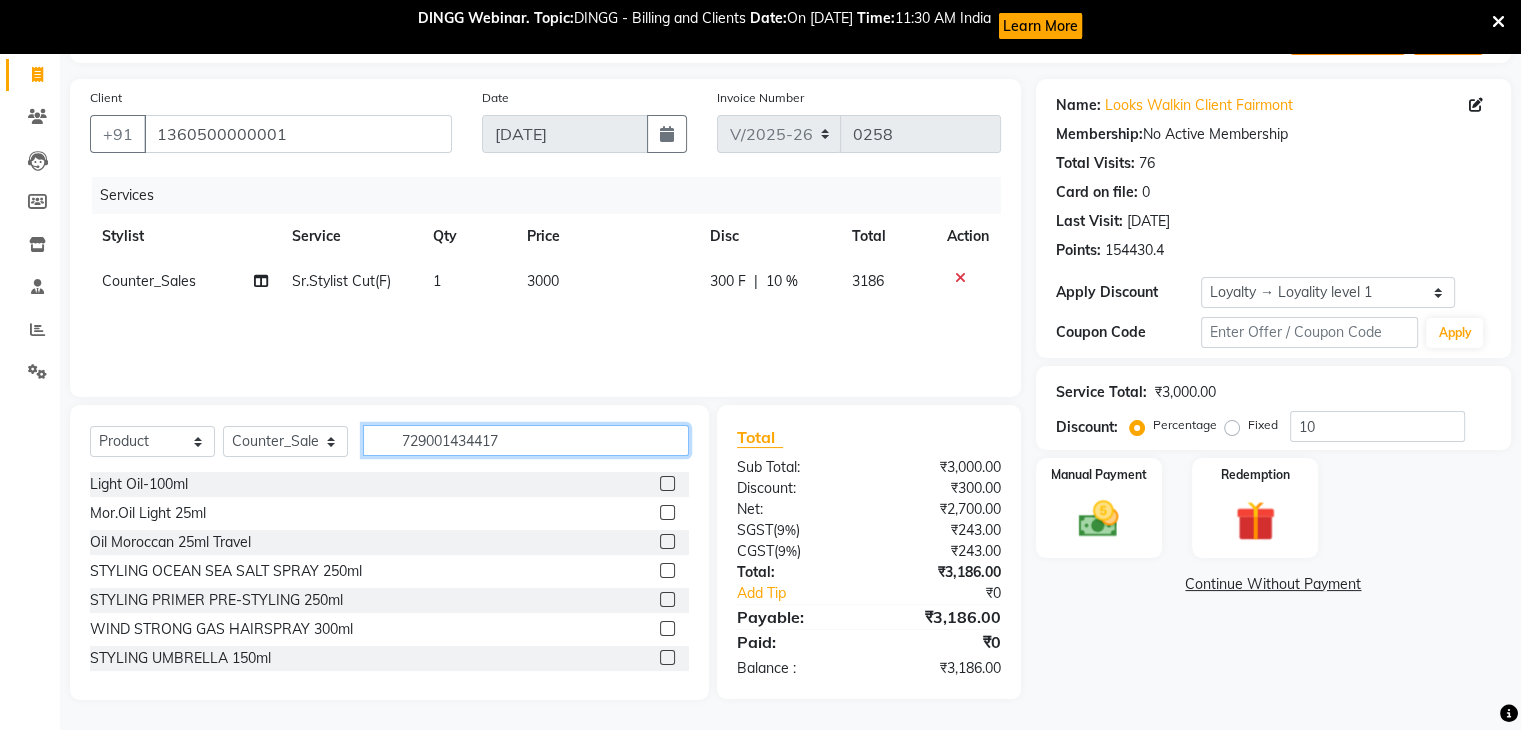 type on "7290014344174" 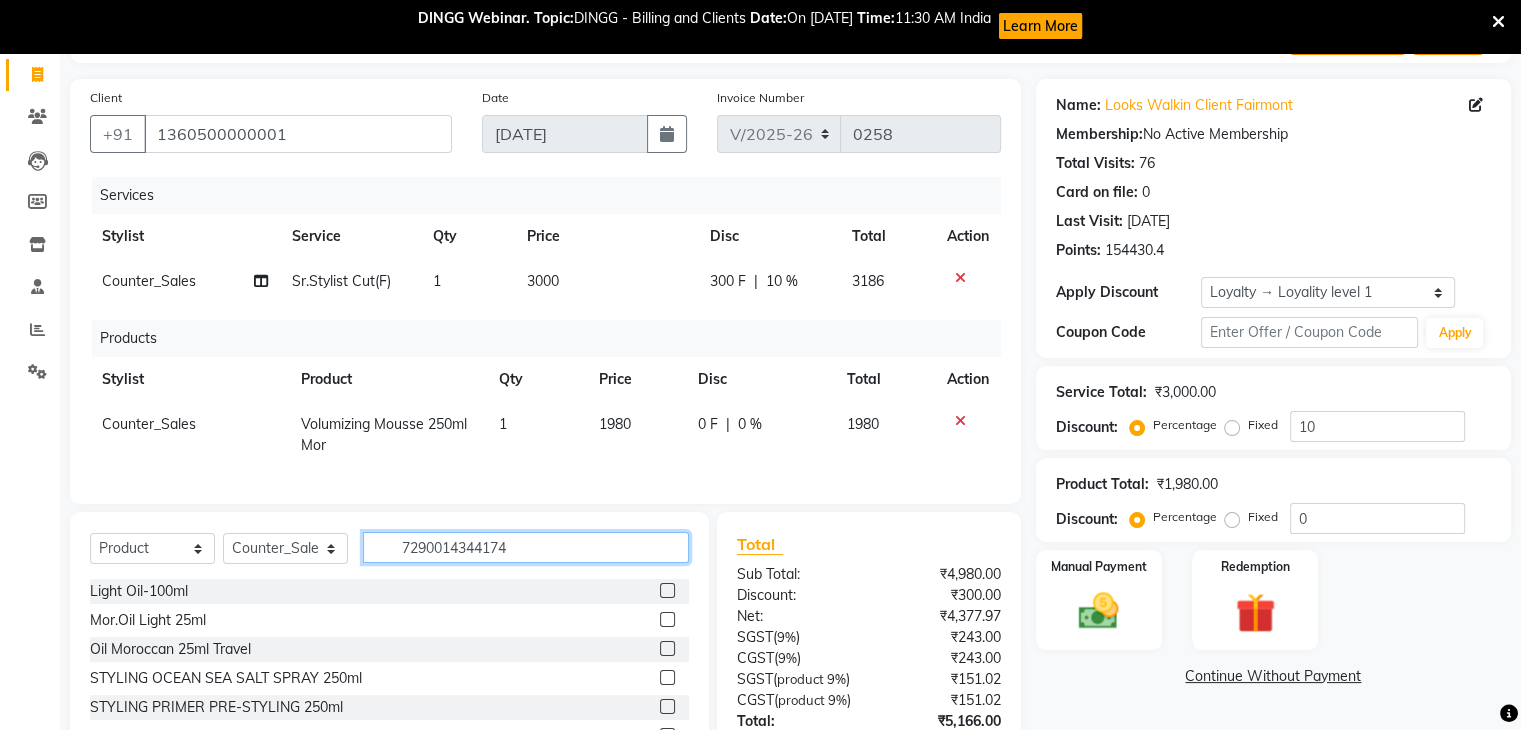 type 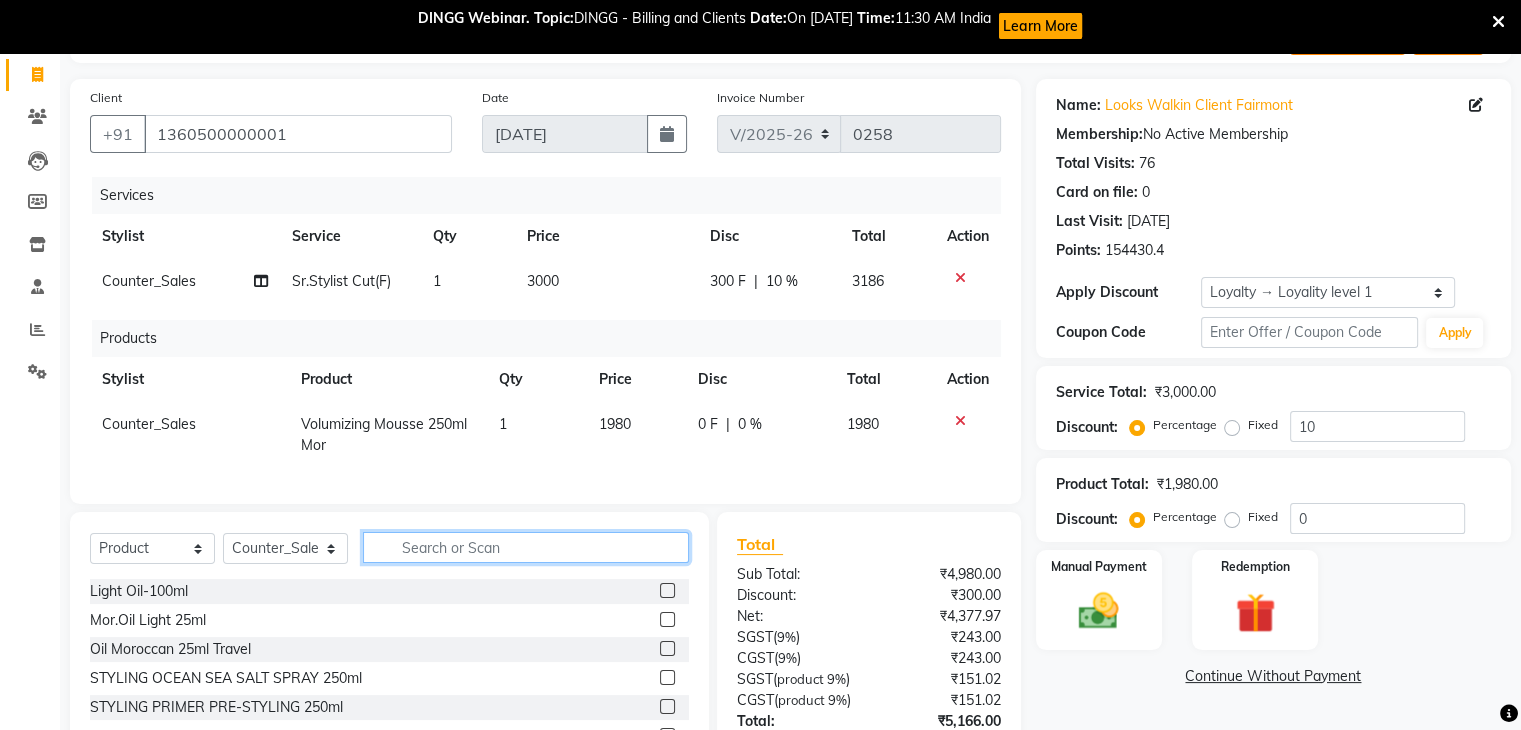 scroll, scrollTop: 125, scrollLeft: 0, axis: vertical 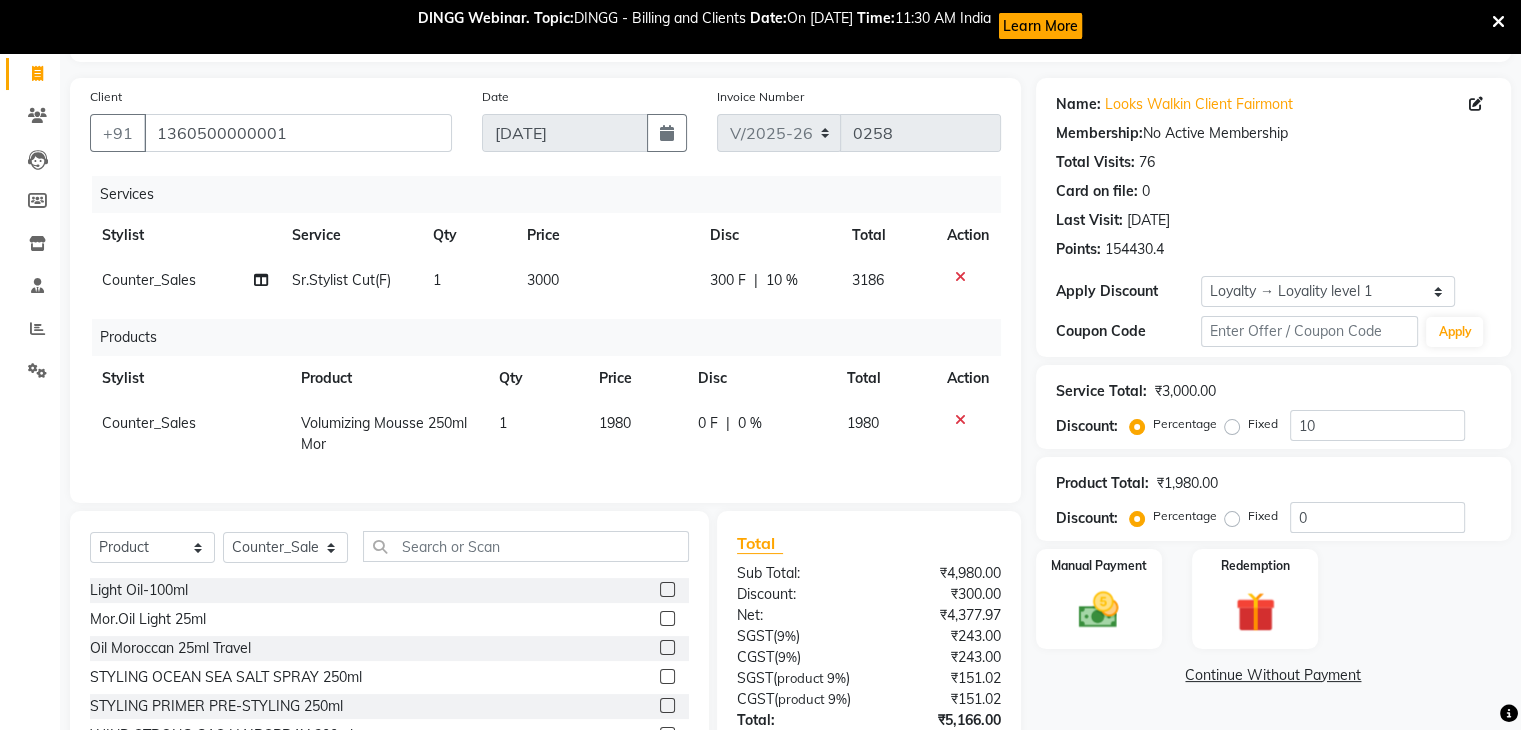 click on "1980" 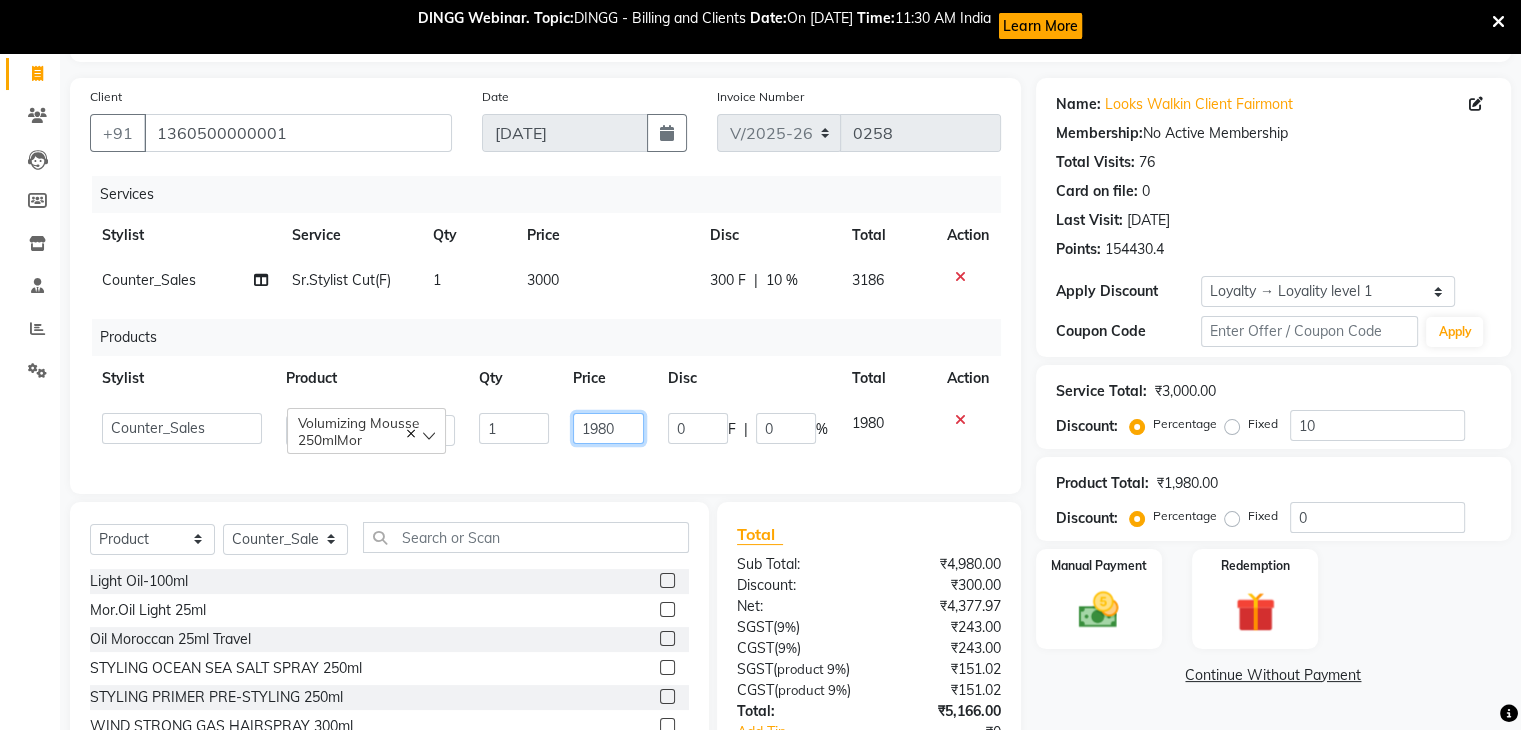 click on "1980" 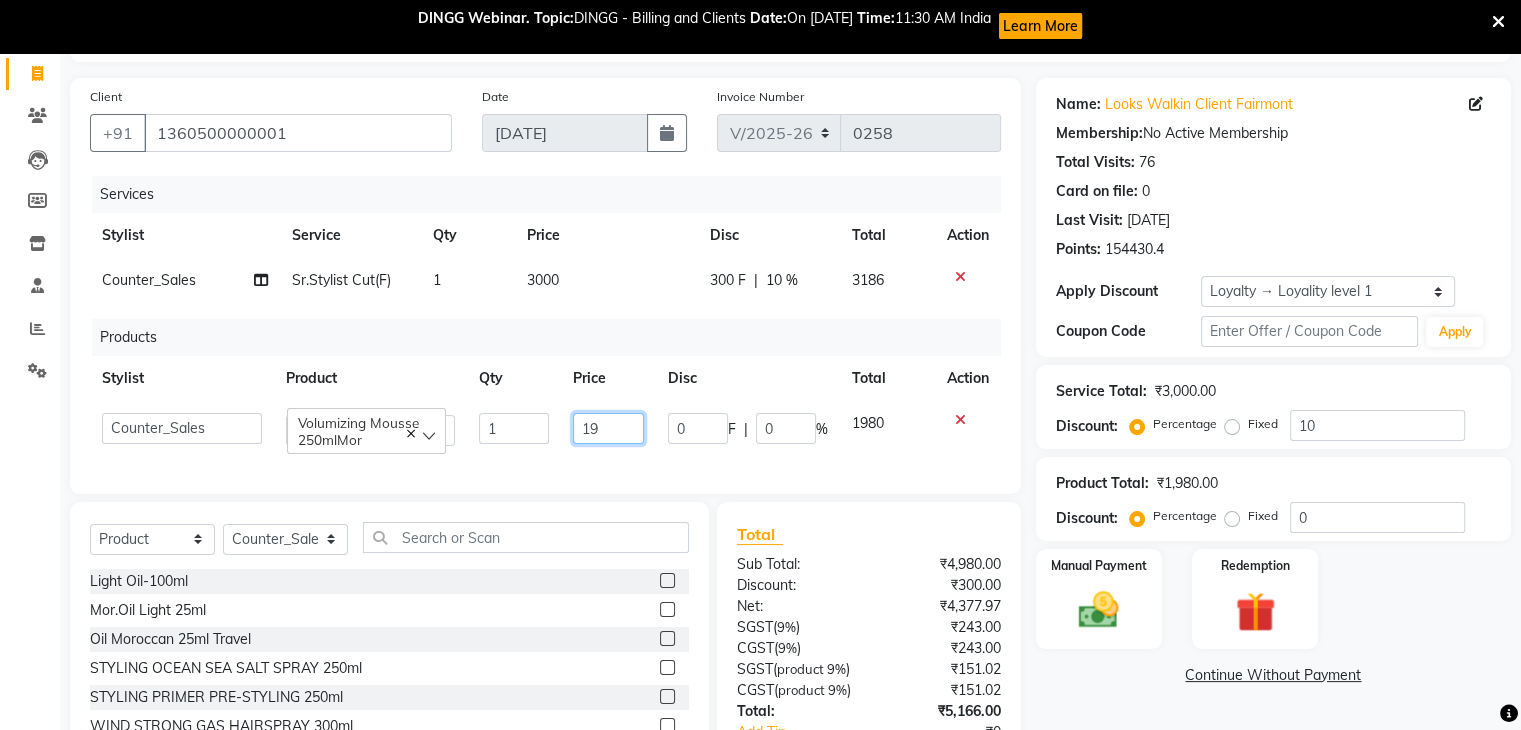 type on "1" 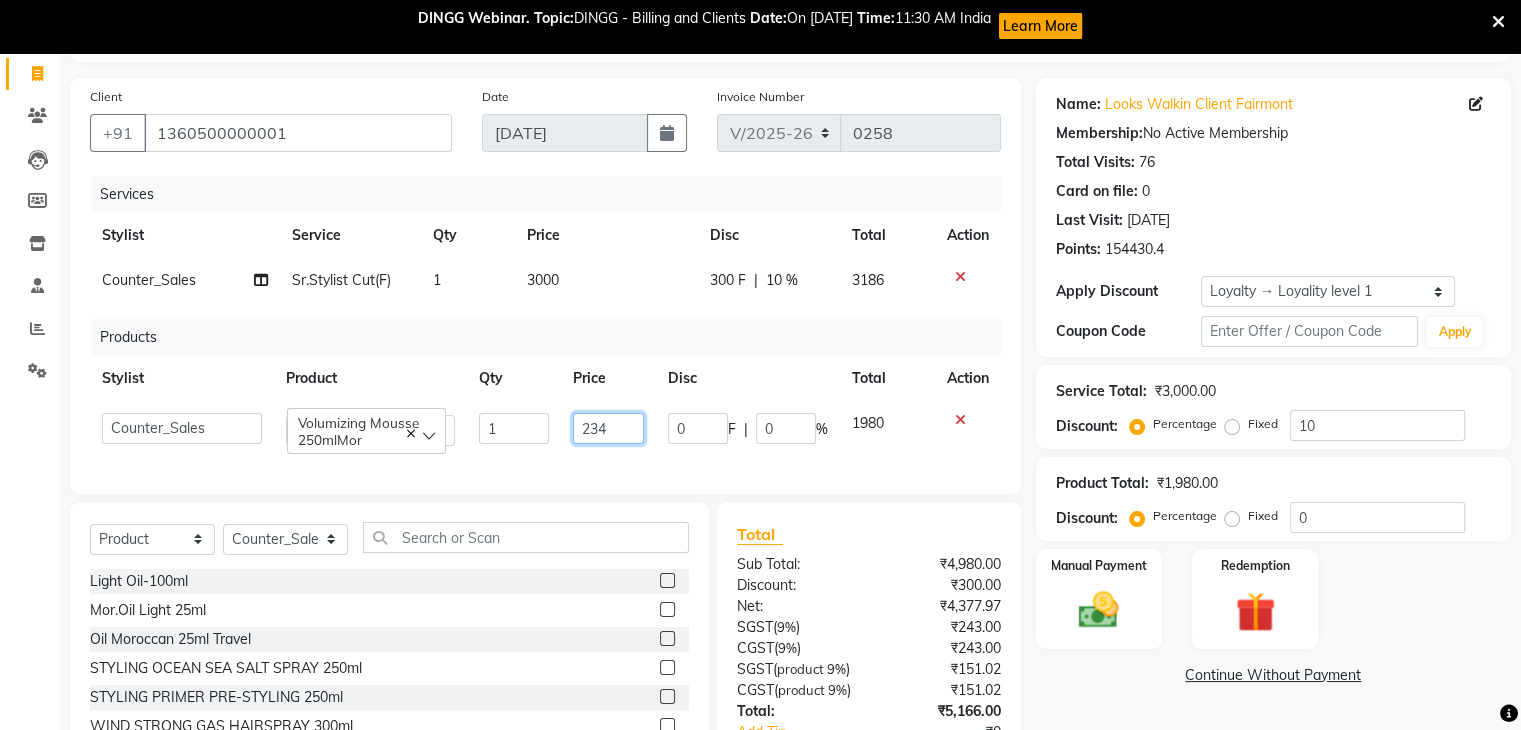 type on "2340" 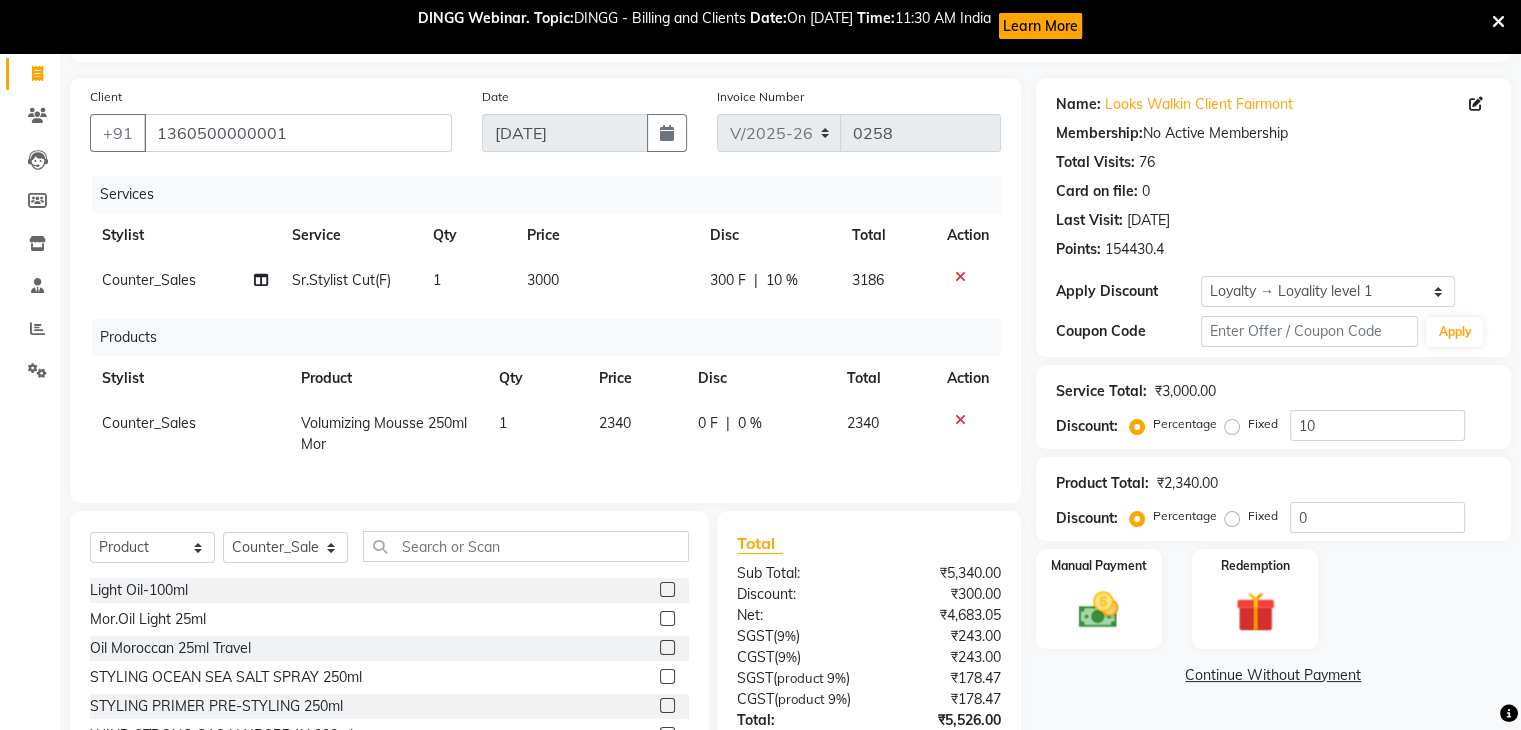 drag, startPoint x: 1104, startPoint y: 706, endPoint x: 1017, endPoint y: 598, distance: 138.68309 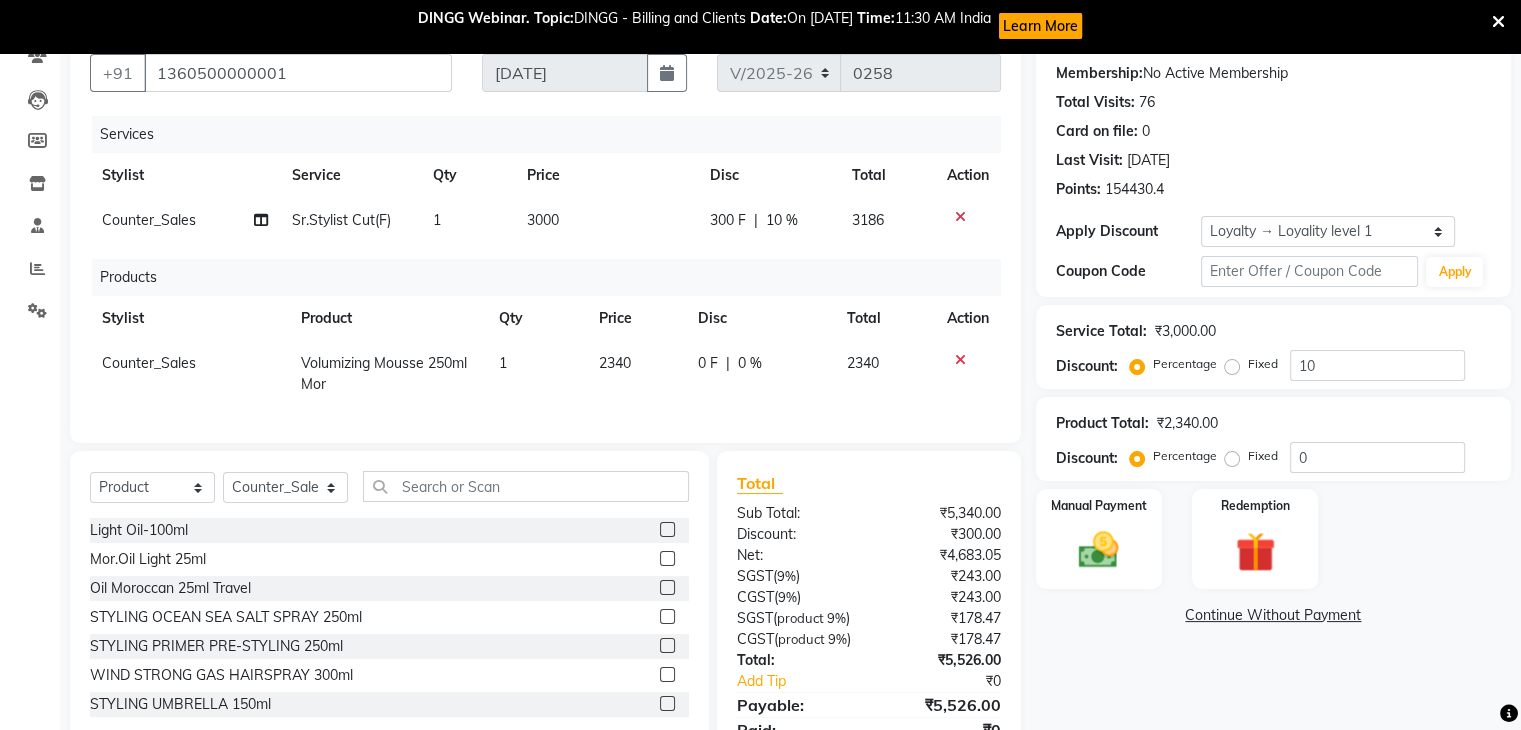 scroll, scrollTop: 309, scrollLeft: 0, axis: vertical 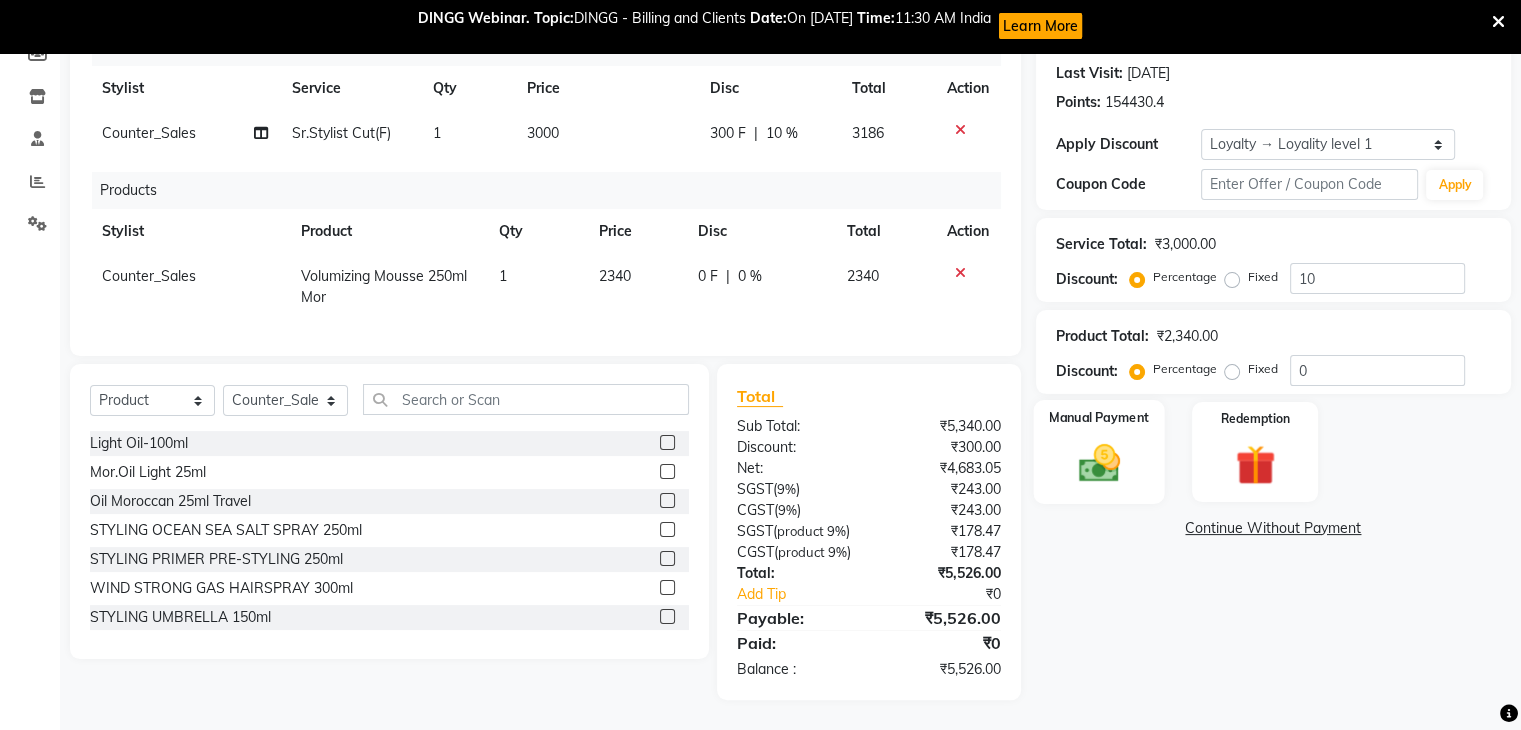 click 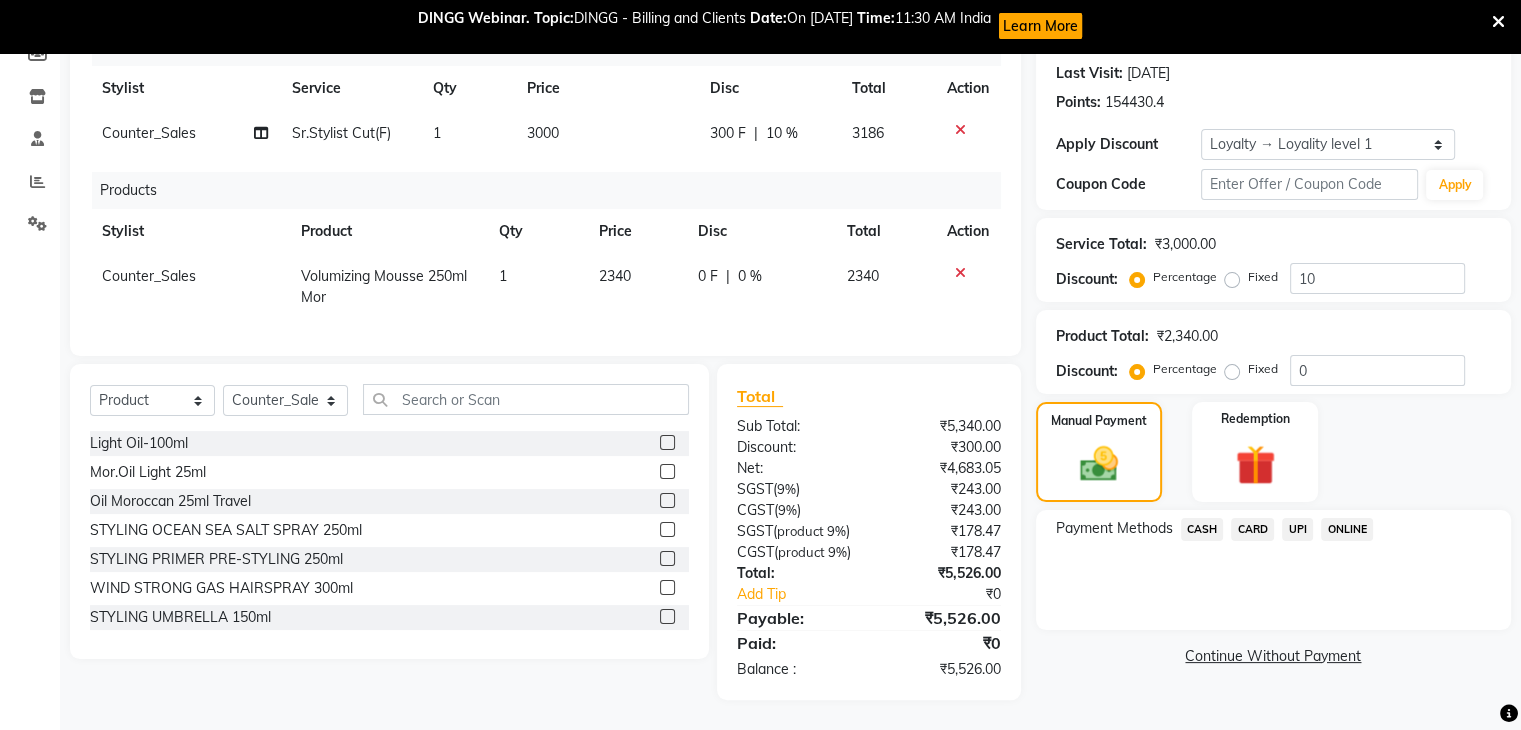 click on "CASH" 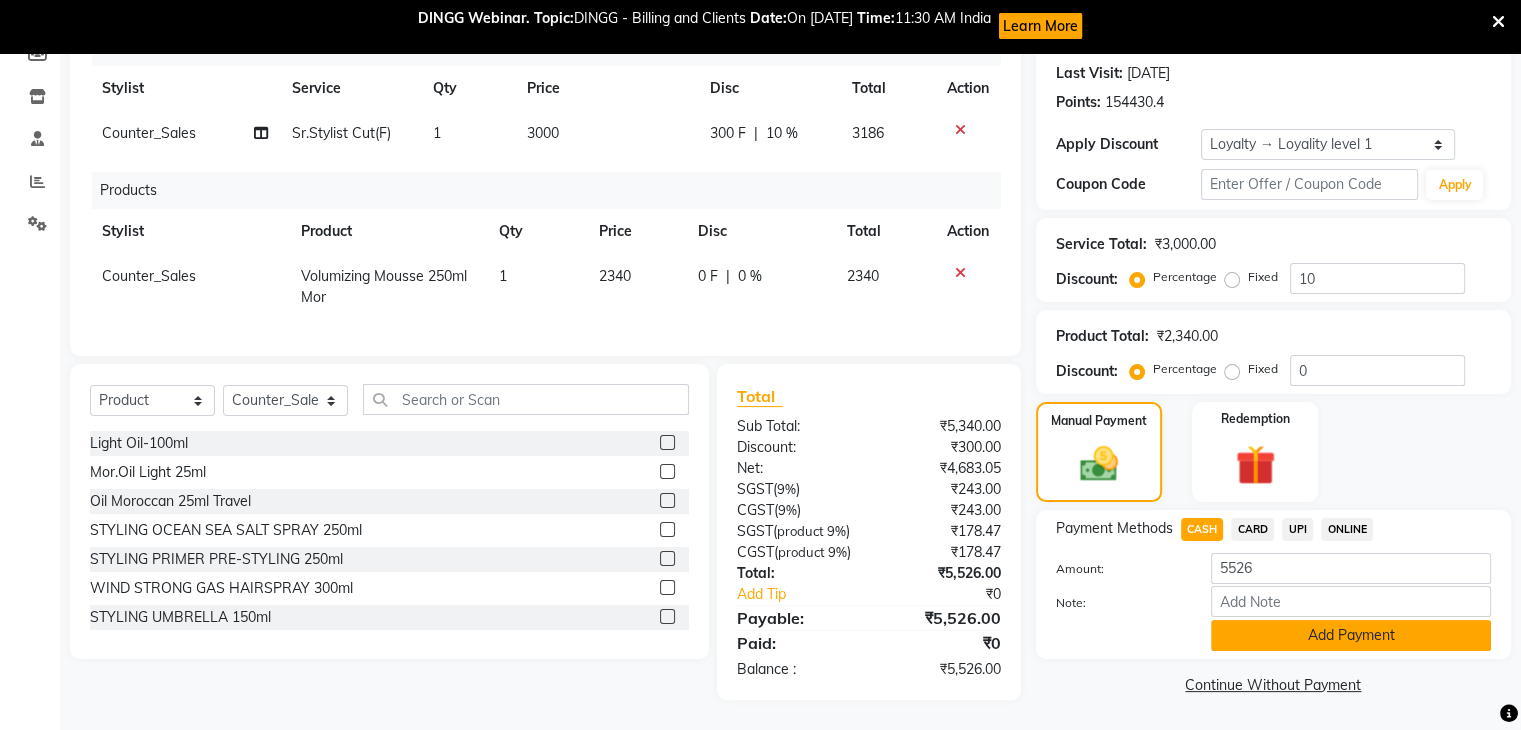 click on "Add Payment" 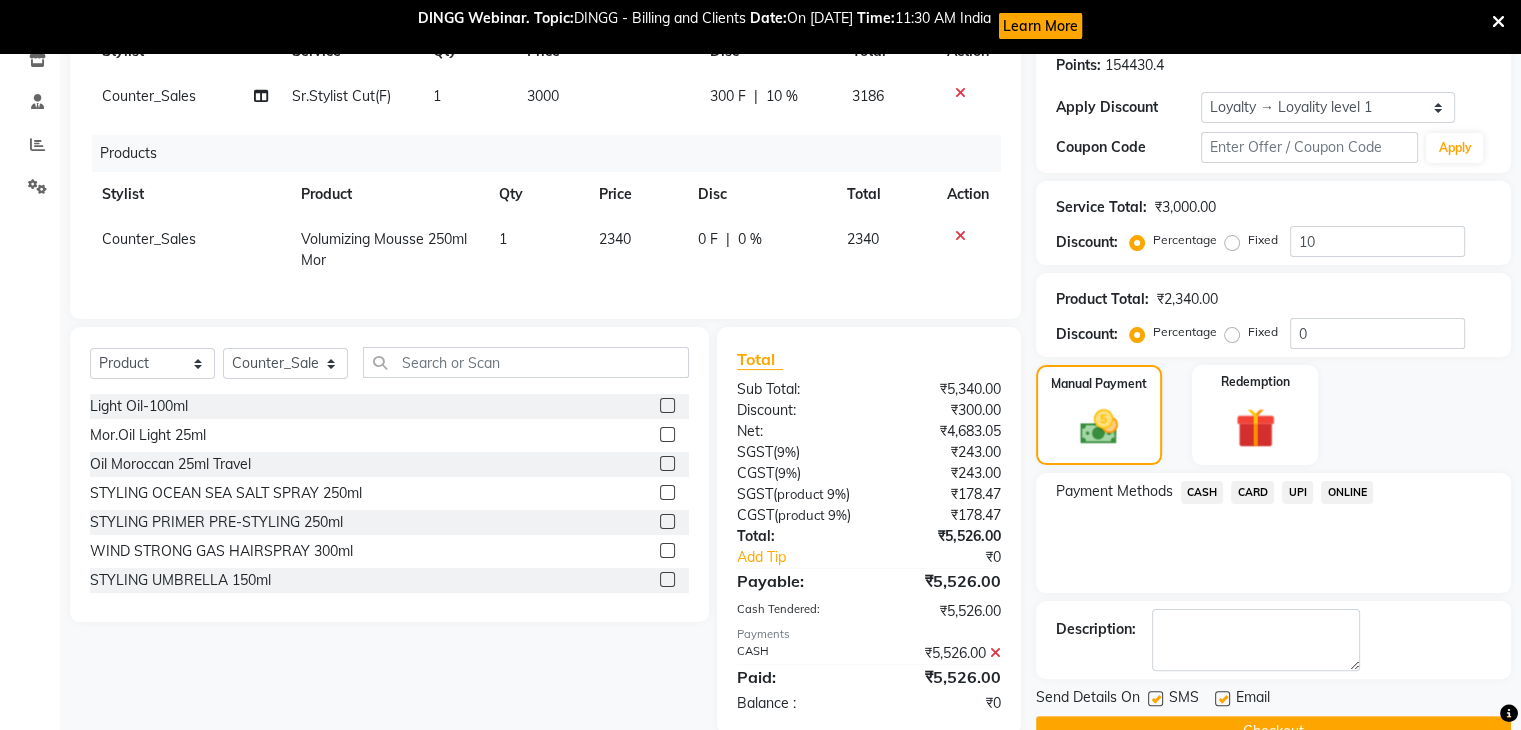 scroll, scrollTop: 480, scrollLeft: 0, axis: vertical 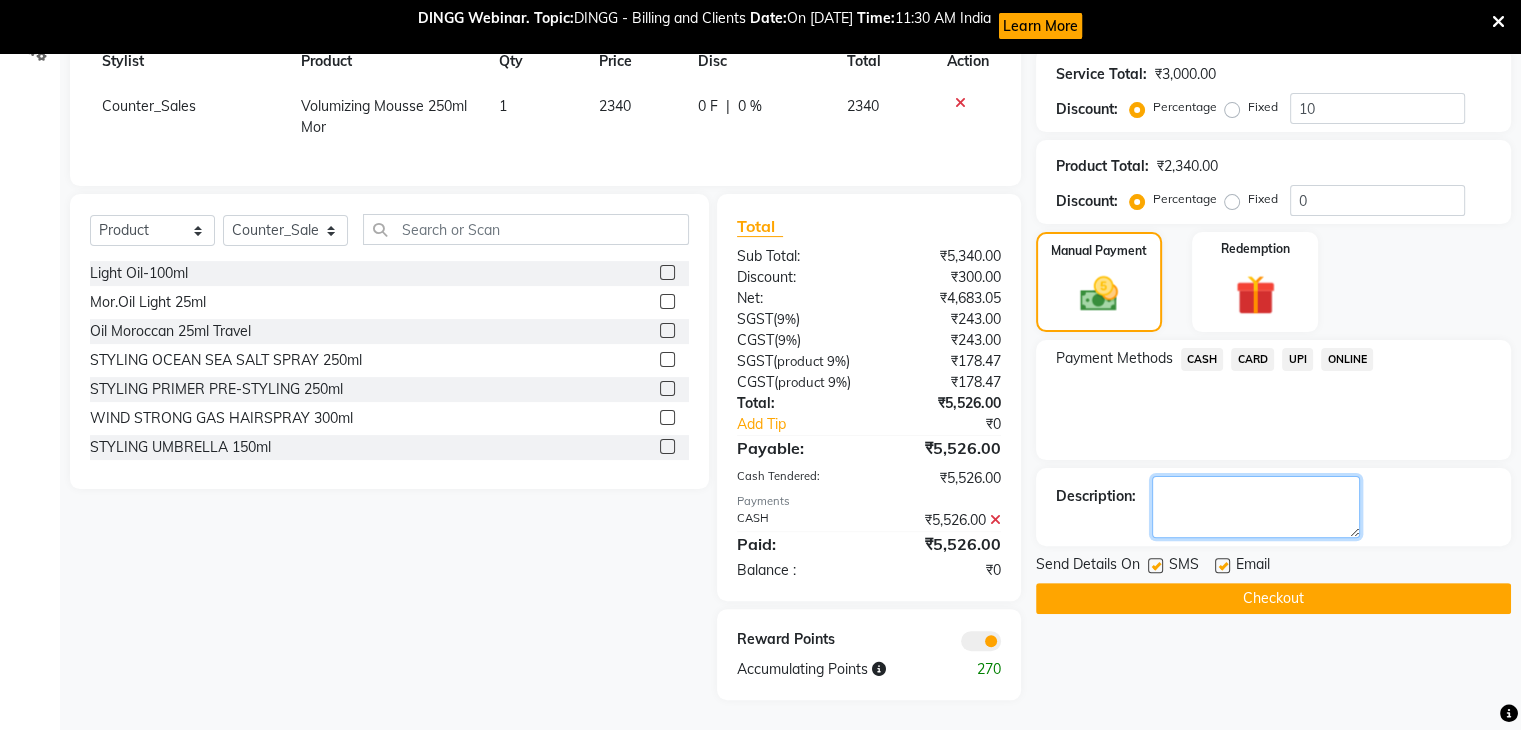 click 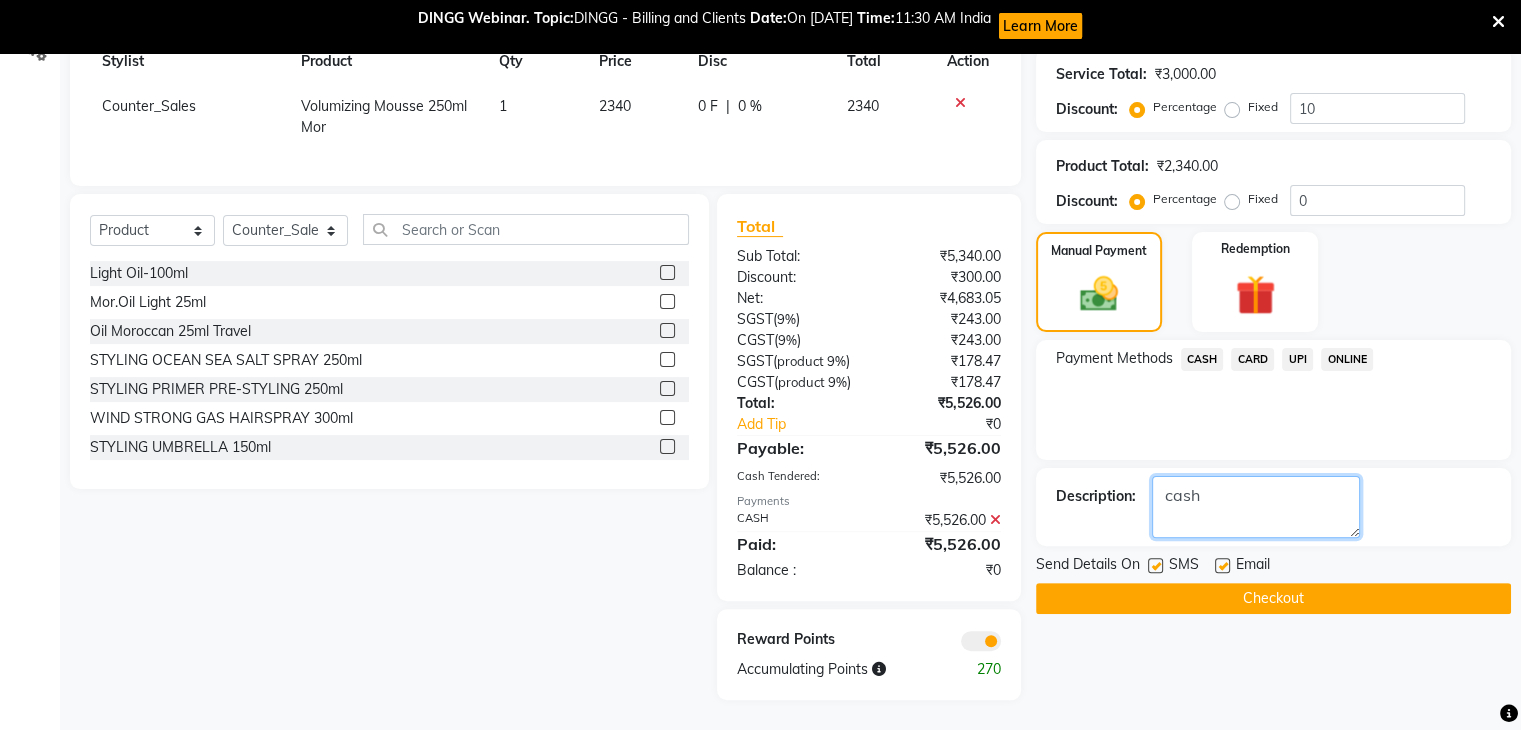 type on "cash" 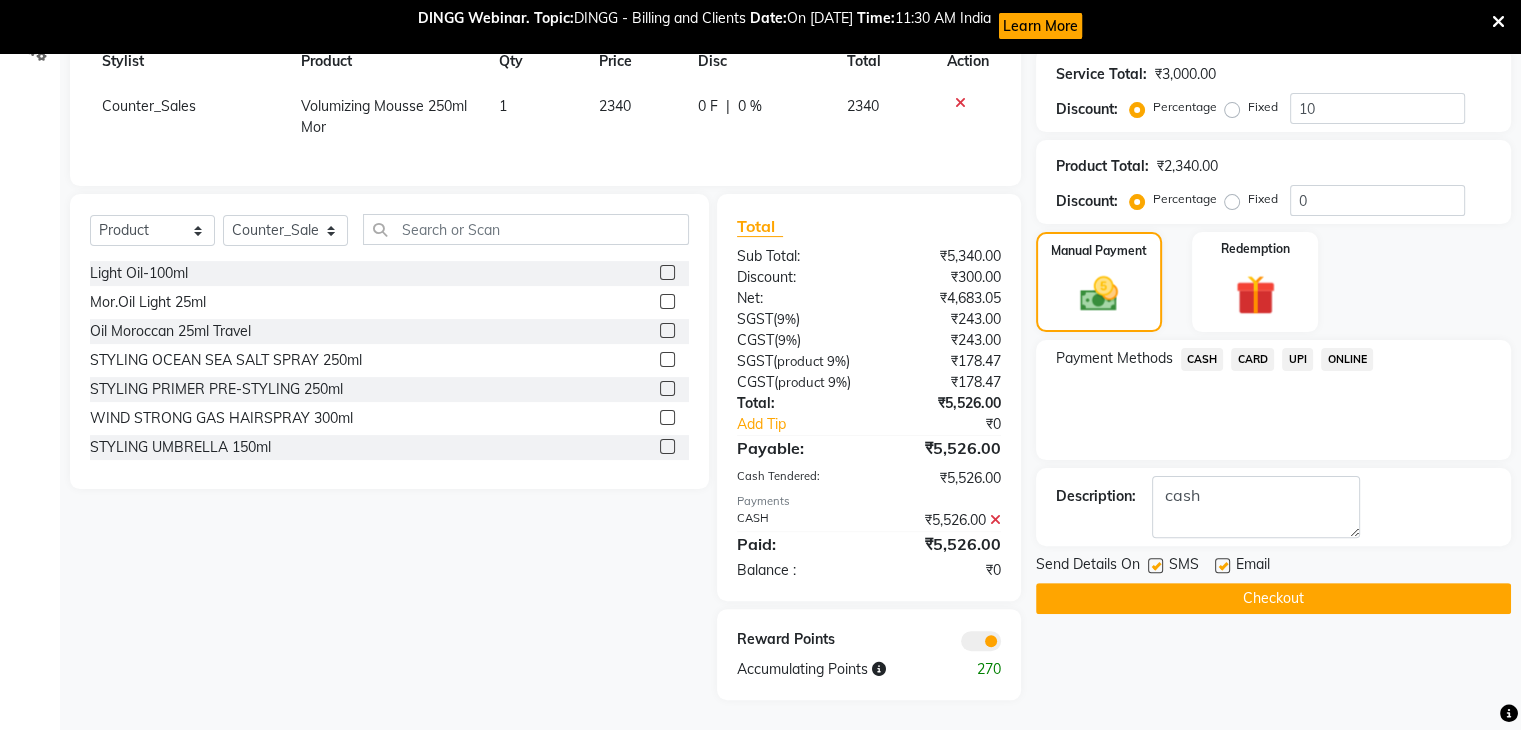 click on "Checkout" 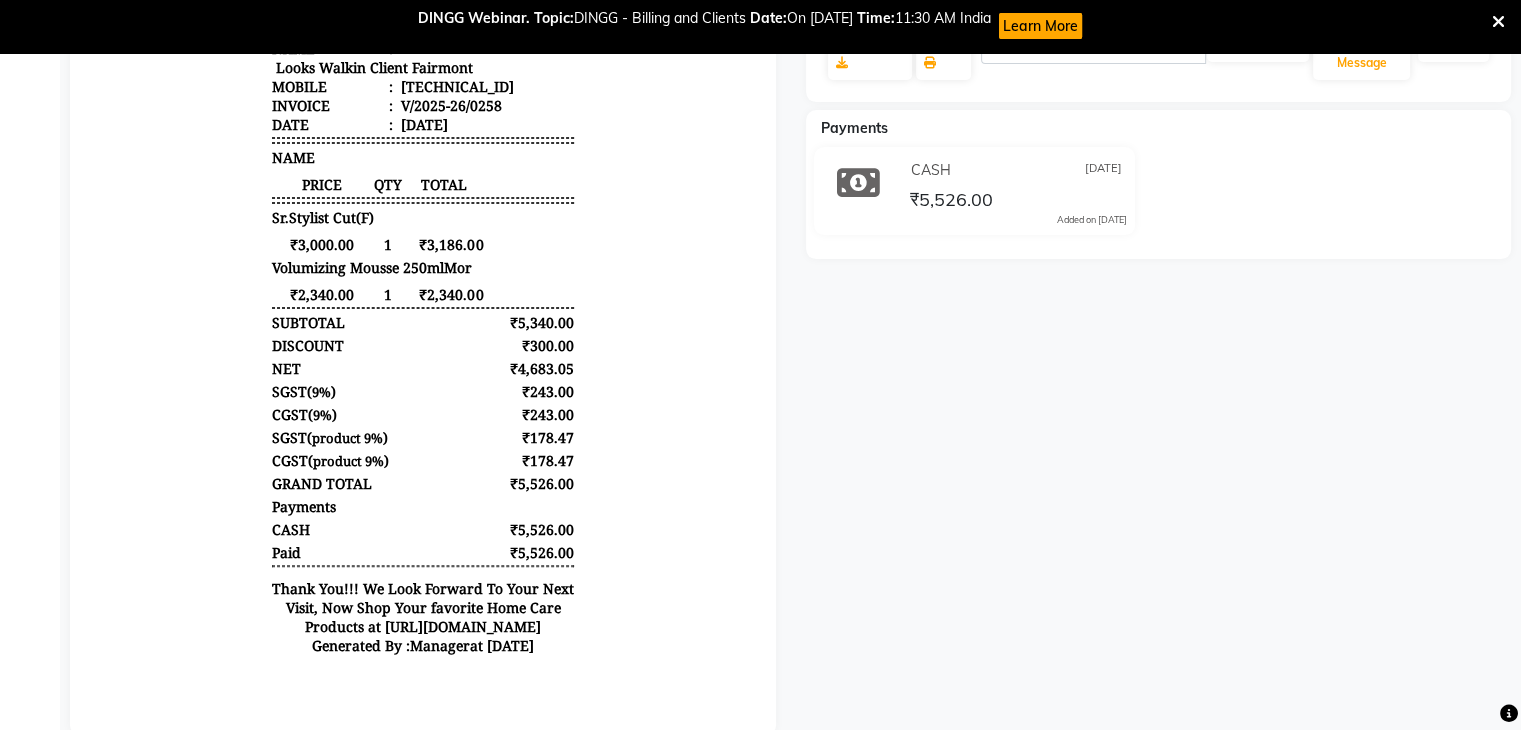 scroll, scrollTop: 0, scrollLeft: 0, axis: both 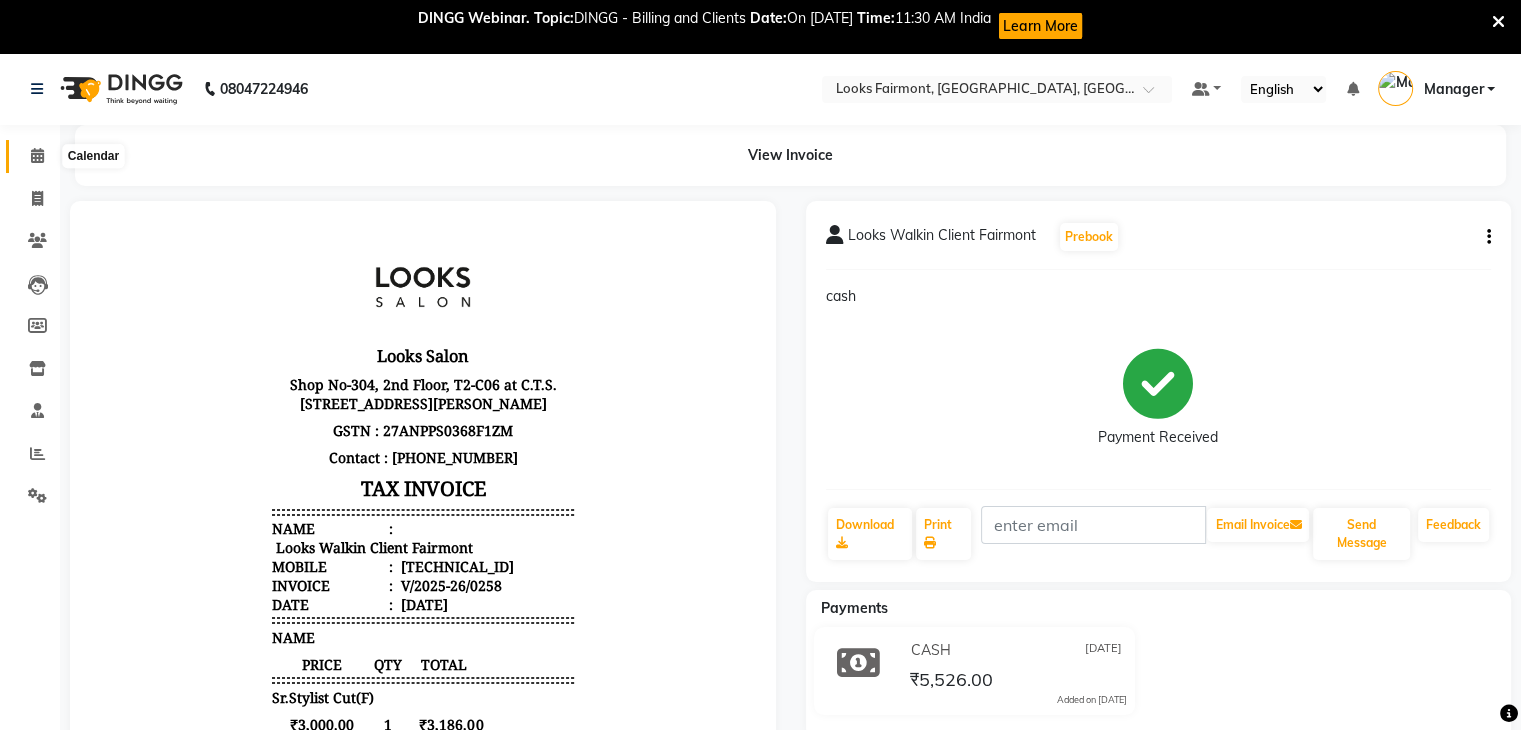 click 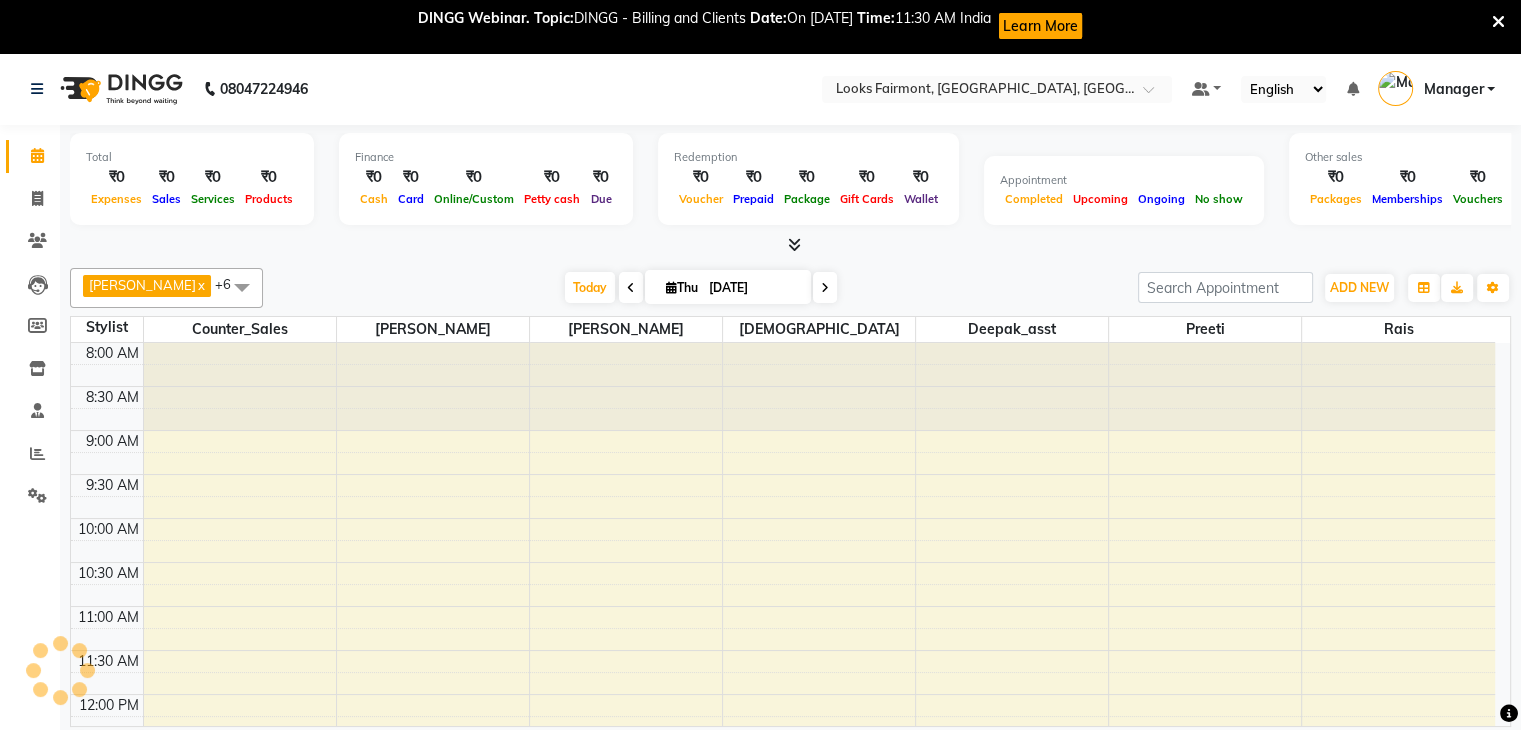 scroll, scrollTop: 524, scrollLeft: 0, axis: vertical 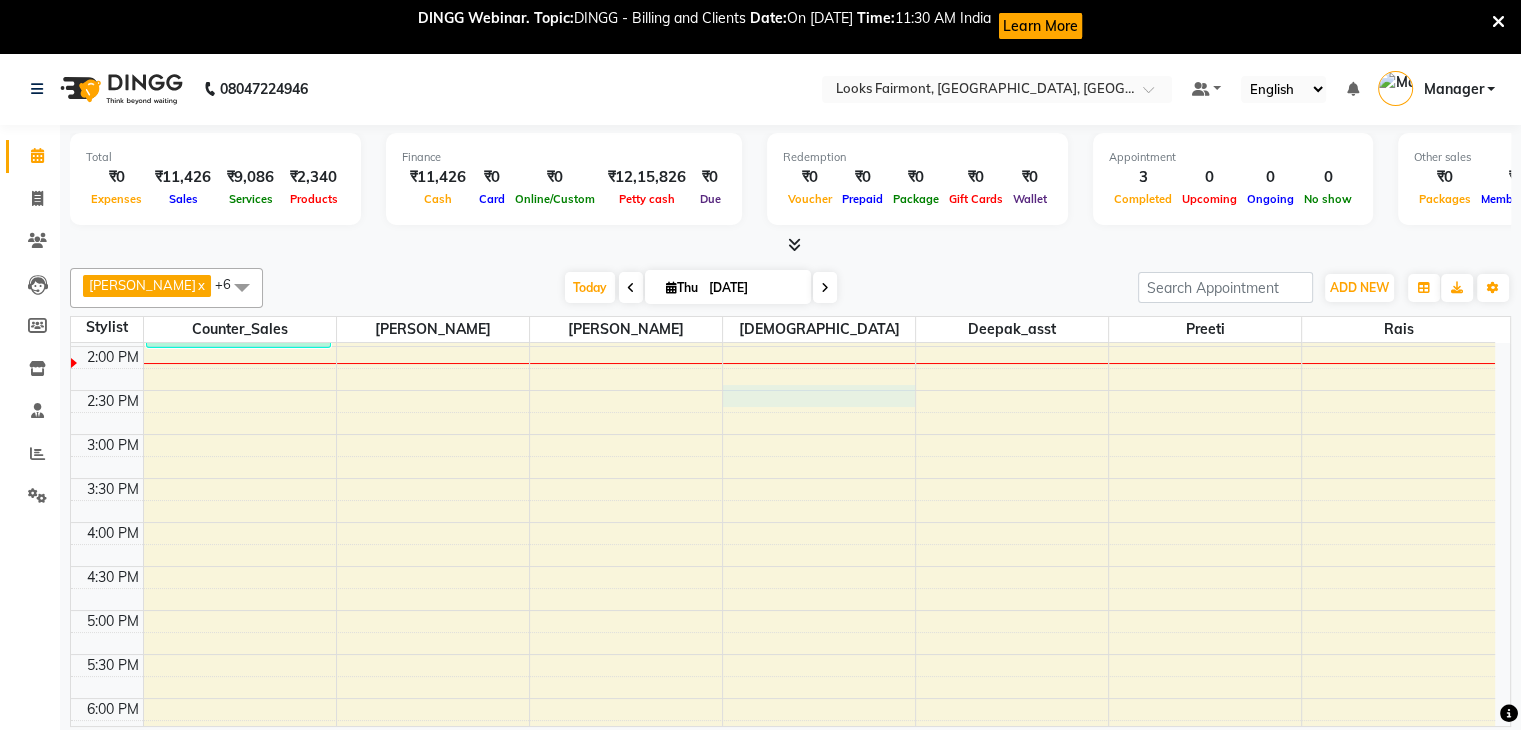click on "8:00 AM 8:30 AM 9:00 AM 9:30 AM 10:00 AM 10:30 AM 11:00 AM 11:30 AM 12:00 PM 12:30 PM 1:00 PM 1:30 PM 2:00 PM 2:30 PM 3:00 PM 3:30 PM 4:00 PM 4:30 PM 5:00 PM 5:30 PM 6:00 PM 6:30 PM 7:00 PM 7:30 PM 8:00 PM 8:30 PM     Looks Walkin Client [GEOGRAPHIC_DATA], TK03, 01:05 PM-02:05 PM, Sr.Stylist Cut(F)     Looks Walkin Client Fairmont, TK02, 11:05 AM-11:50 AM, Tailor's Premium Shave     Looks Walkin Client Fairmont, TK01, 09:40 AM-10:40 AM, Blow Dry Sr. Stylist(F)*" at bounding box center [783, 390] 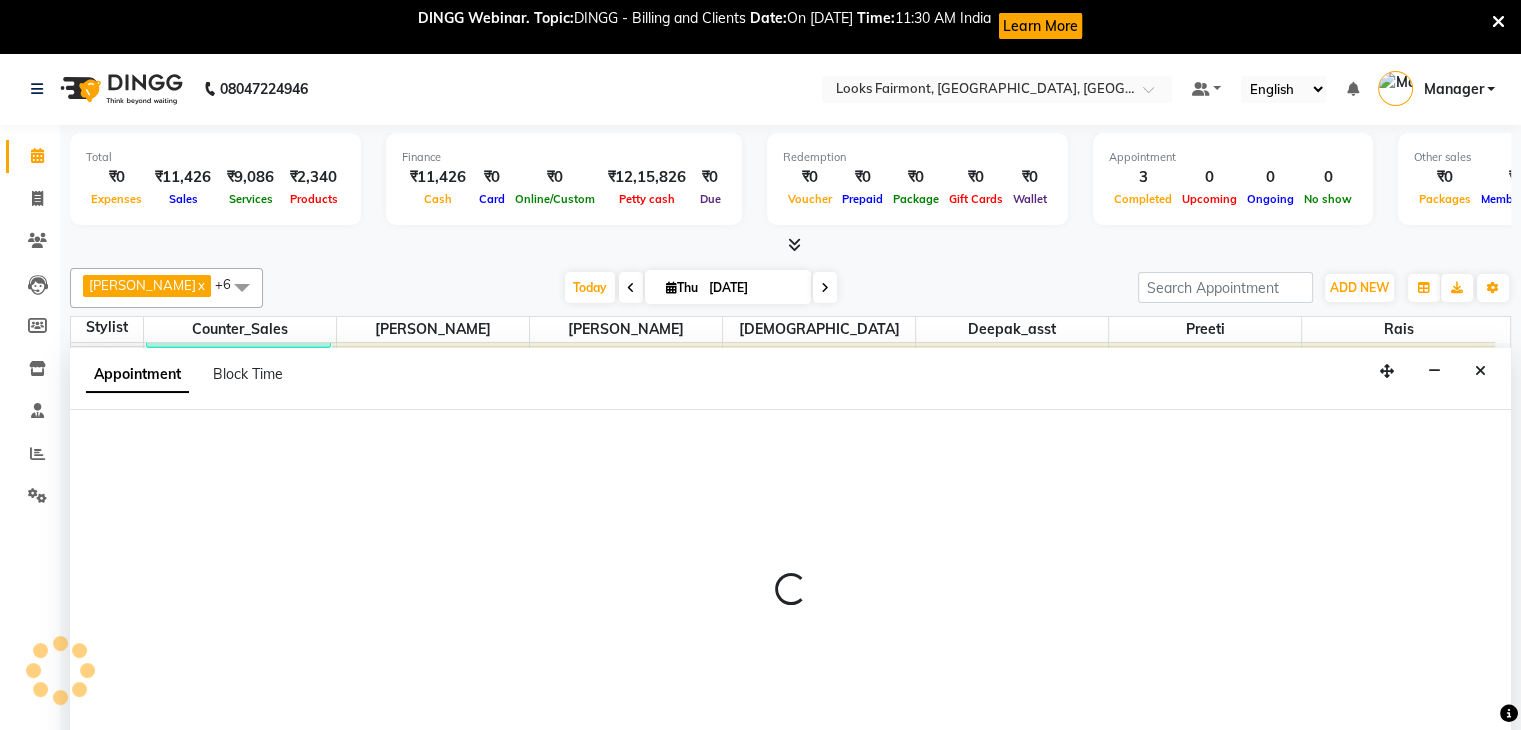 scroll, scrollTop: 54, scrollLeft: 0, axis: vertical 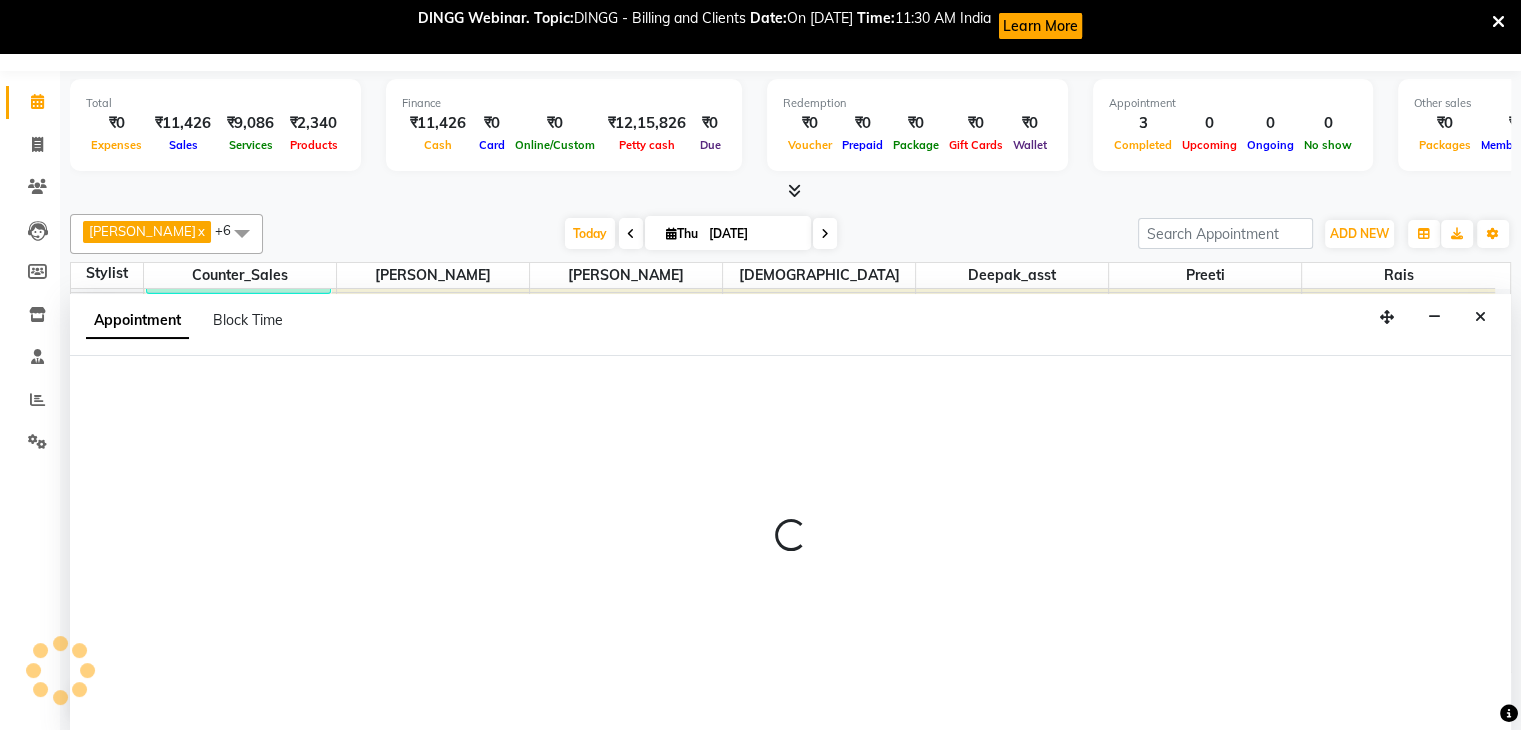 select on "76349" 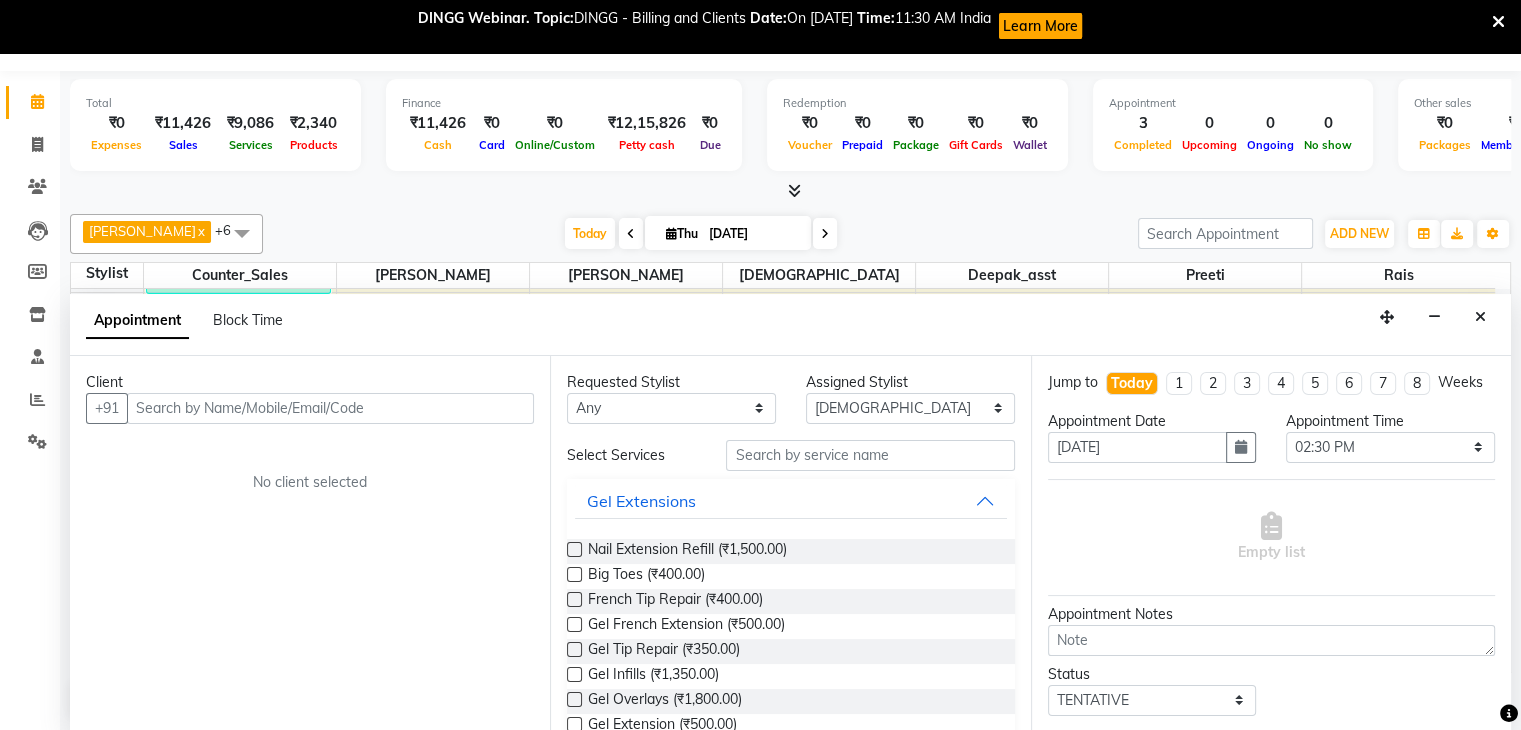 click on "Appointment Block Time" at bounding box center (790, 325) 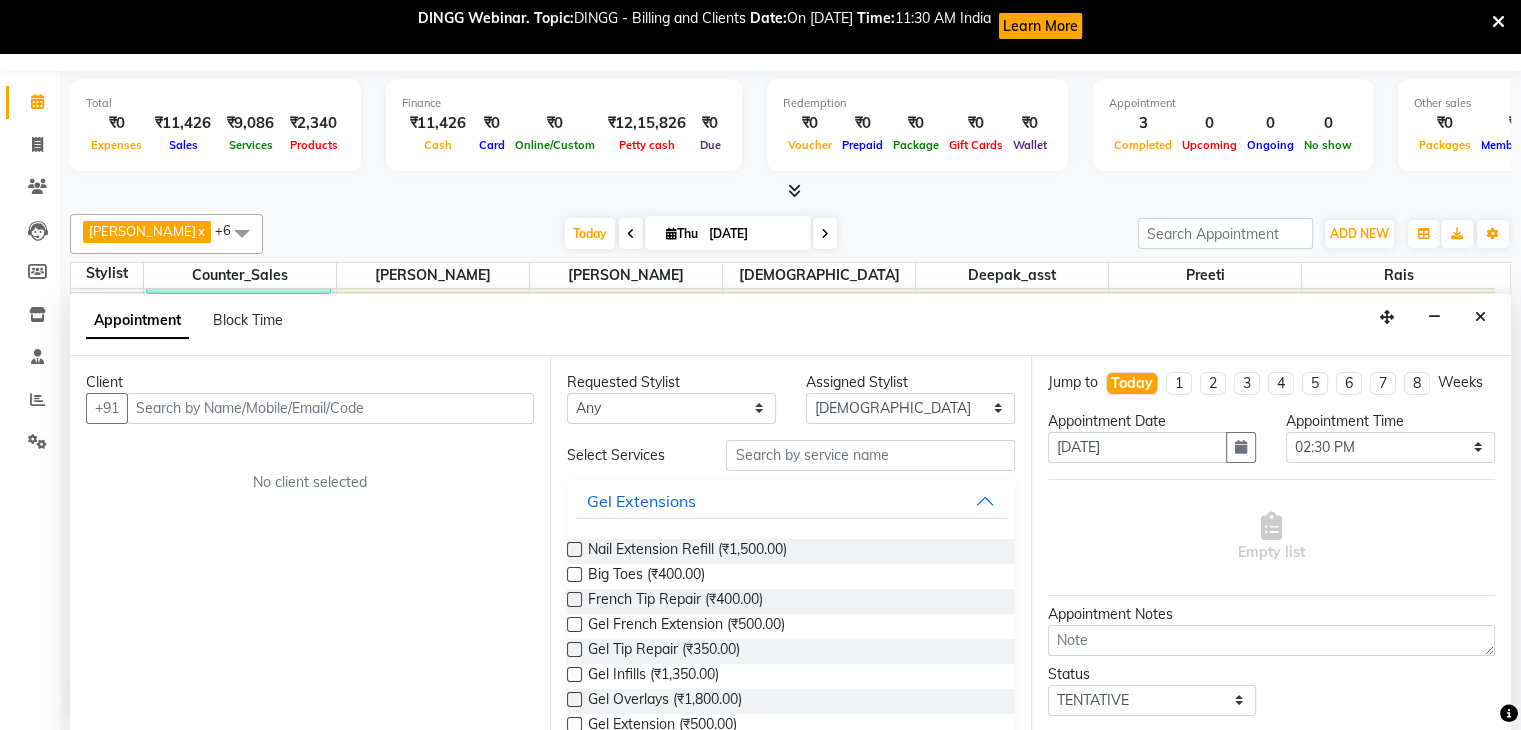 click on "Client +91  No client selected" at bounding box center [310, 544] 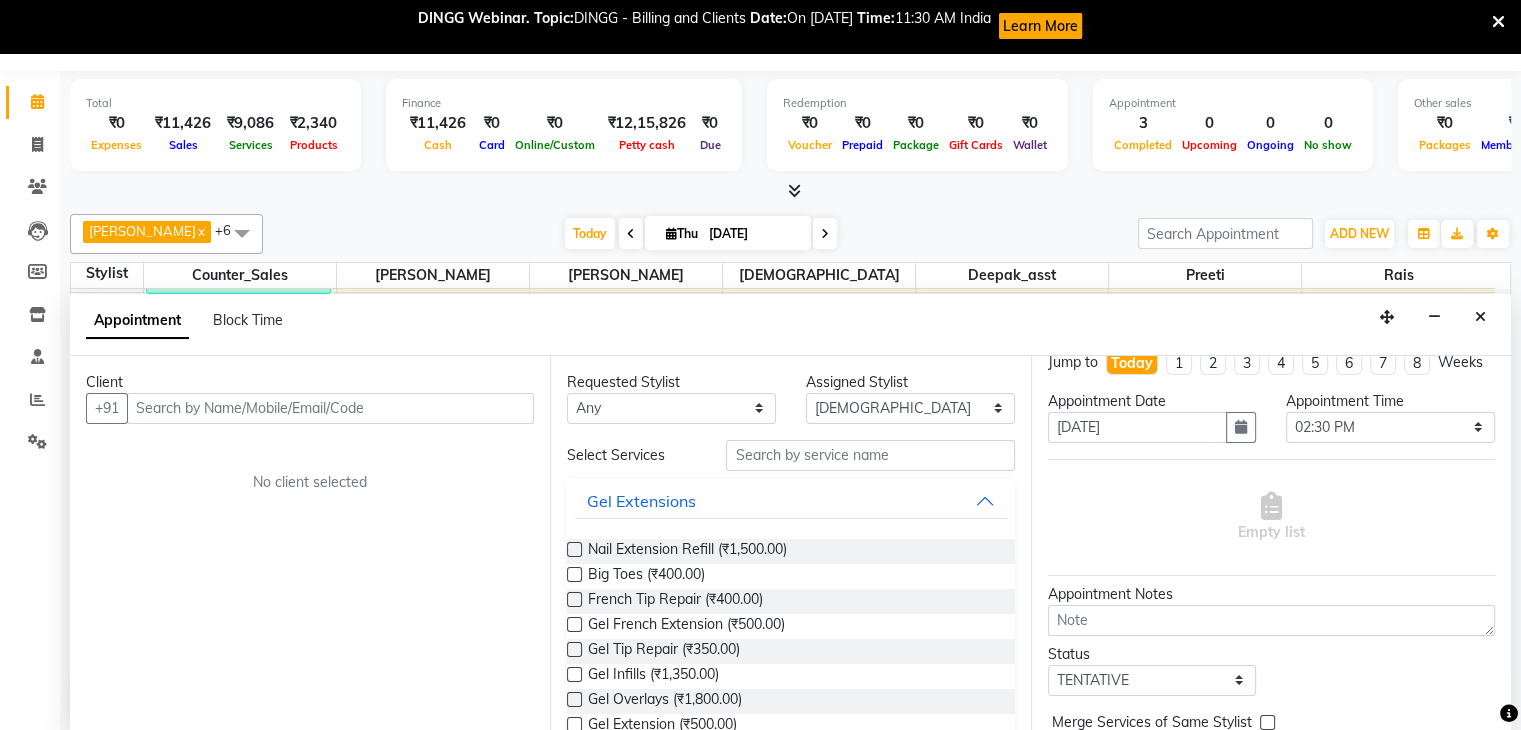scroll, scrollTop: 0, scrollLeft: 0, axis: both 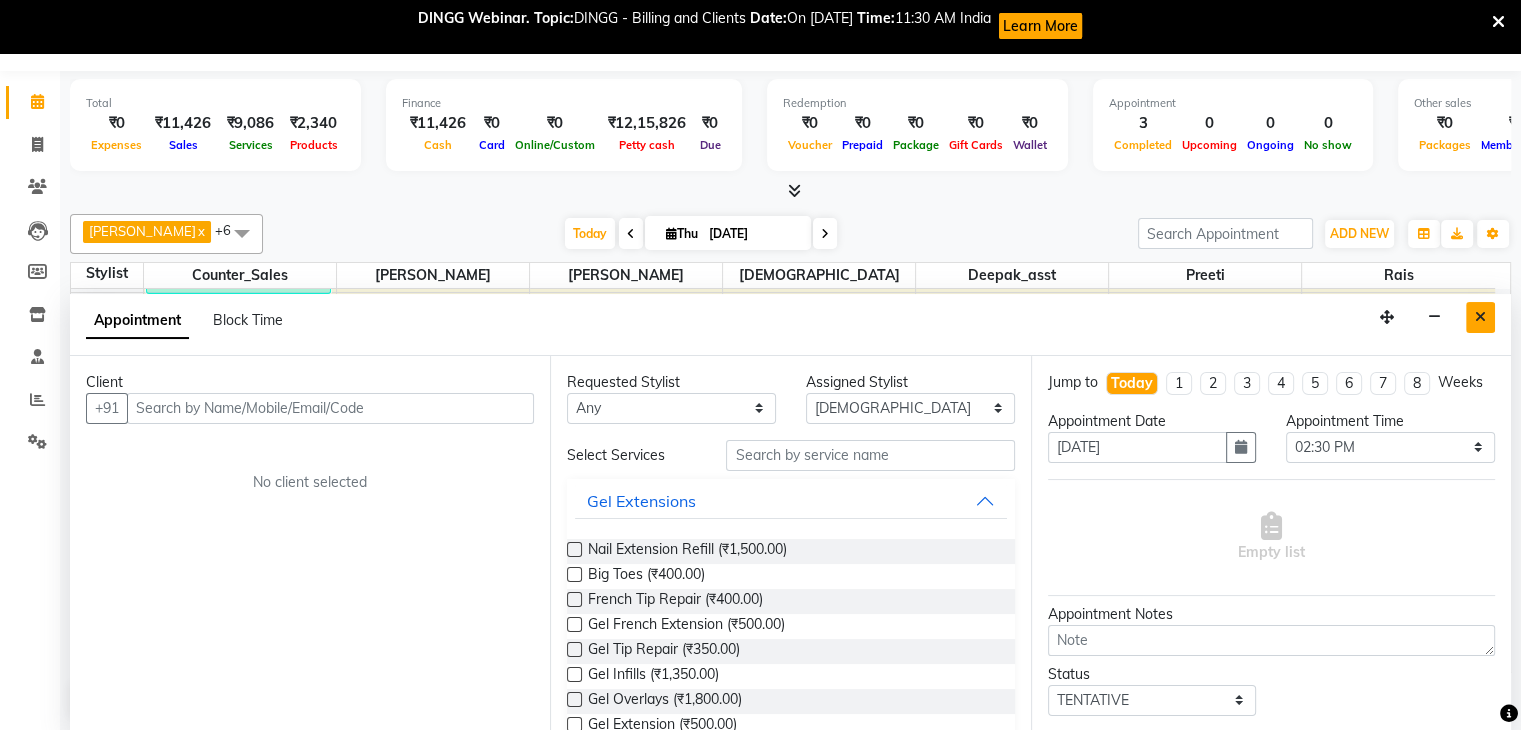 click at bounding box center [1480, 317] 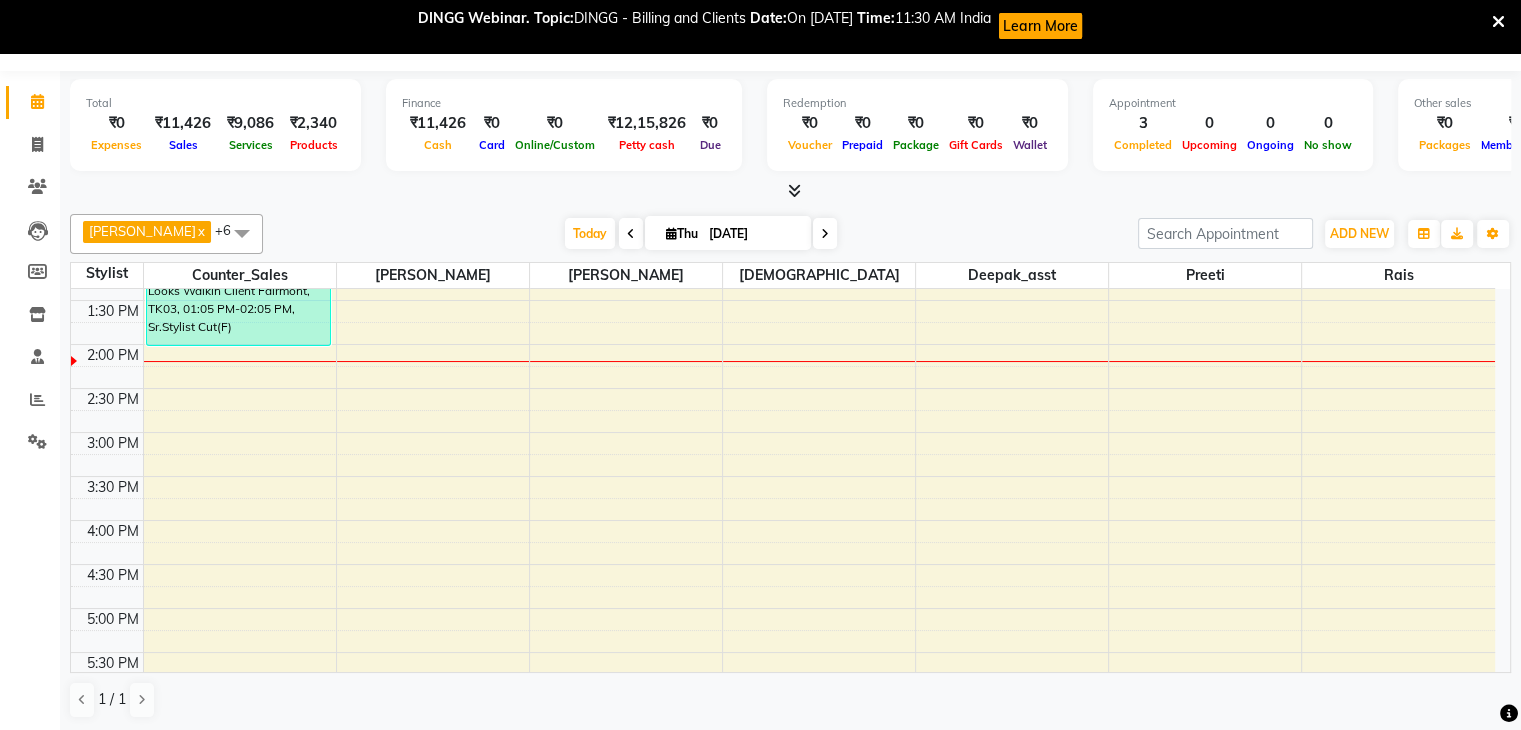 scroll, scrollTop: 468, scrollLeft: 0, axis: vertical 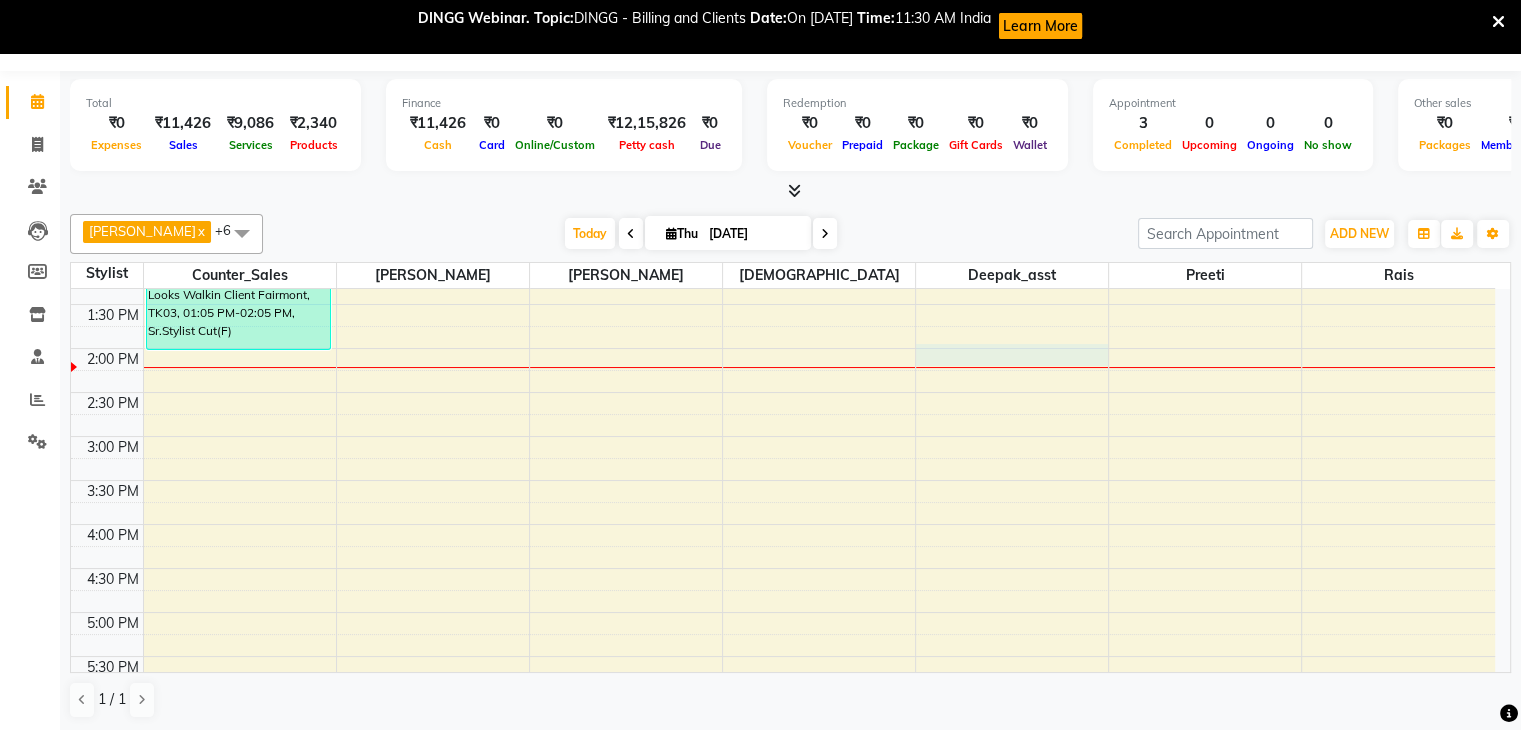 click on "8:00 AM 8:30 AM 9:00 AM 9:30 AM 10:00 AM 10:30 AM 11:00 AM 11:30 AM 12:00 PM 12:30 PM 1:00 PM 1:30 PM 2:00 PM 2:30 PM 3:00 PM 3:30 PM 4:00 PM 4:30 PM 5:00 PM 5:30 PM 6:00 PM 6:30 PM 7:00 PM 7:30 PM 8:00 PM 8:30 PM     Looks Walkin Client [GEOGRAPHIC_DATA], TK03, 01:05 PM-02:05 PM, Sr.Stylist Cut(F)     Looks Walkin Client Fairmont, TK02, 11:05 AM-11:50 AM, Tailor's Premium Shave     Looks Walkin Client Fairmont, TK01, 09:40 AM-10:40 AM, Blow Dry Sr. Stylist(F)*" at bounding box center [783, 392] 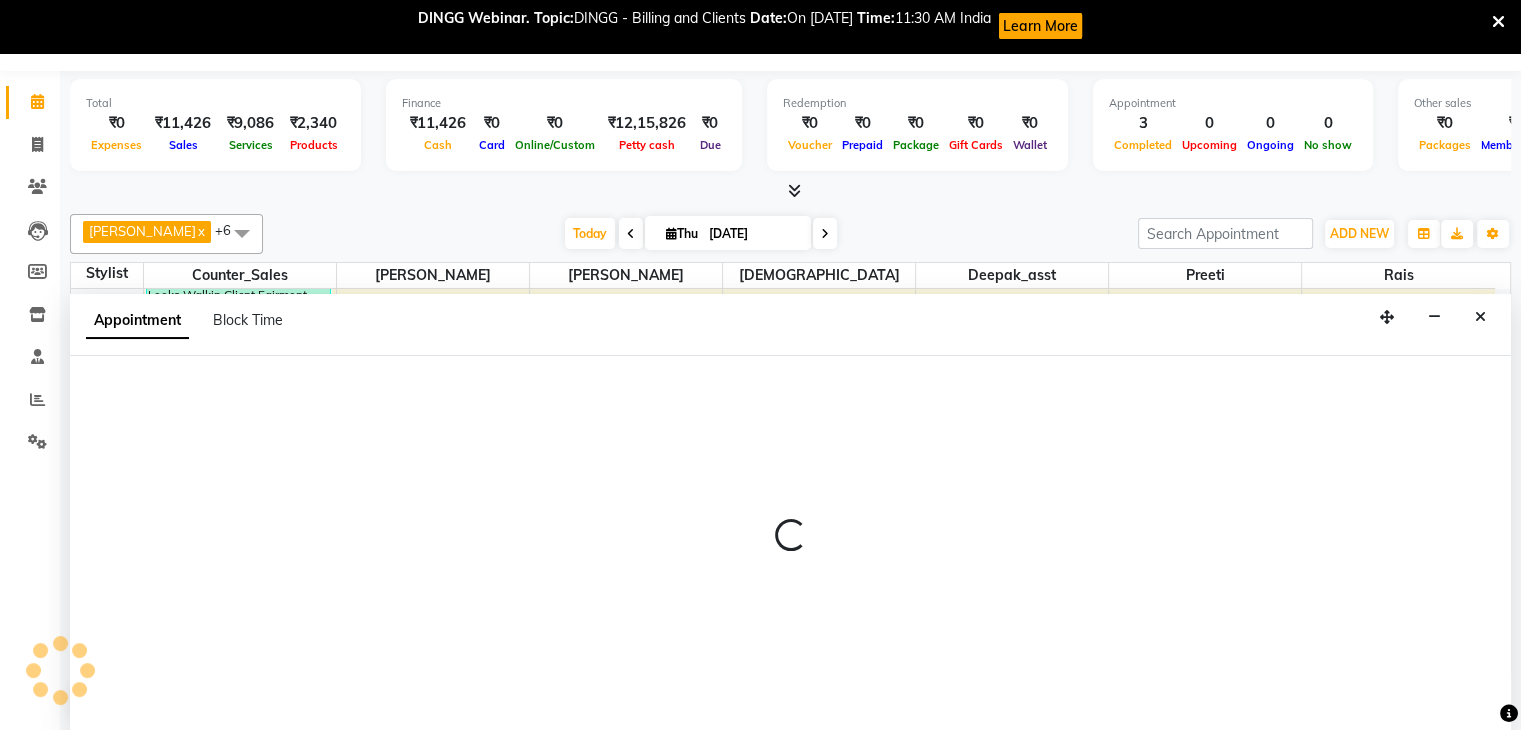 select on "84887" 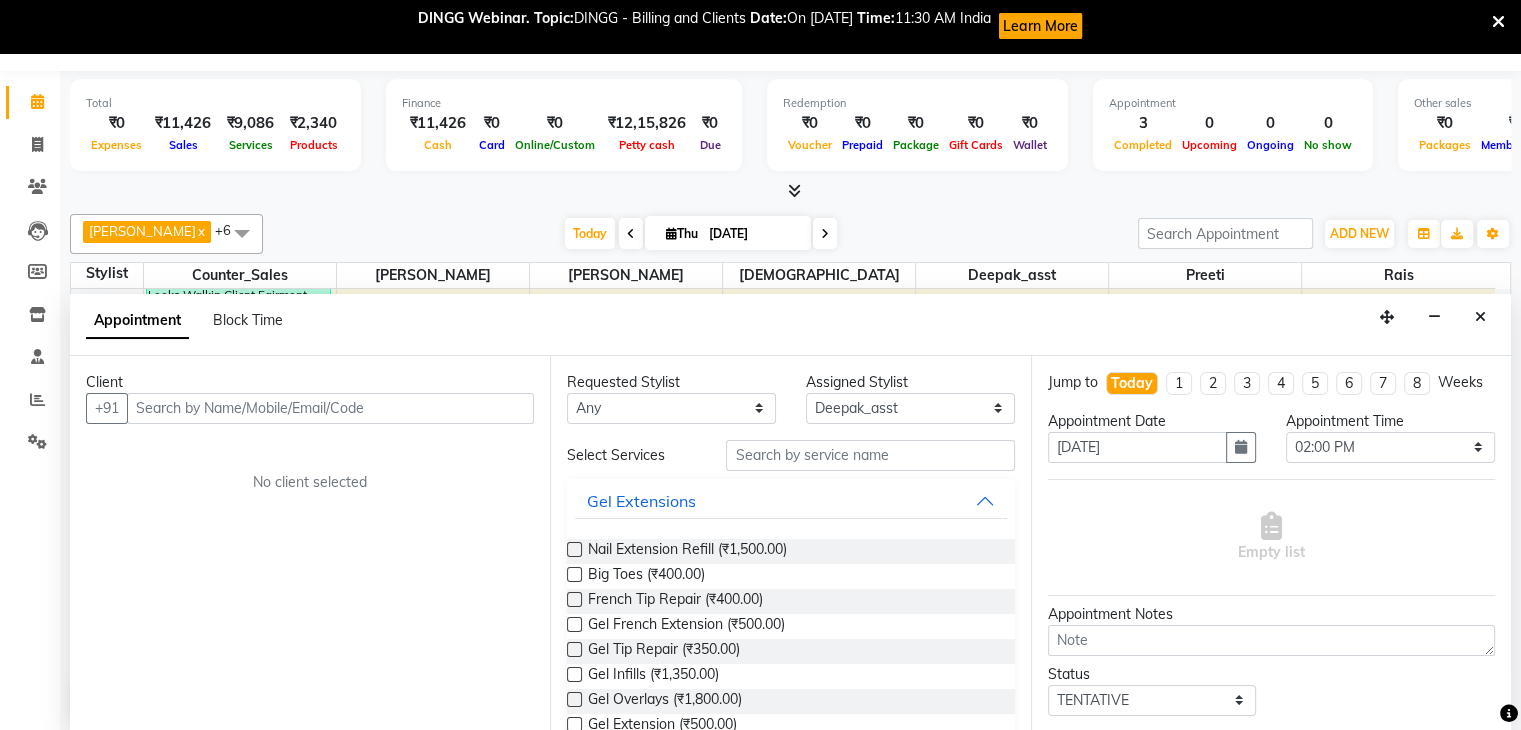 click on "Appointment Block Time" at bounding box center (790, 325) 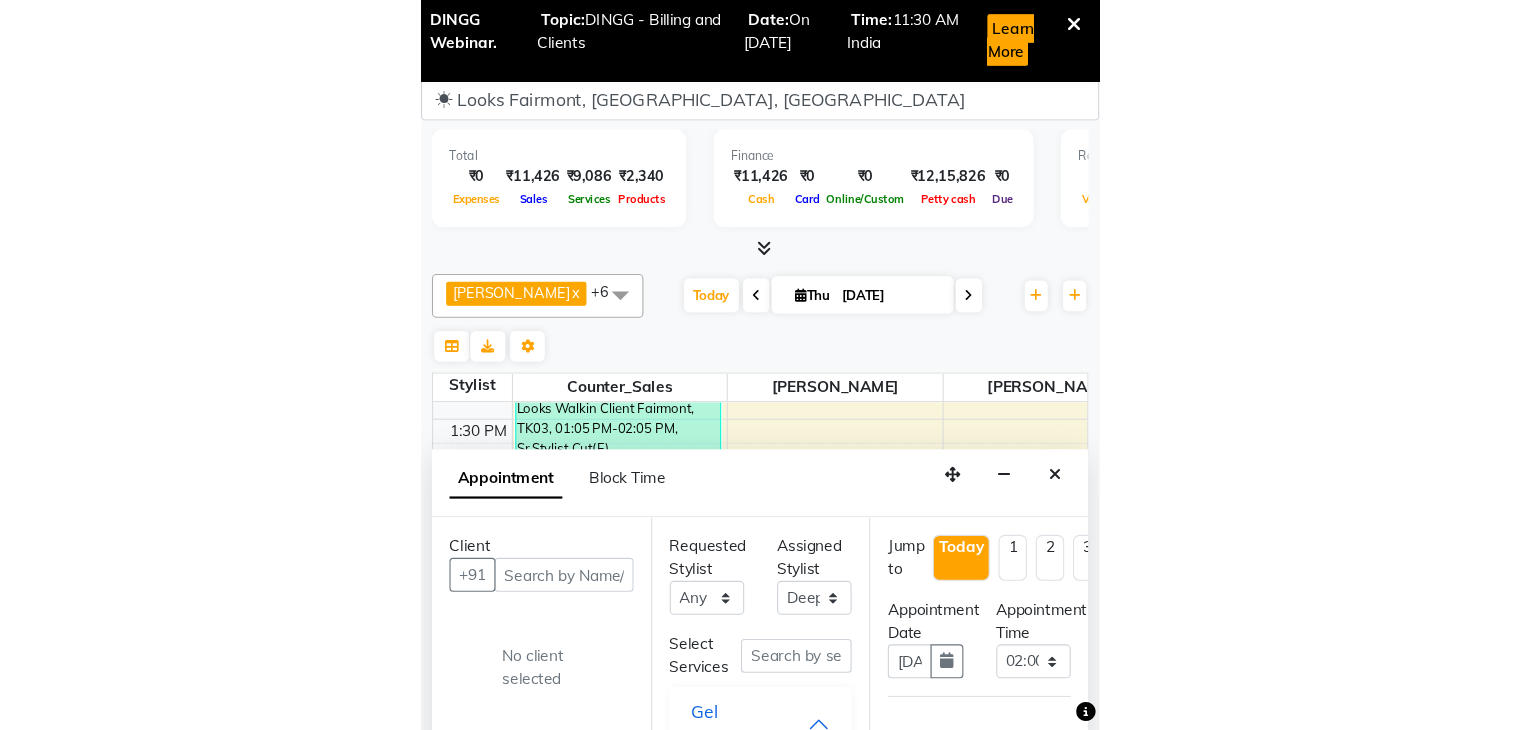 scroll, scrollTop: 52, scrollLeft: 0, axis: vertical 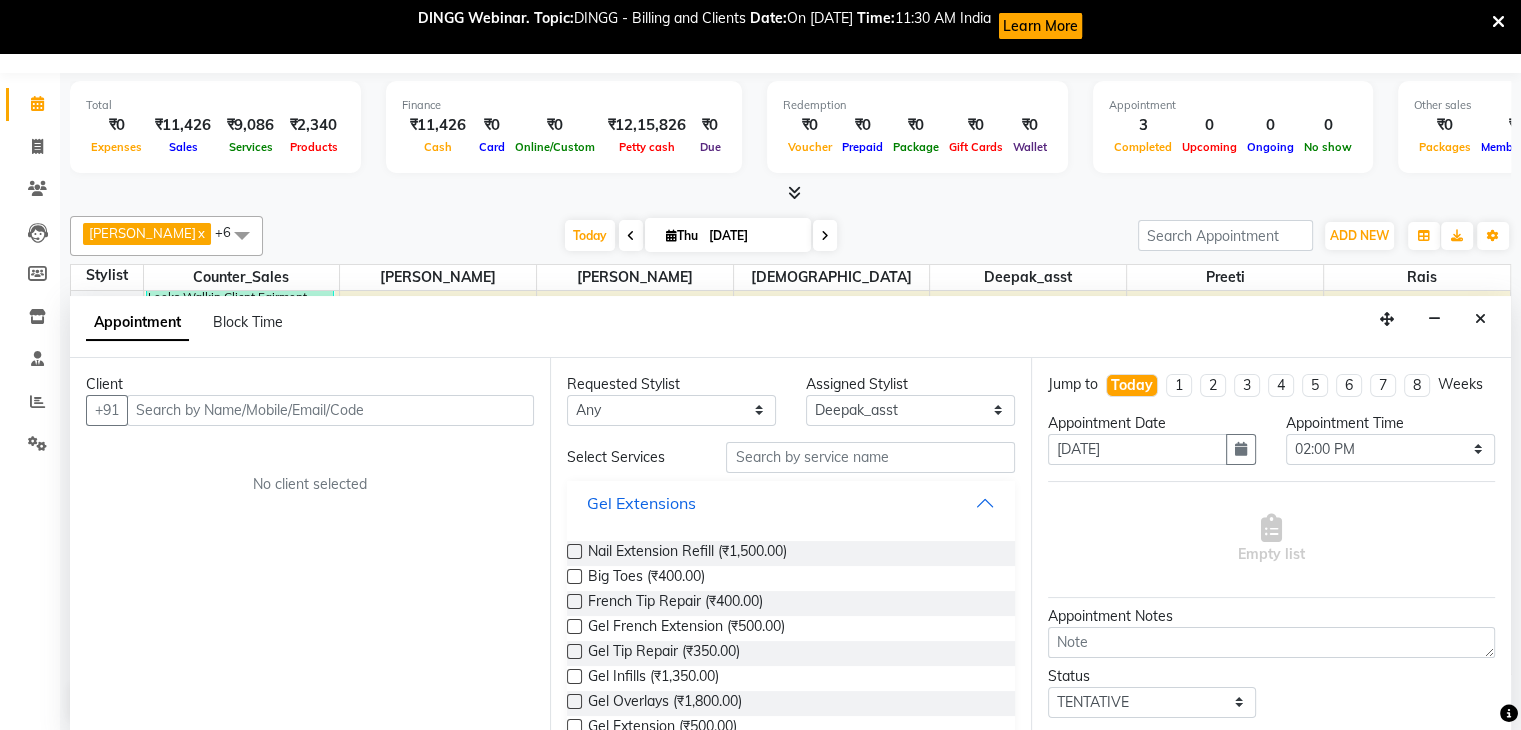 click on "Gel Extensions" at bounding box center [790, 503] 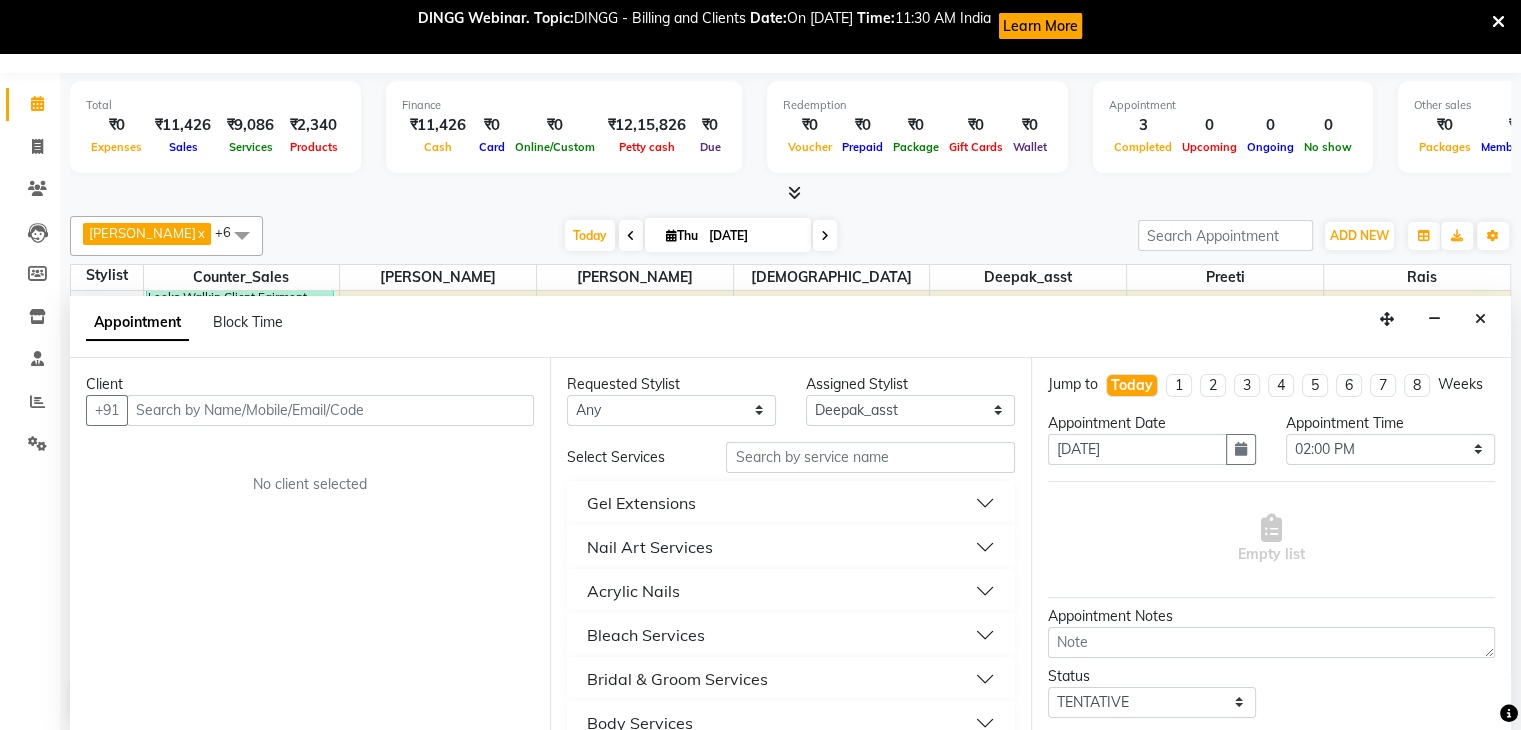 click on "Gel Extensions" at bounding box center [790, 503] 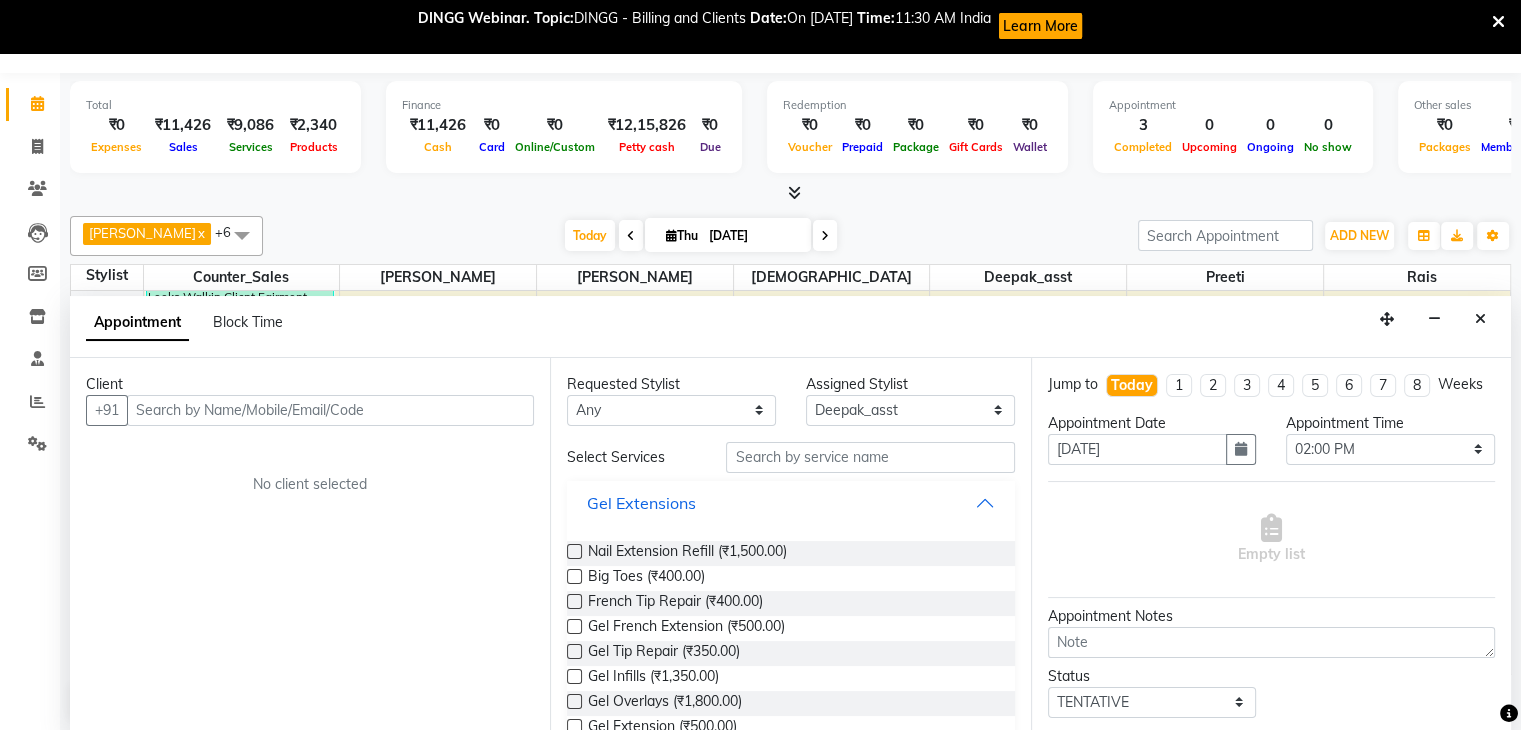 click on "Gel Extensions" at bounding box center (790, 503) 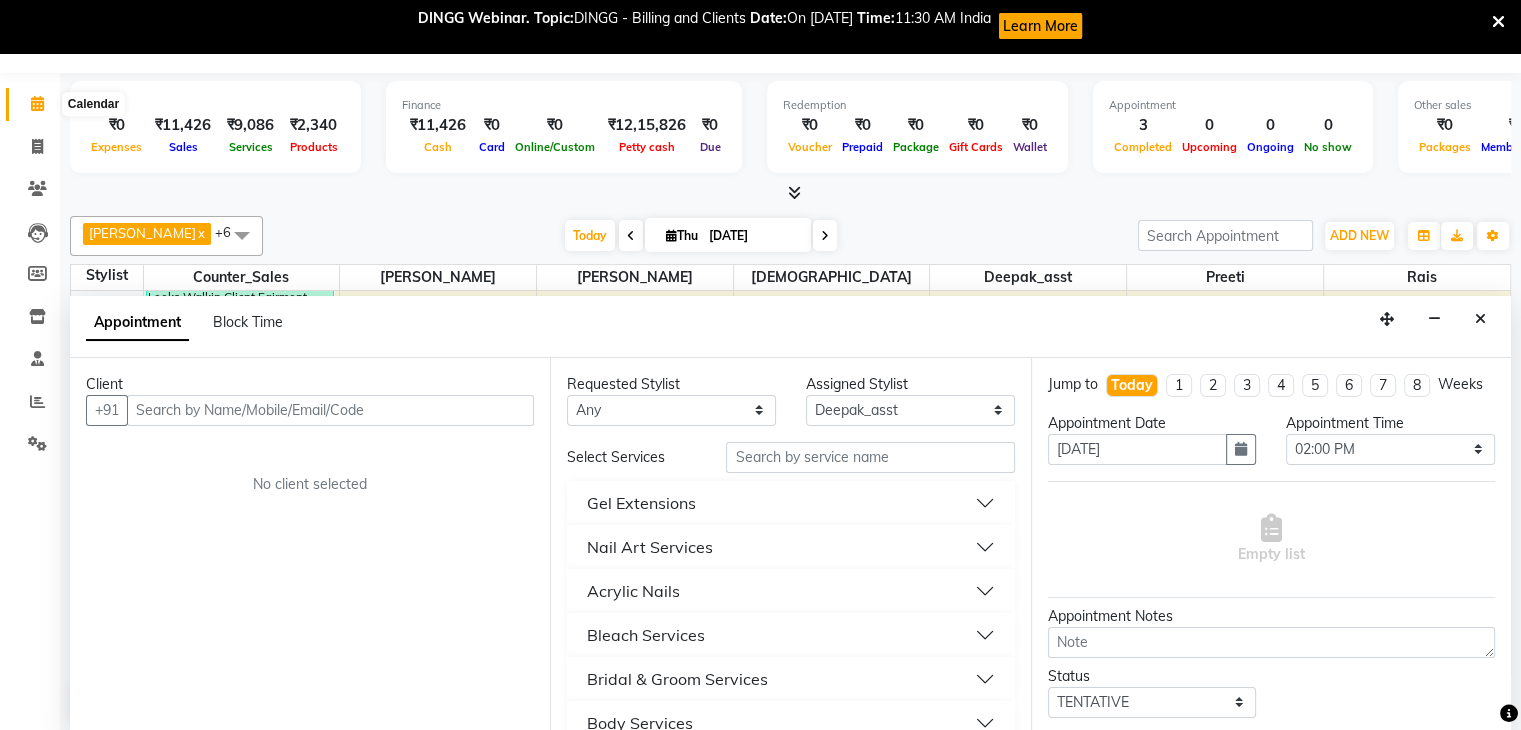 click 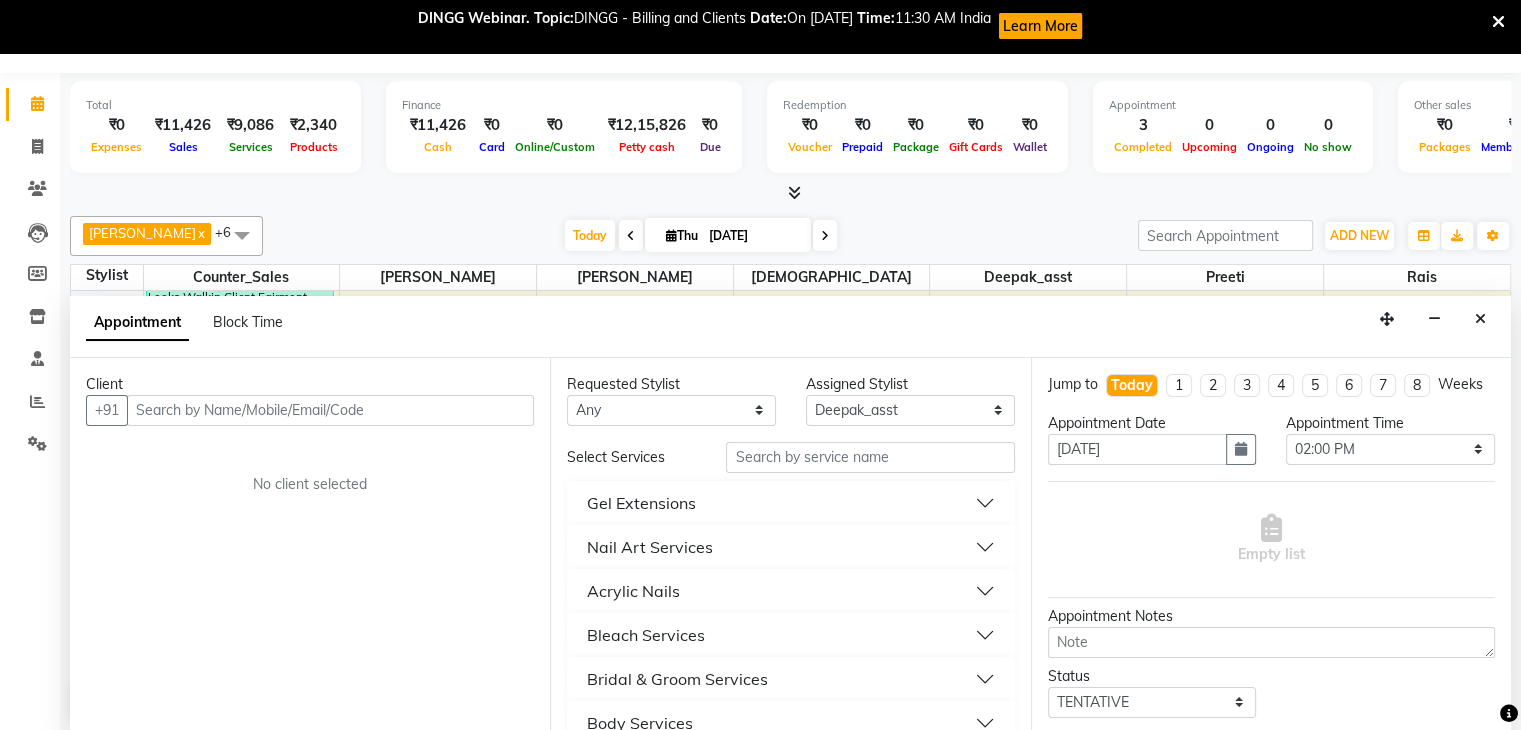 click 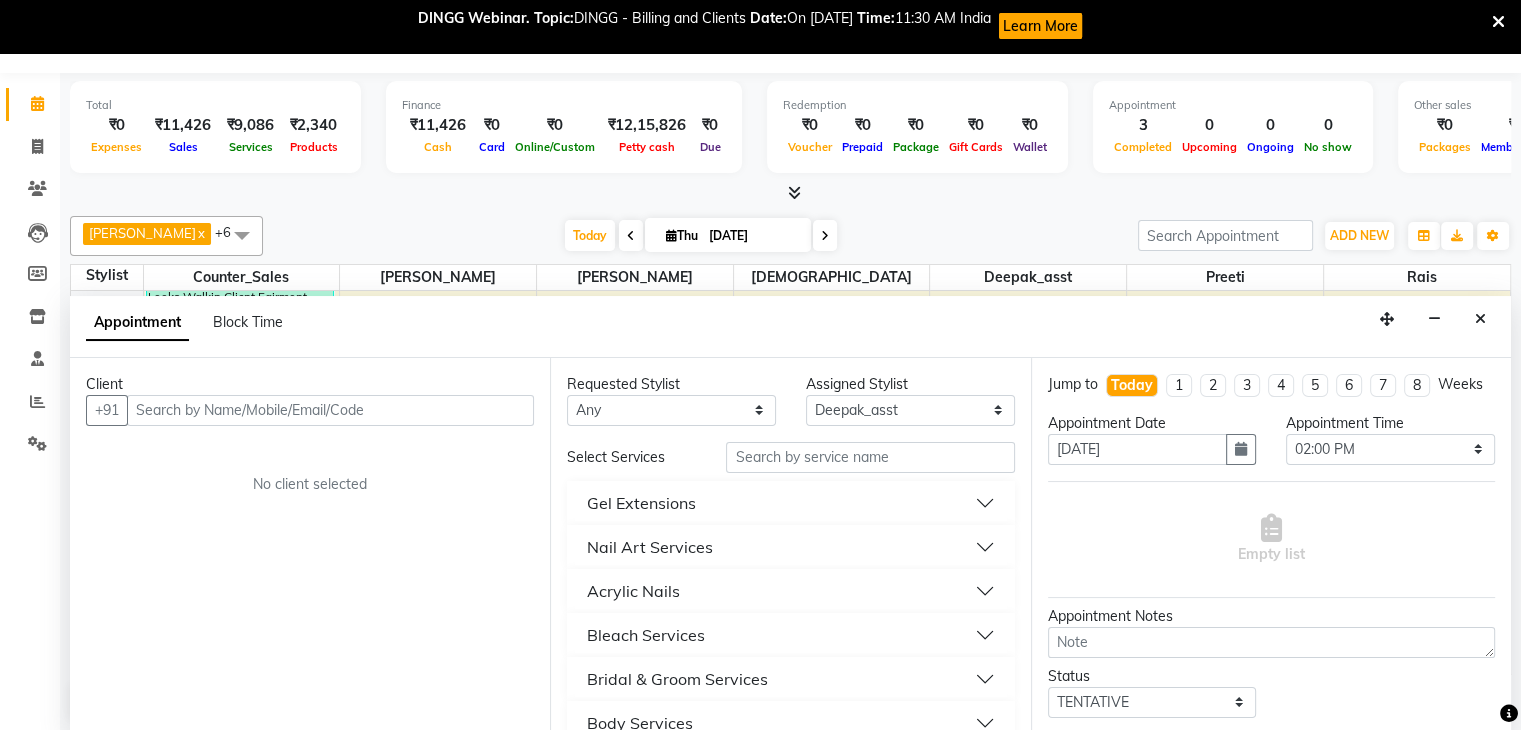 click at bounding box center [825, 235] 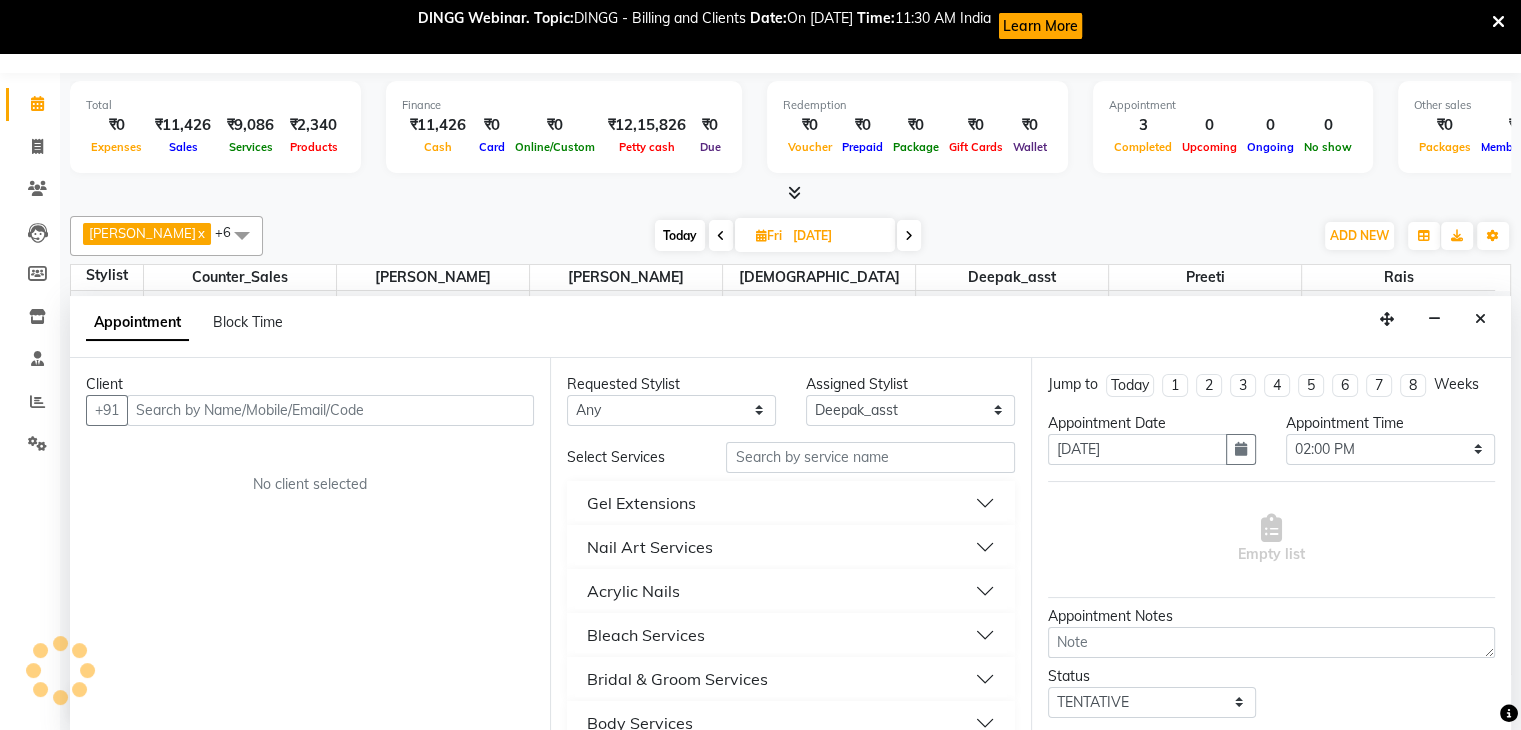scroll, scrollTop: 524, scrollLeft: 0, axis: vertical 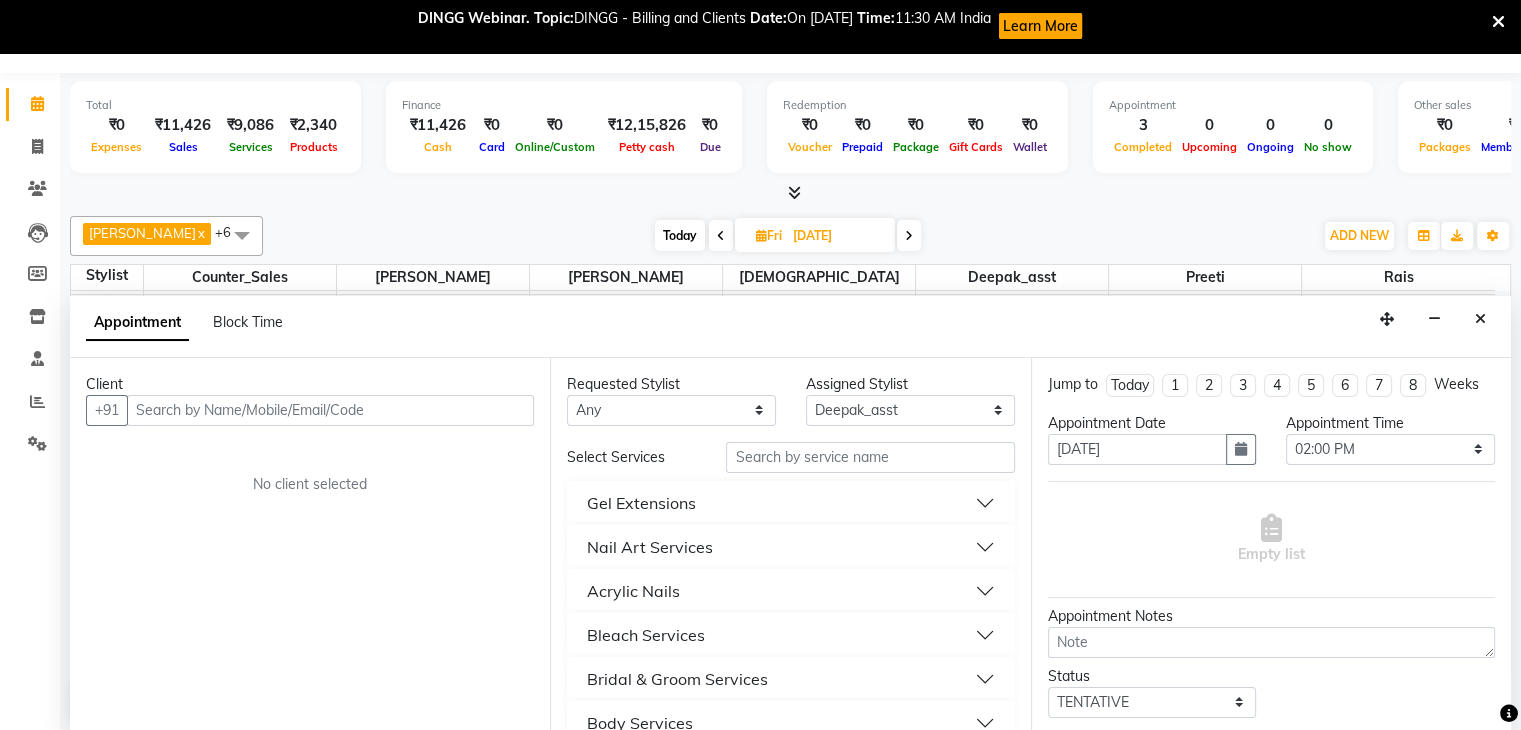 click at bounding box center [721, 236] 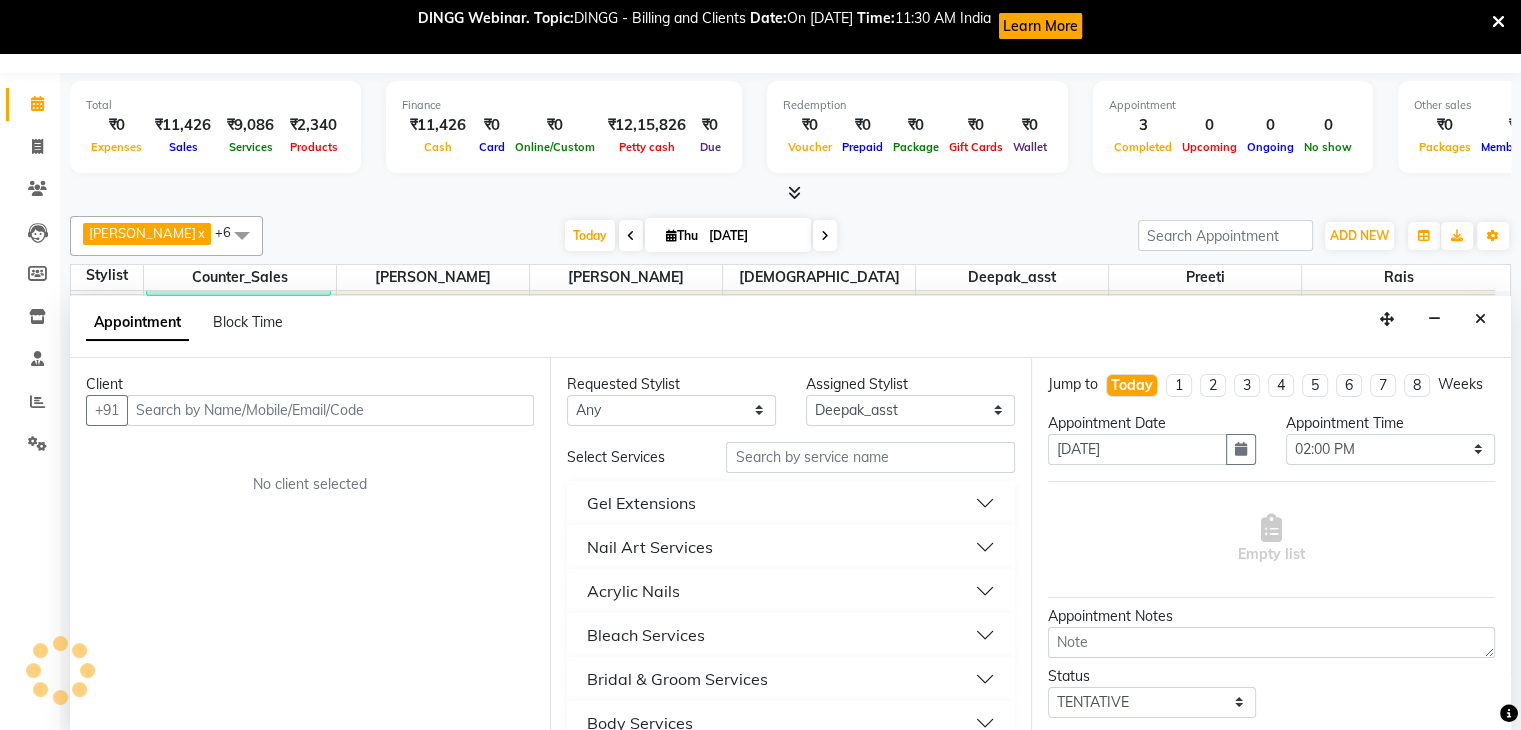 click on "[DATE]" at bounding box center (753, 236) 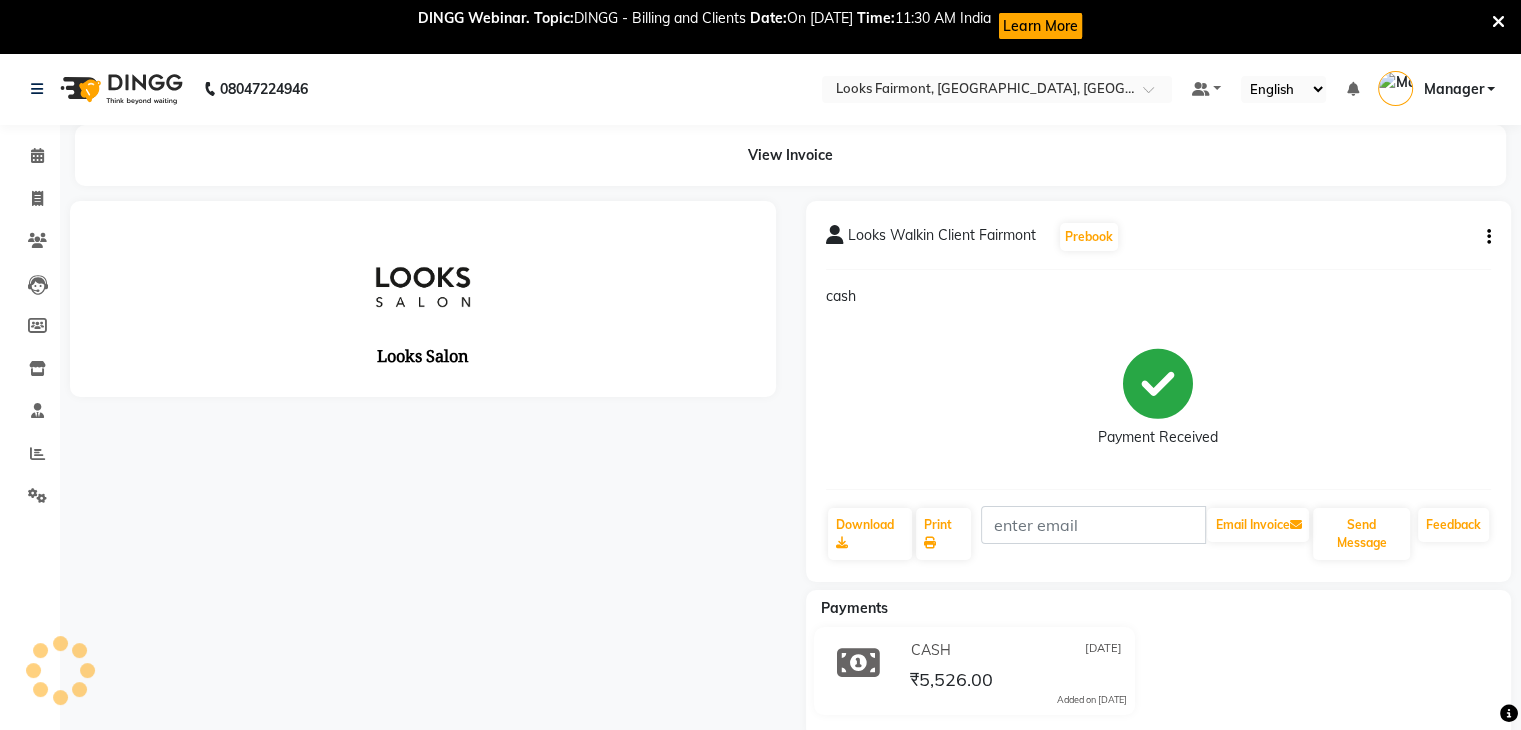 scroll, scrollTop: 0, scrollLeft: 0, axis: both 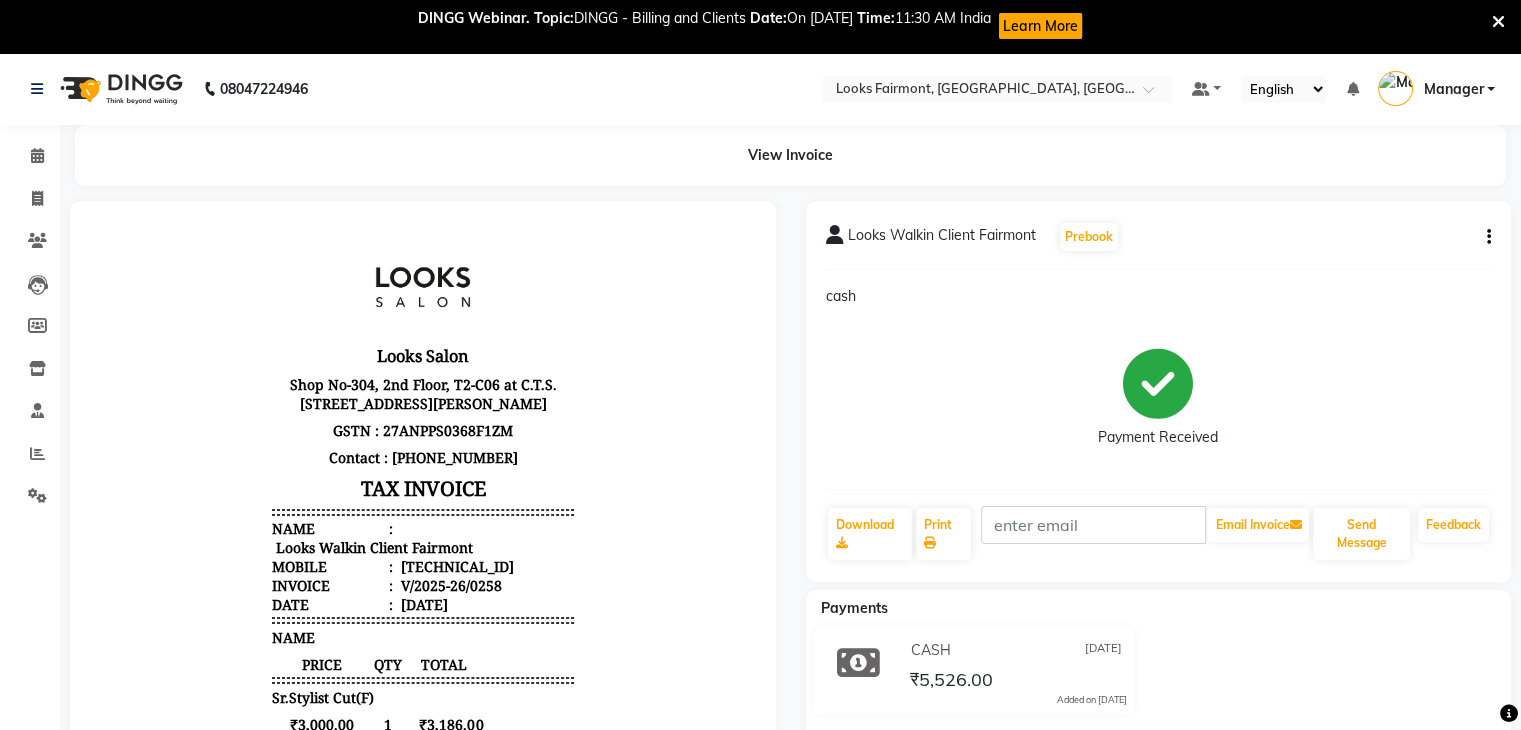 click at bounding box center [1498, 22] 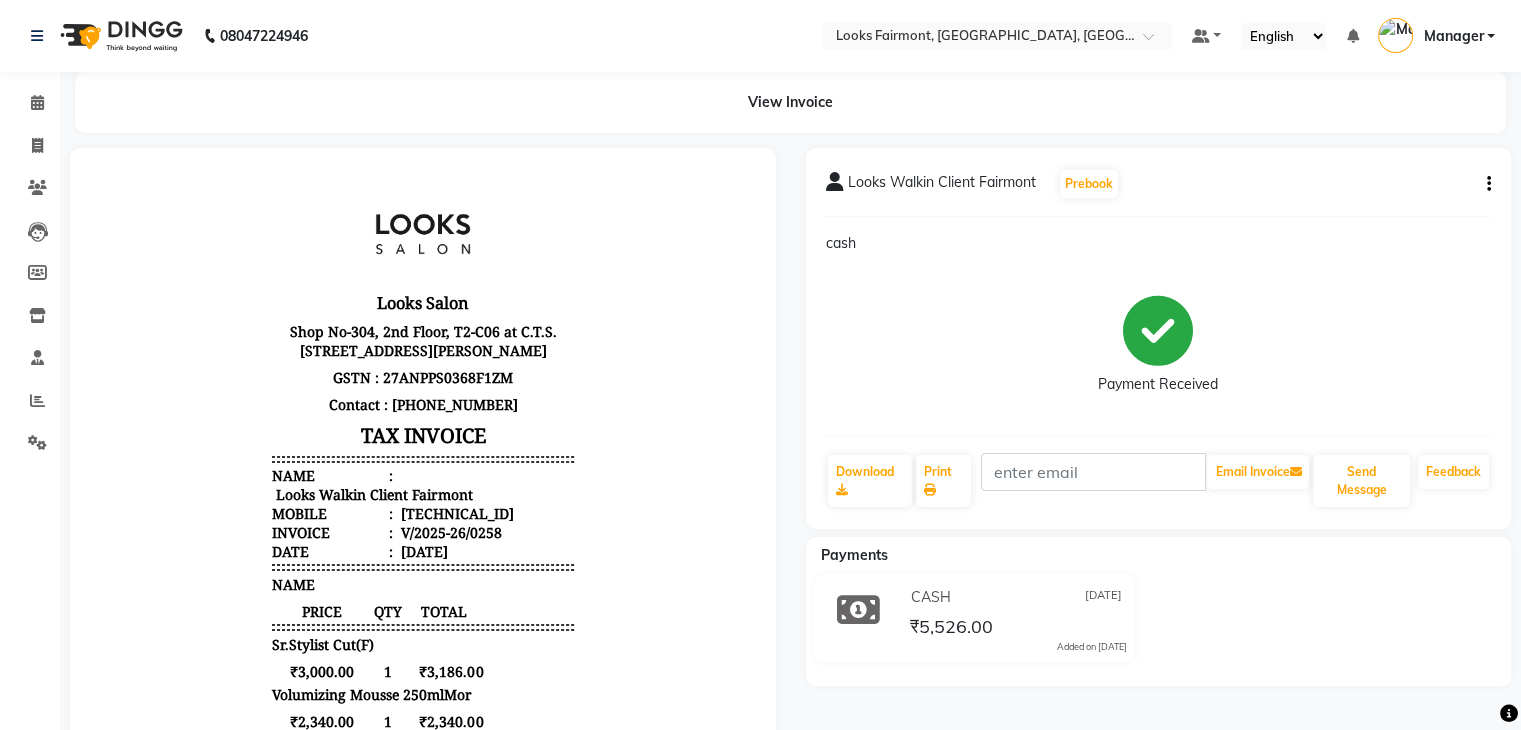 select on "8139" 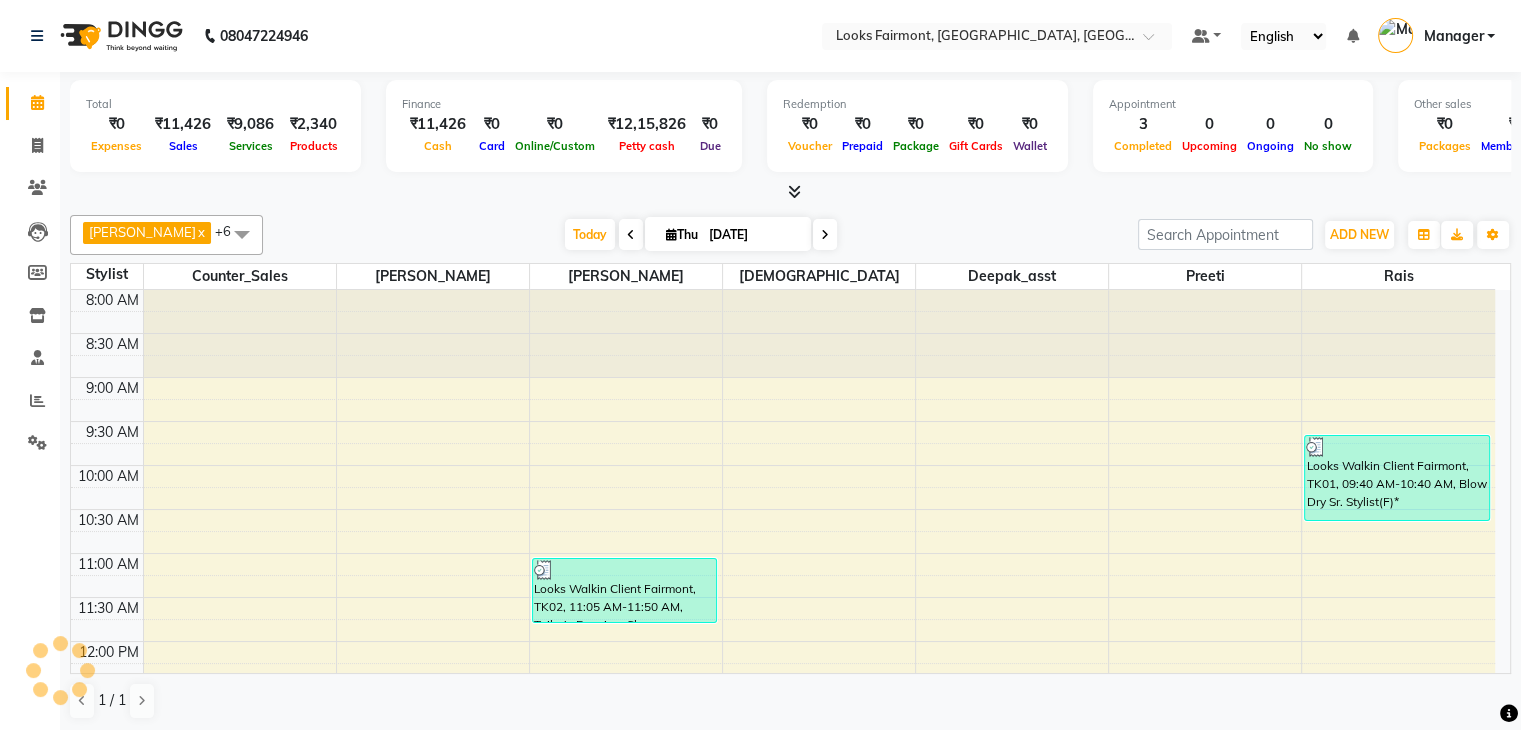 scroll, scrollTop: 0, scrollLeft: 0, axis: both 